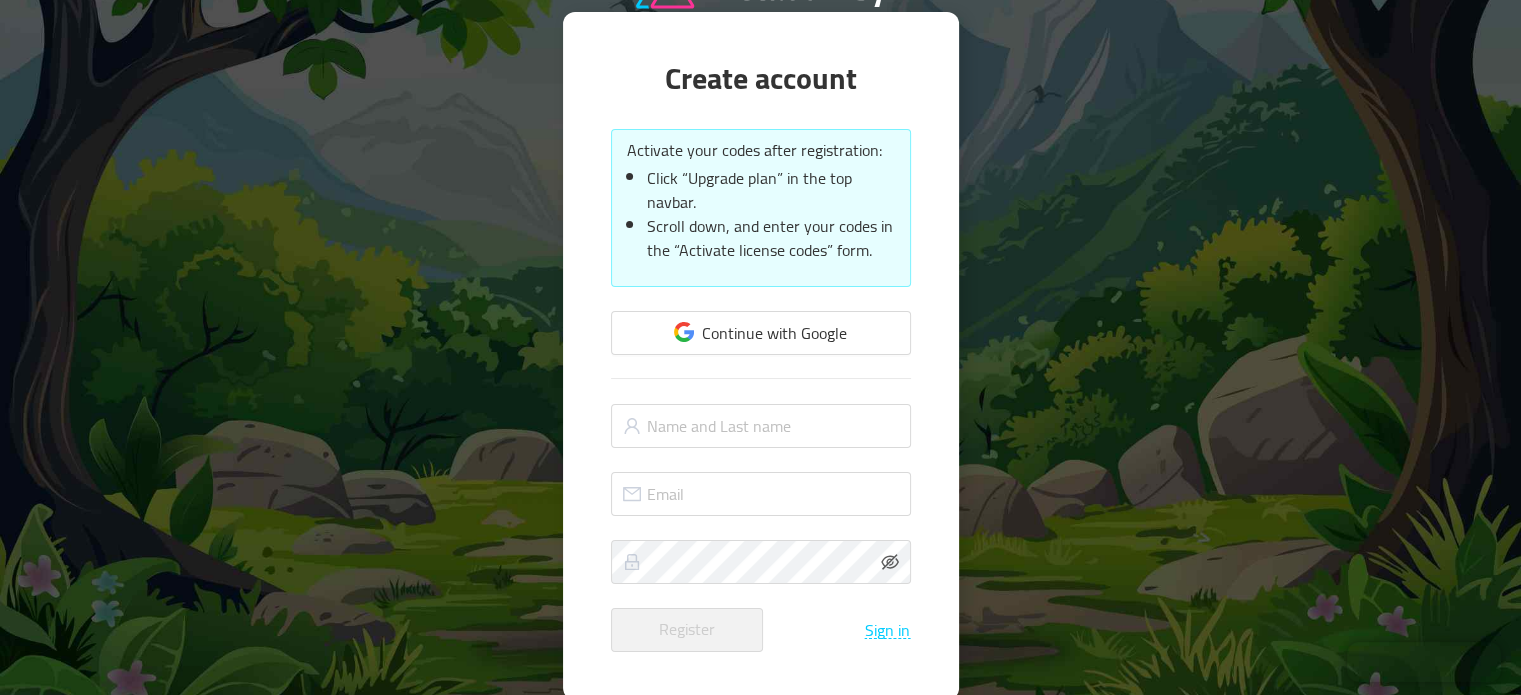 scroll, scrollTop: 101, scrollLeft: 0, axis: vertical 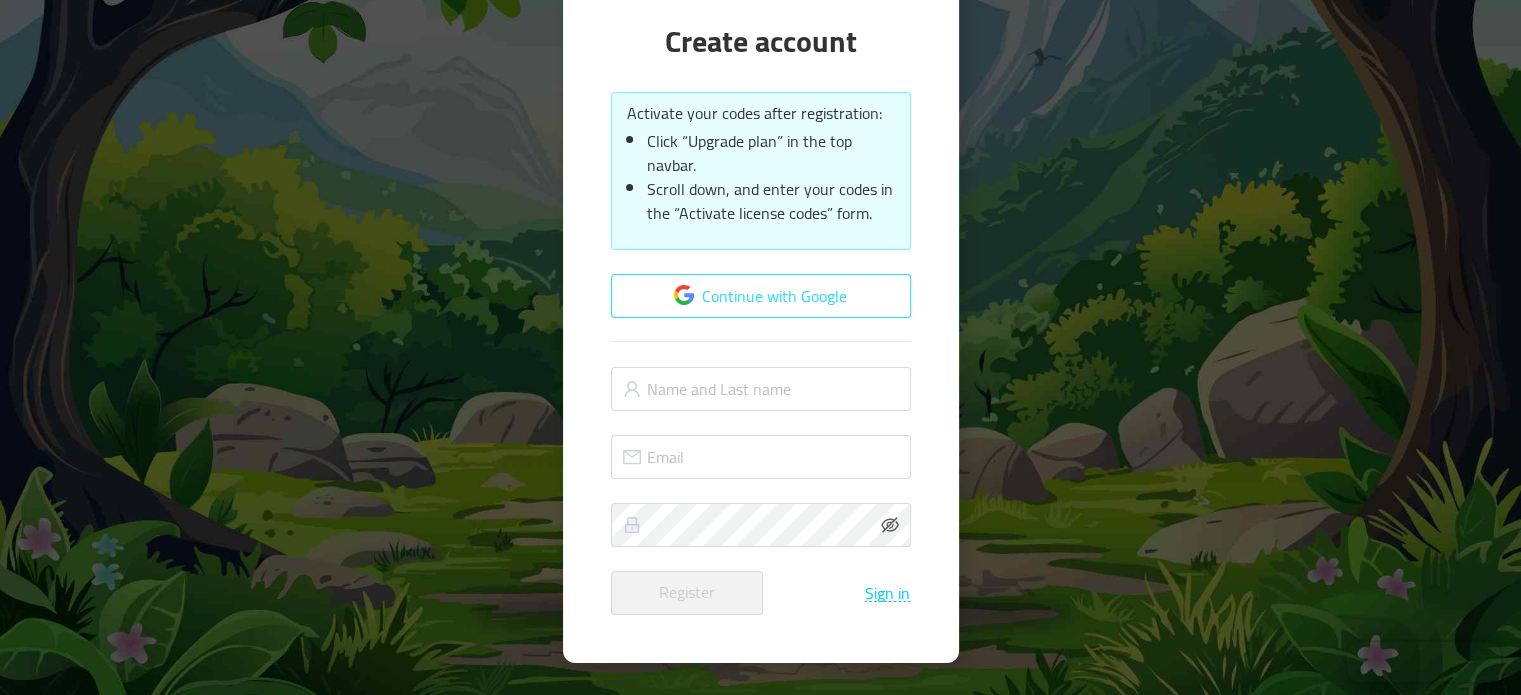 click on "Continue with Google" at bounding box center (761, 296) 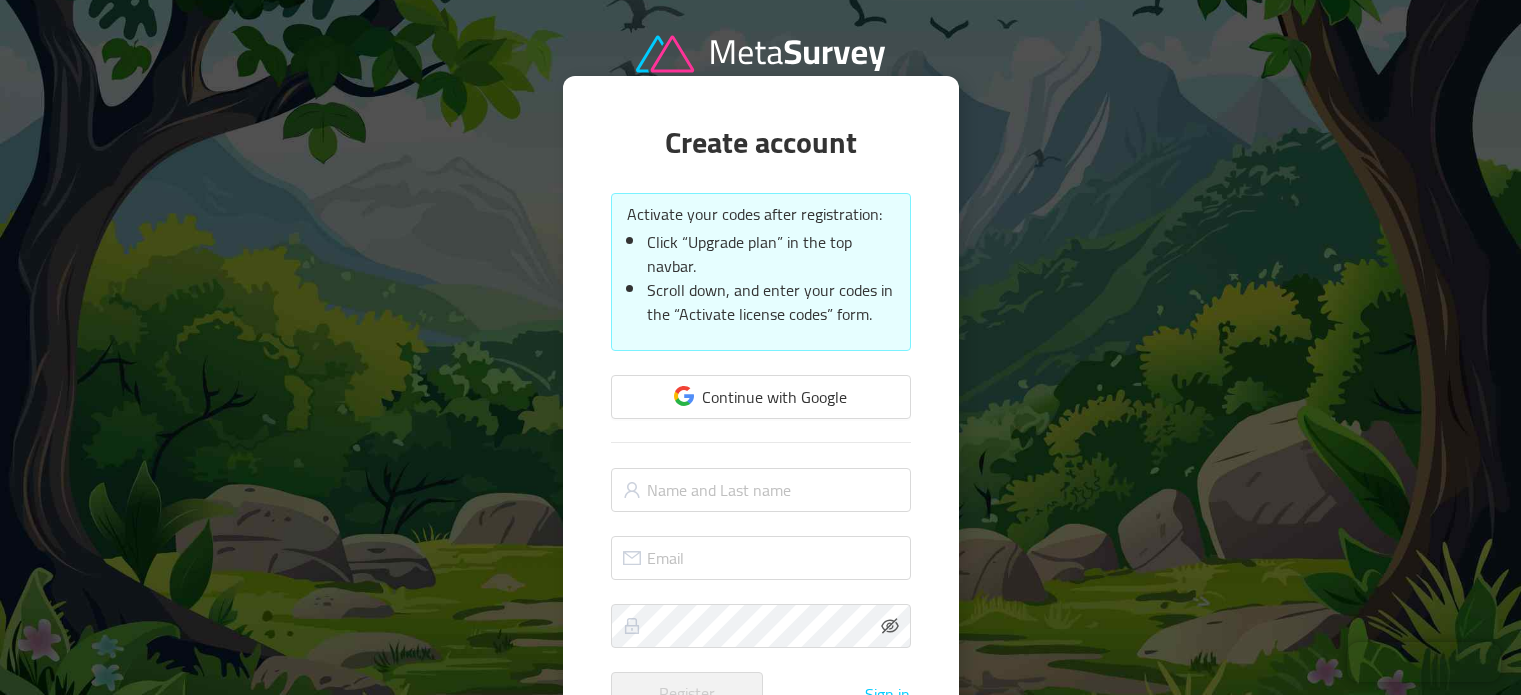 scroll, scrollTop: 101, scrollLeft: 0, axis: vertical 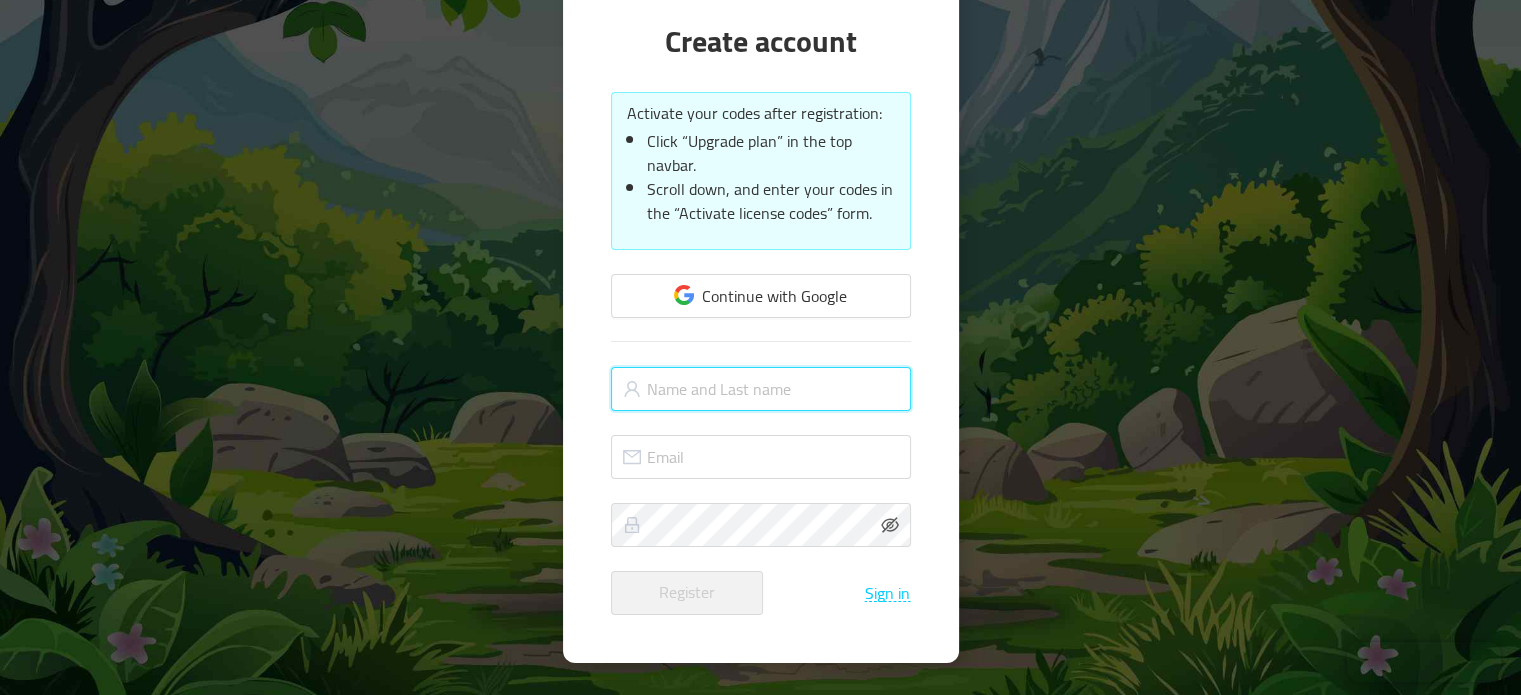 click at bounding box center (761, 389) 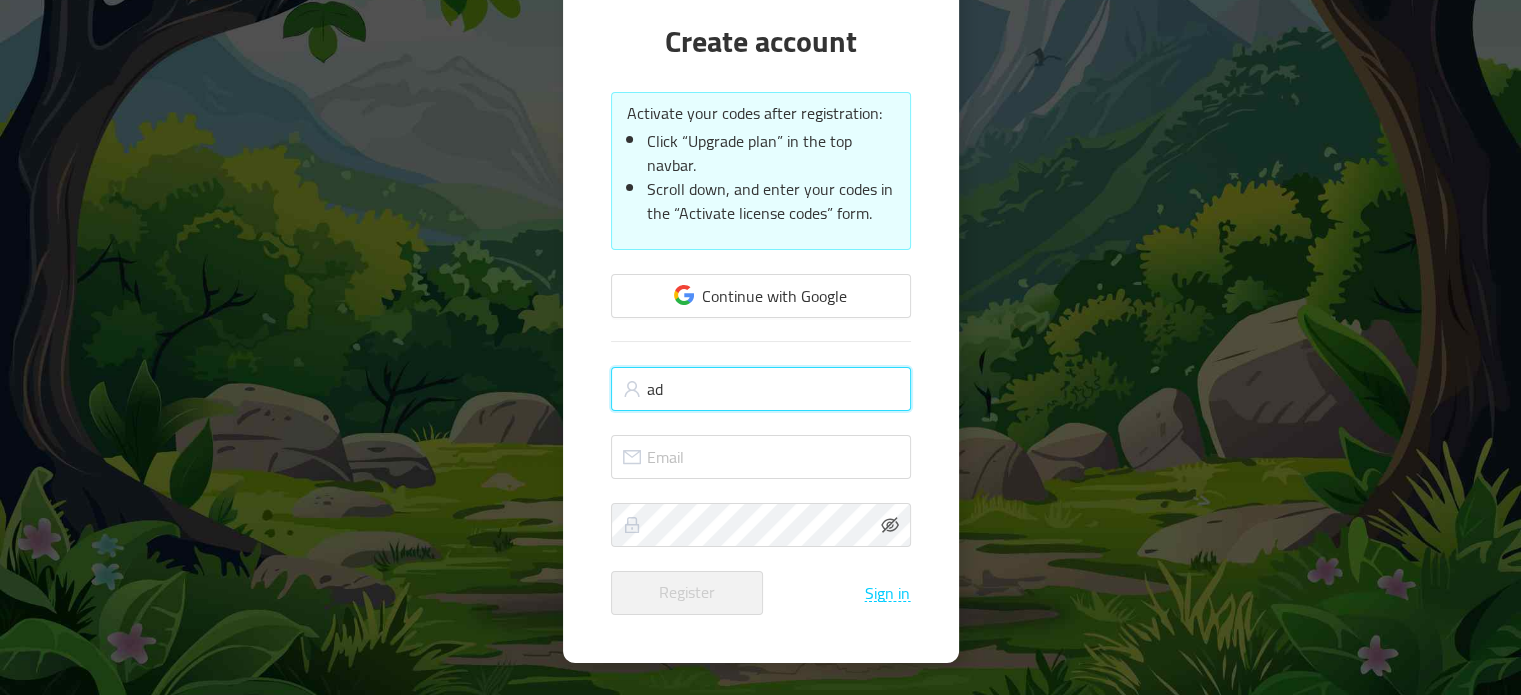 type on "a" 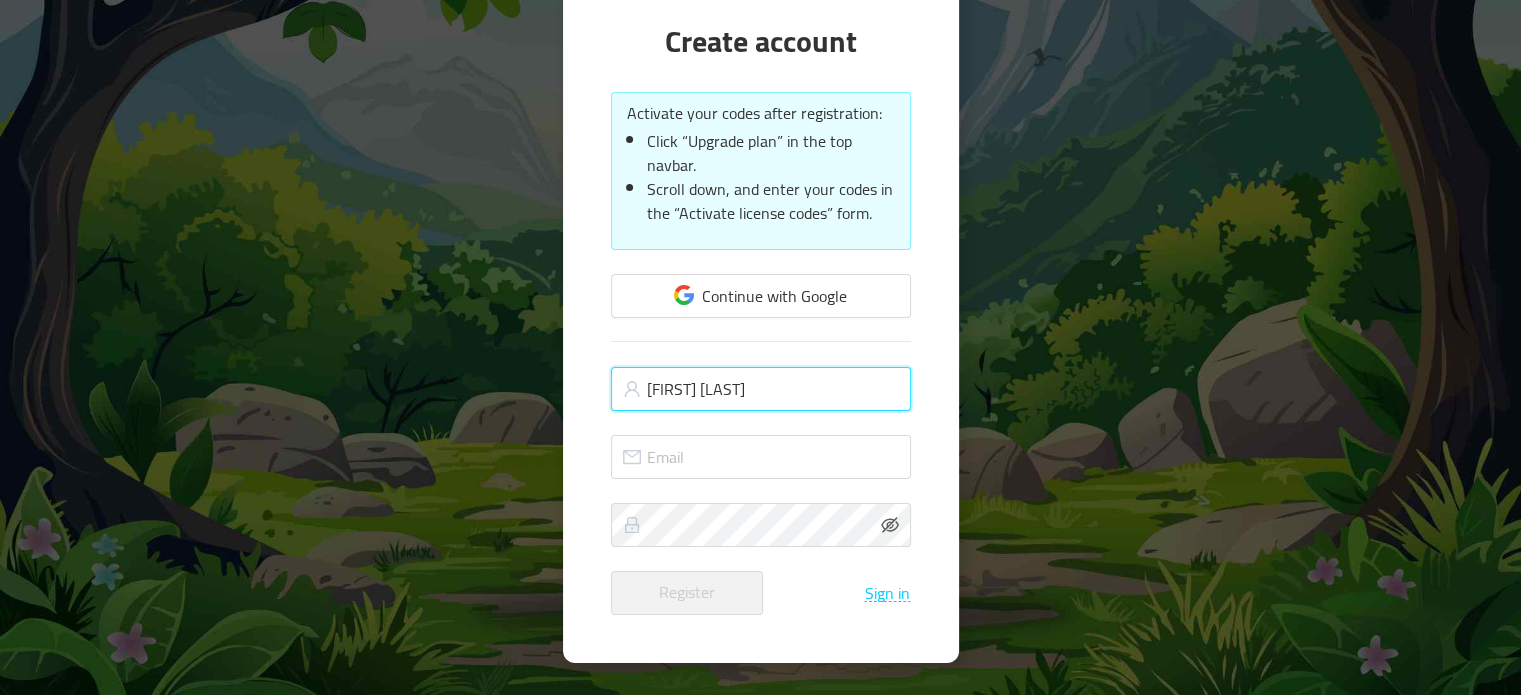 type on "[FIRST] [LAST]" 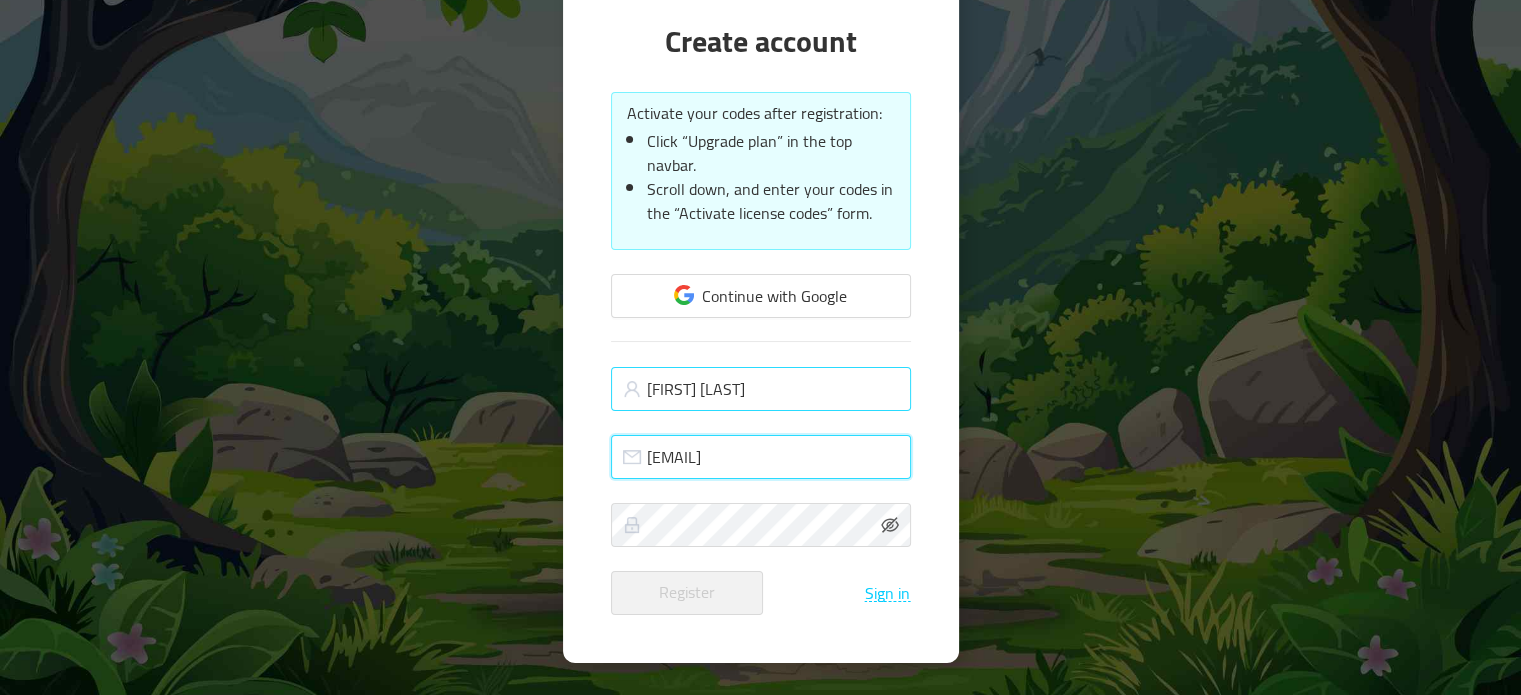 type on "[EMAIL]" 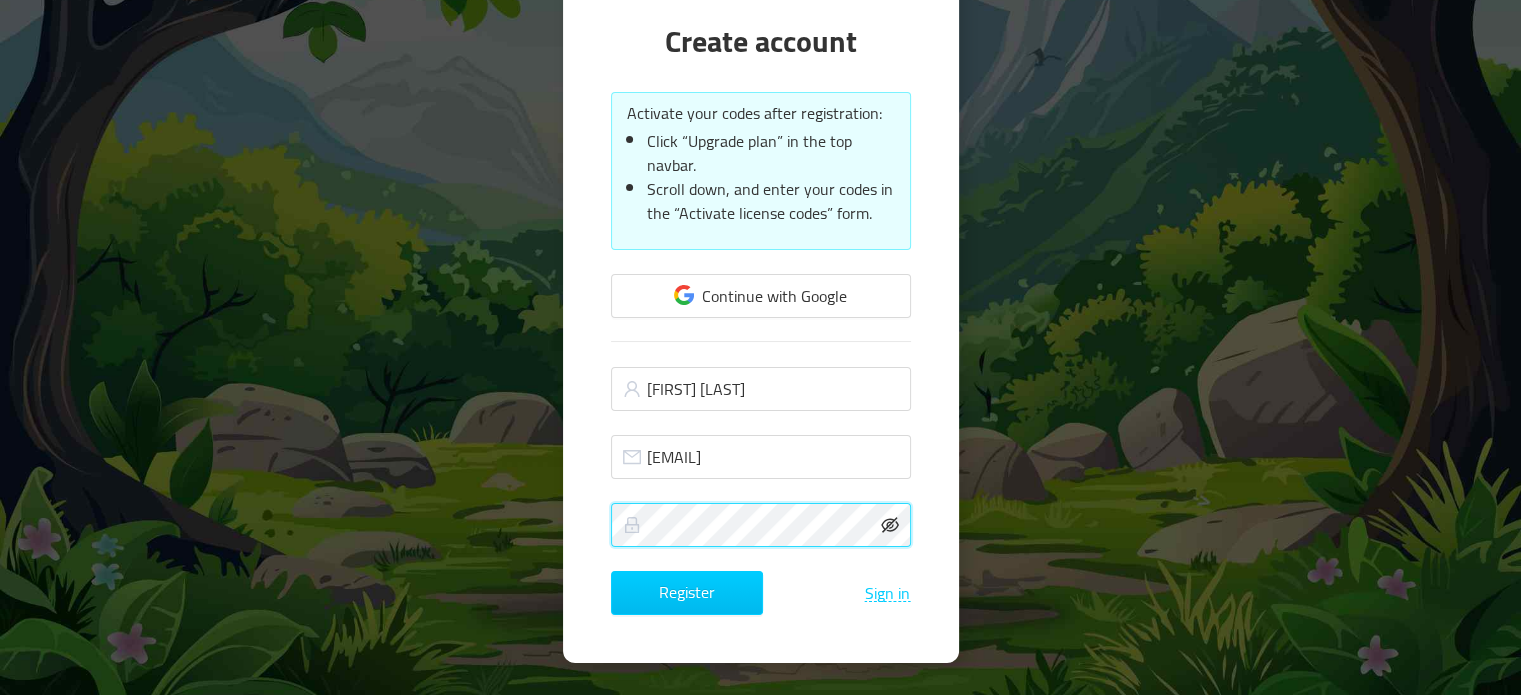 click 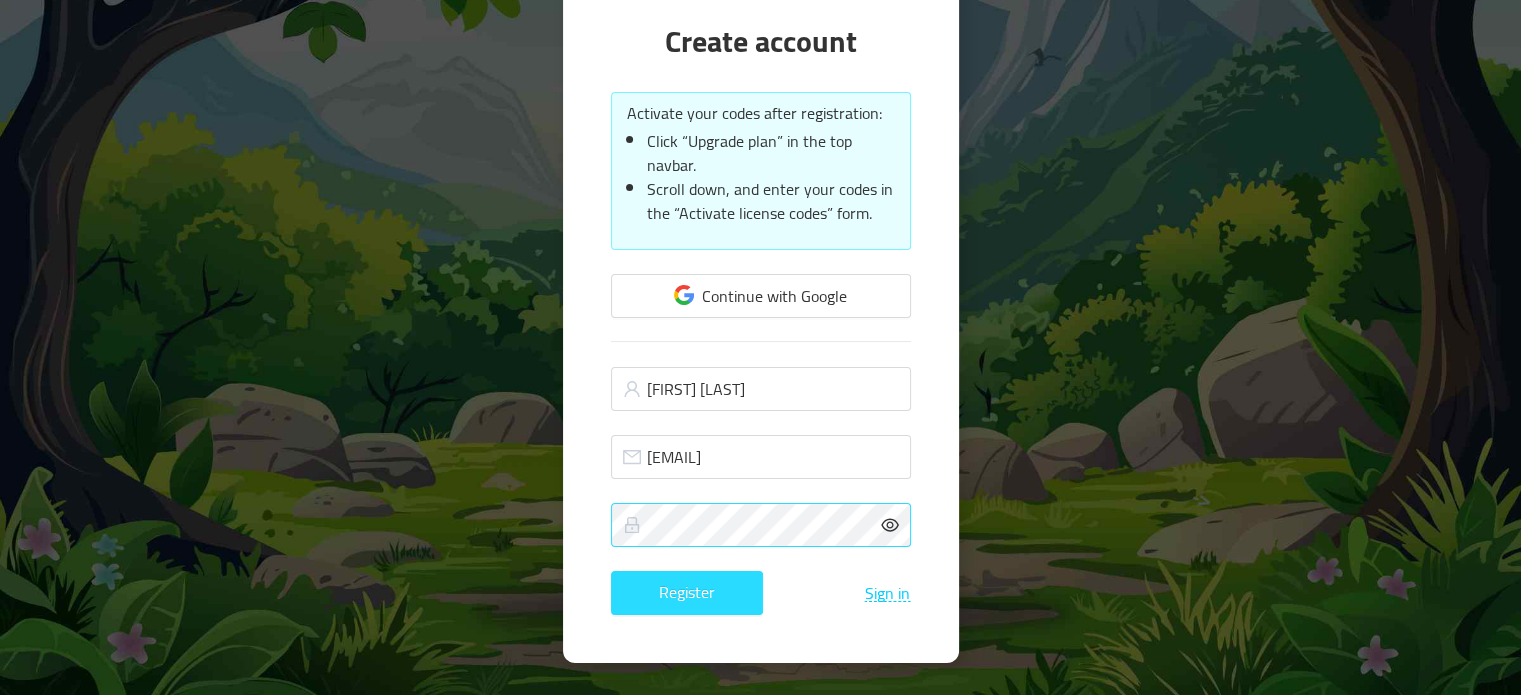 click on "Register" at bounding box center (687, 593) 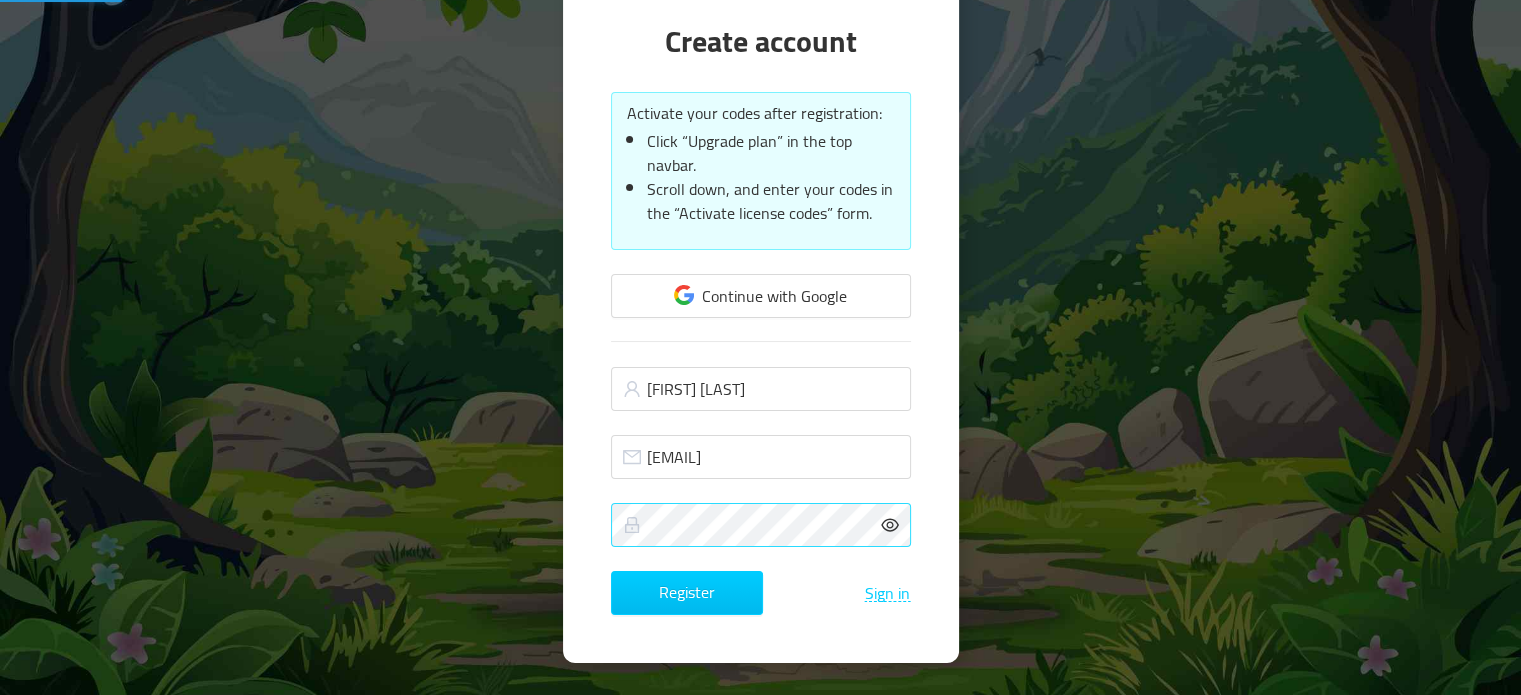 scroll, scrollTop: 0, scrollLeft: 0, axis: both 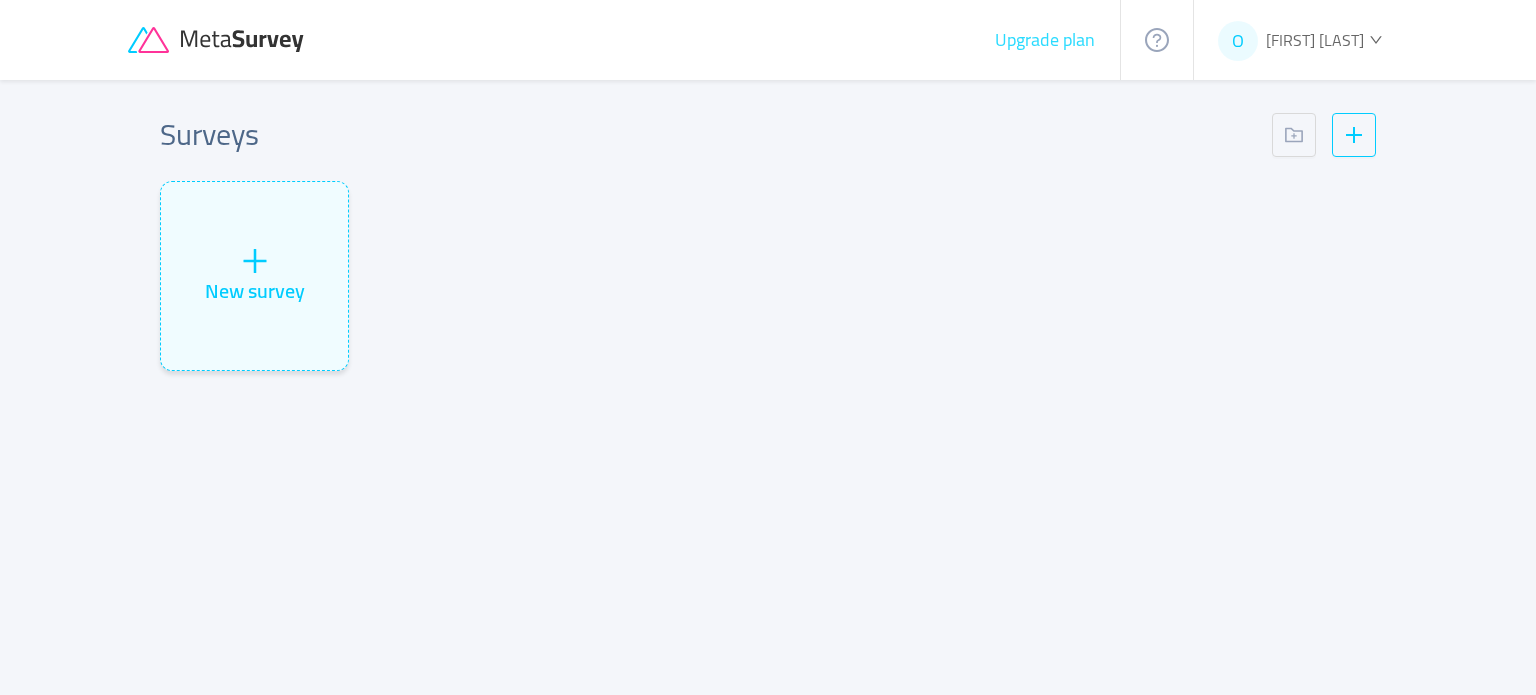 click on "Upgrade plan" at bounding box center [1045, 40] 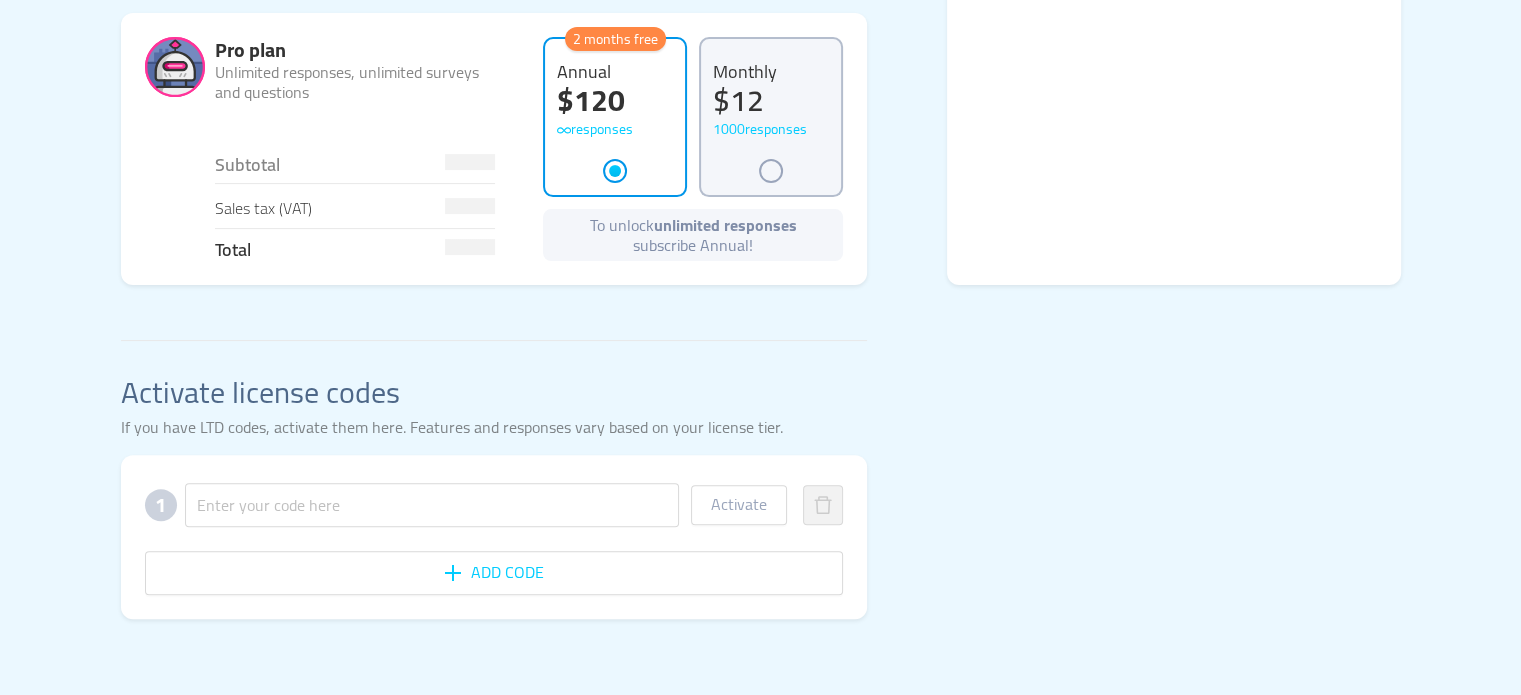 scroll, scrollTop: 519, scrollLeft: 0, axis: vertical 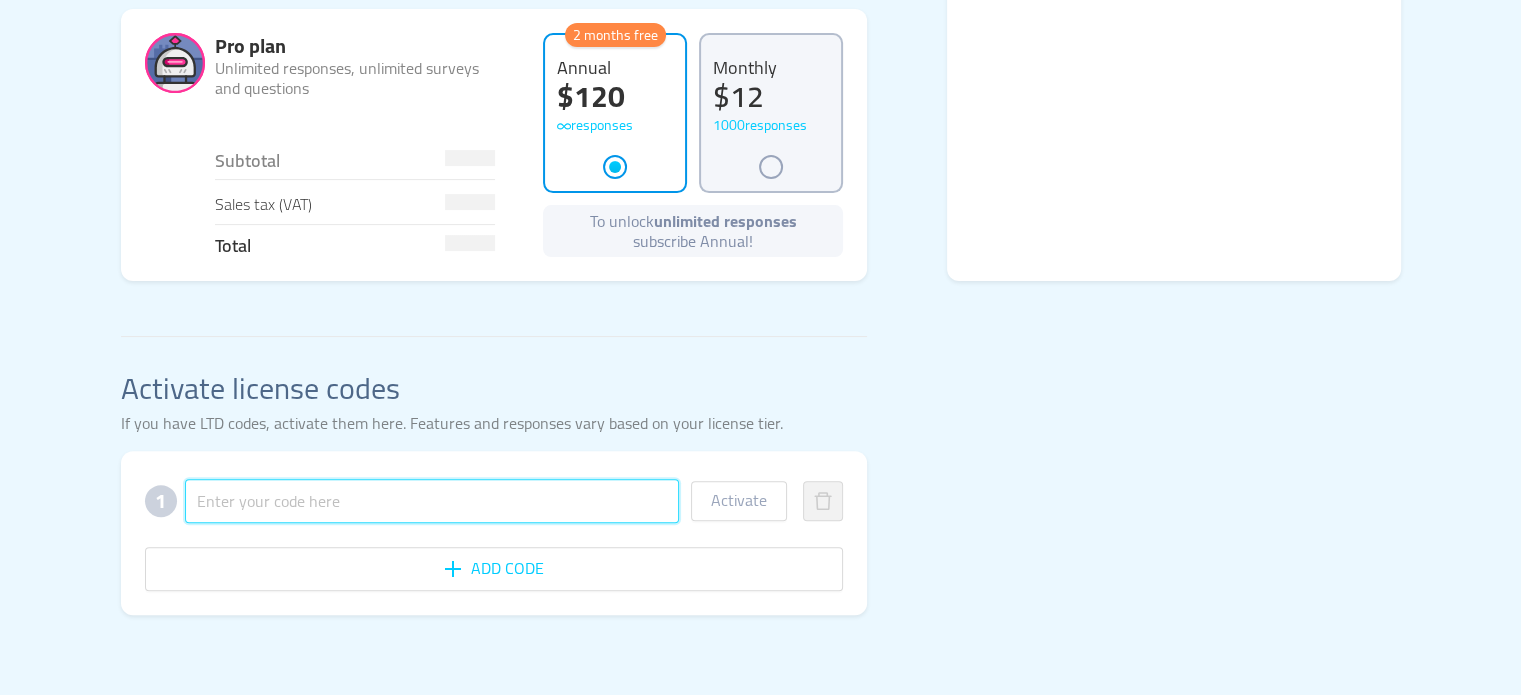 click at bounding box center (432, 501) 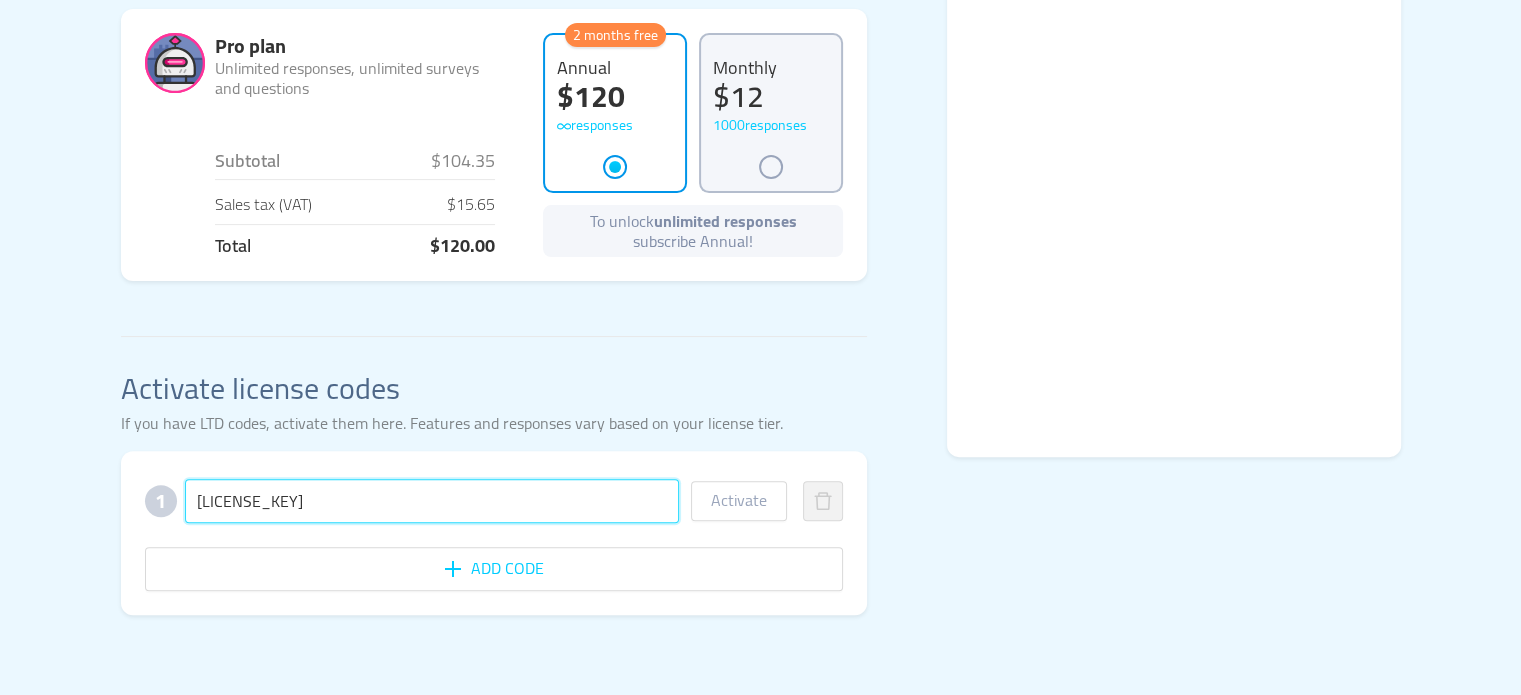 type on "[LICENSE_KEY]" 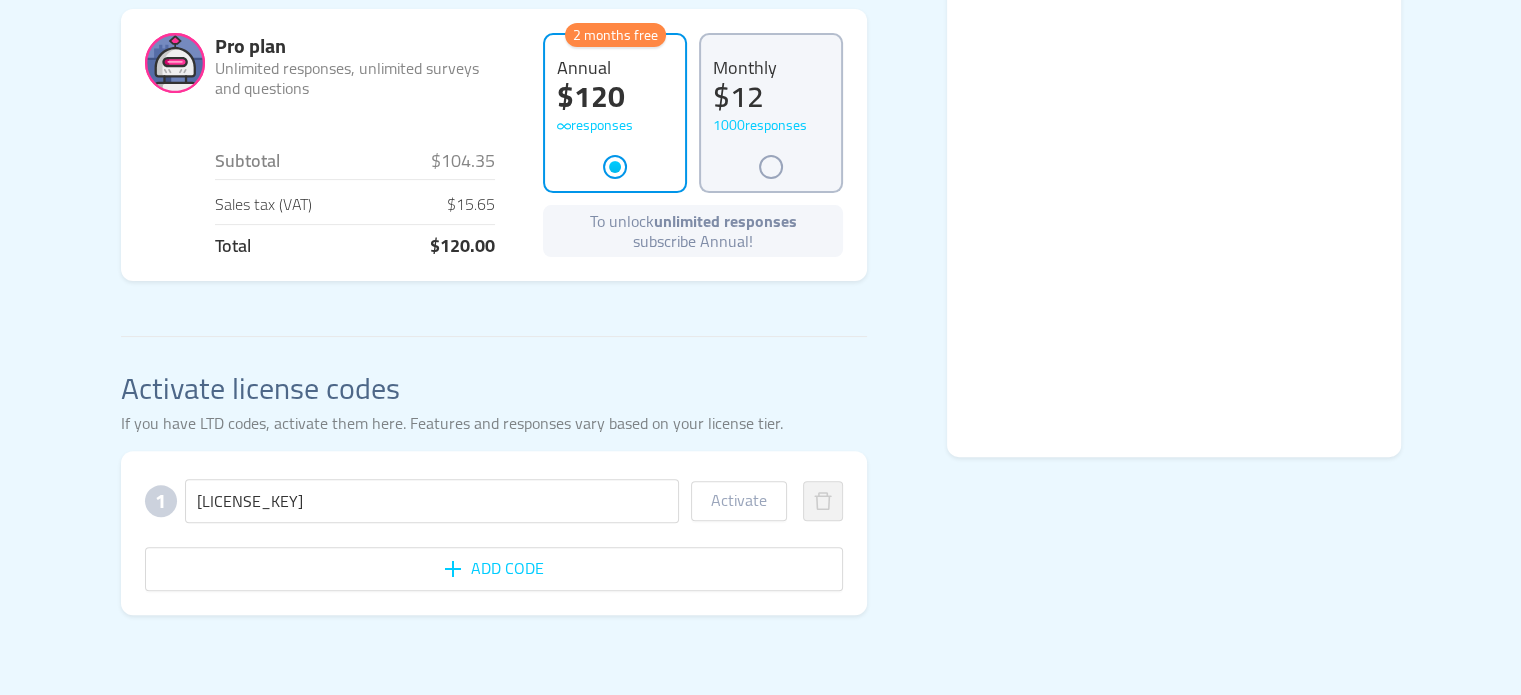 click on "1 [LICENSE_KEY] Activate Add code" at bounding box center [494, 533] 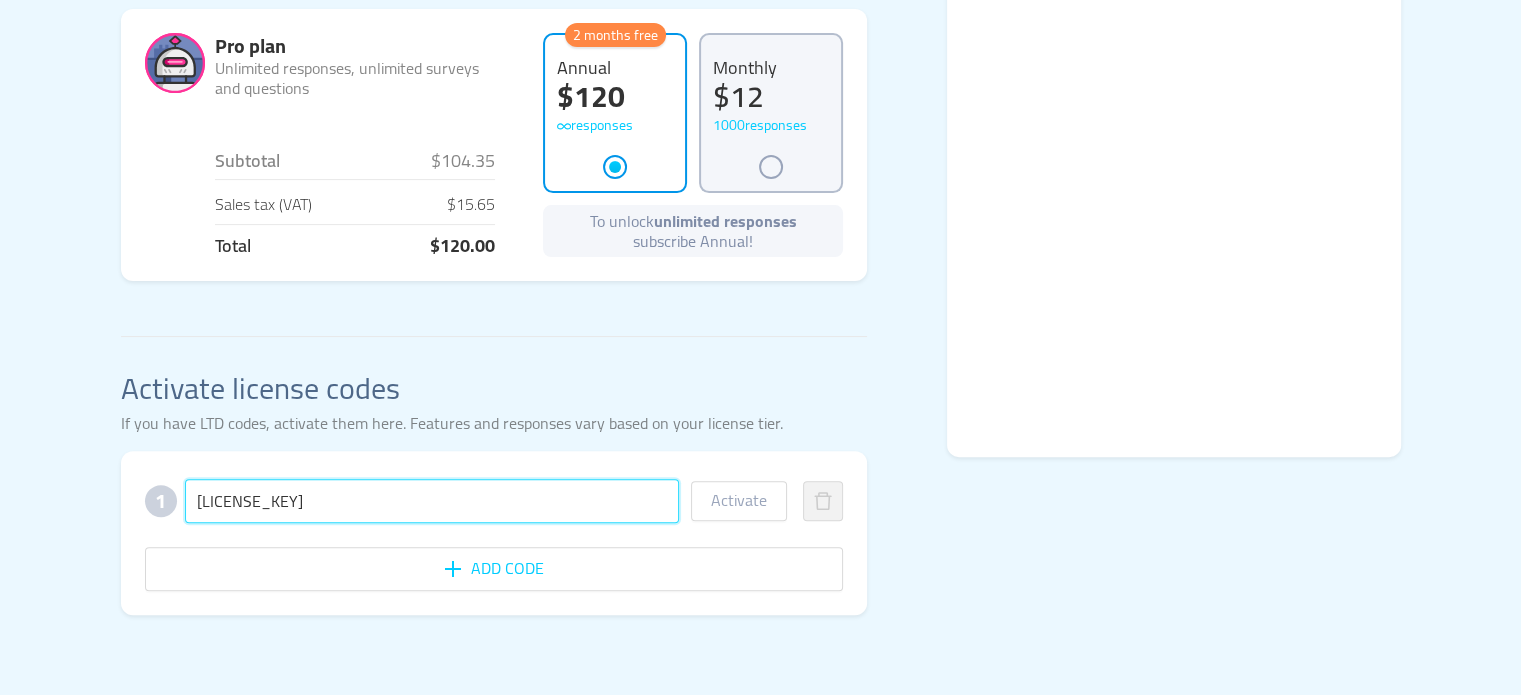 drag, startPoint x: 488, startPoint y: 499, endPoint x: 100, endPoint y: 491, distance: 388.08246 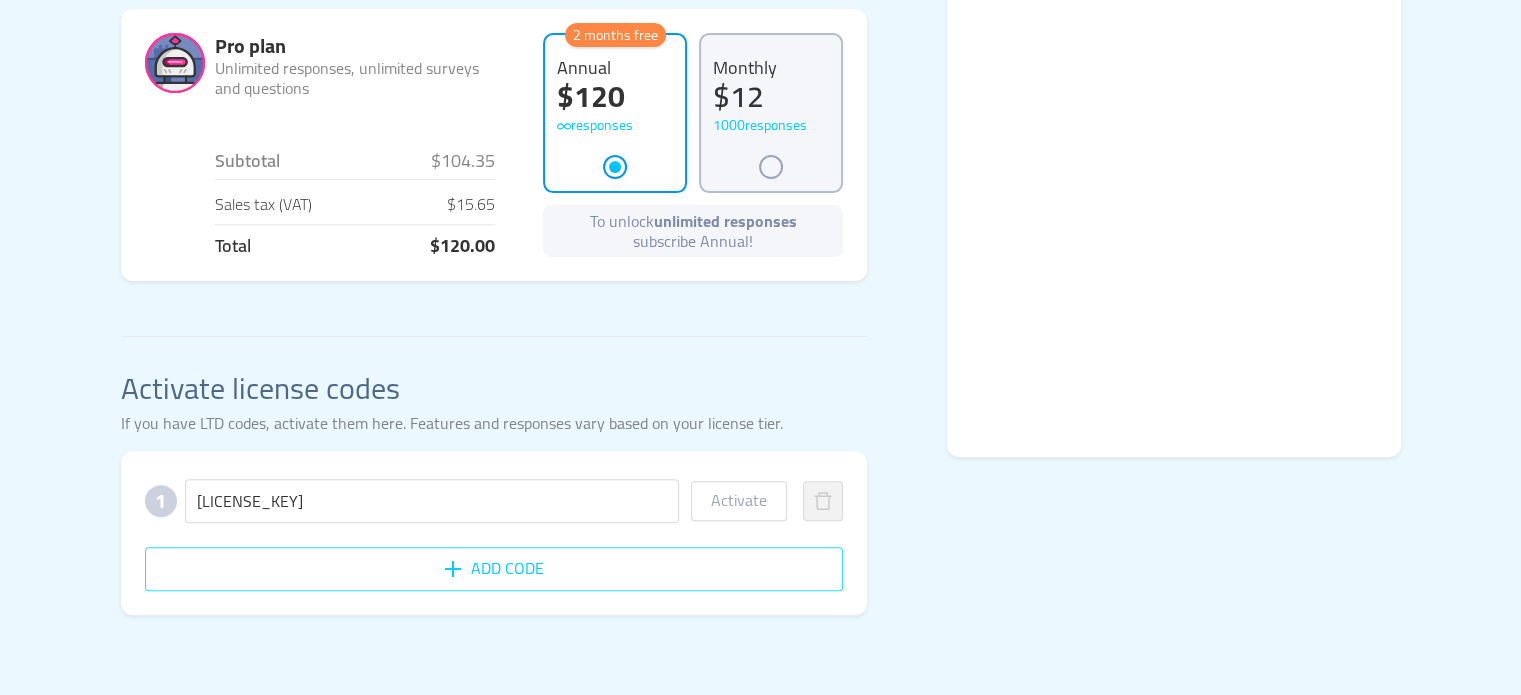 click on "Add code" at bounding box center (494, 569) 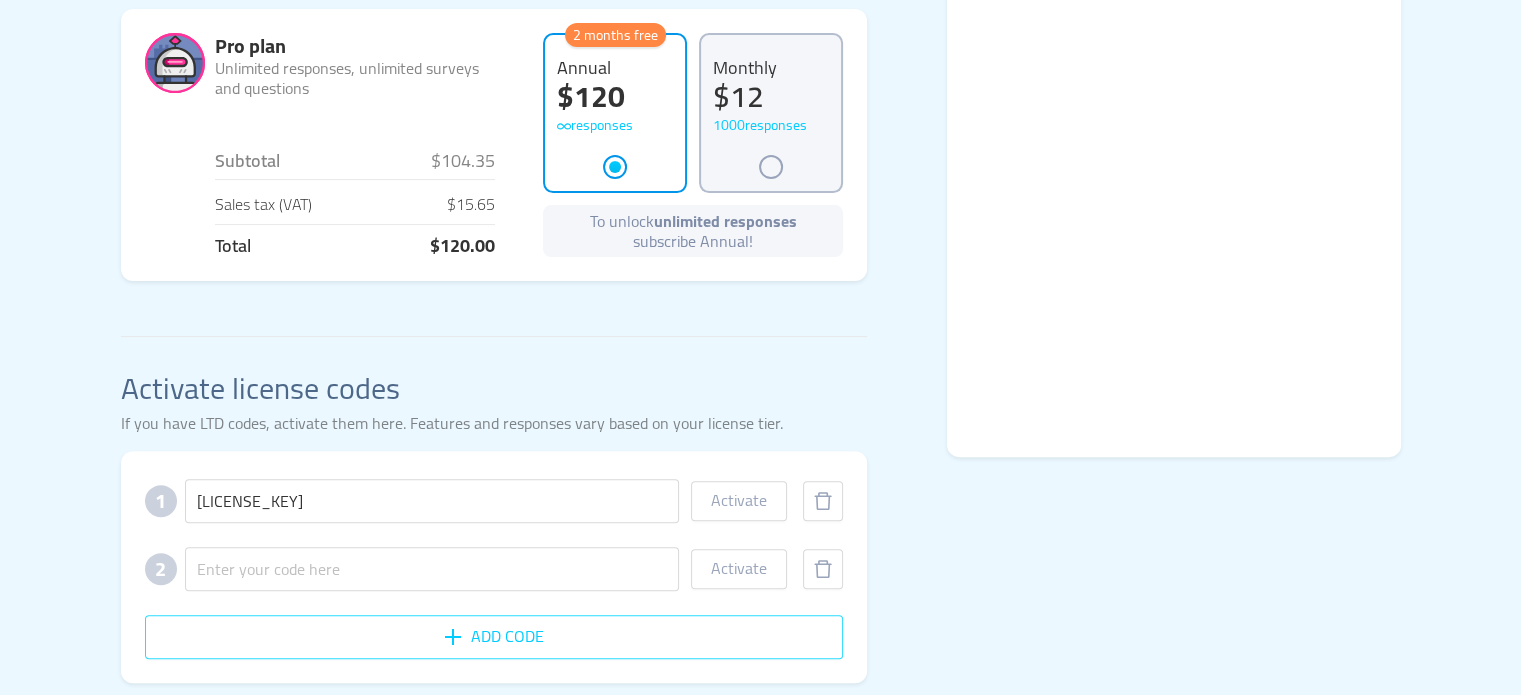 scroll, scrollTop: 587, scrollLeft: 0, axis: vertical 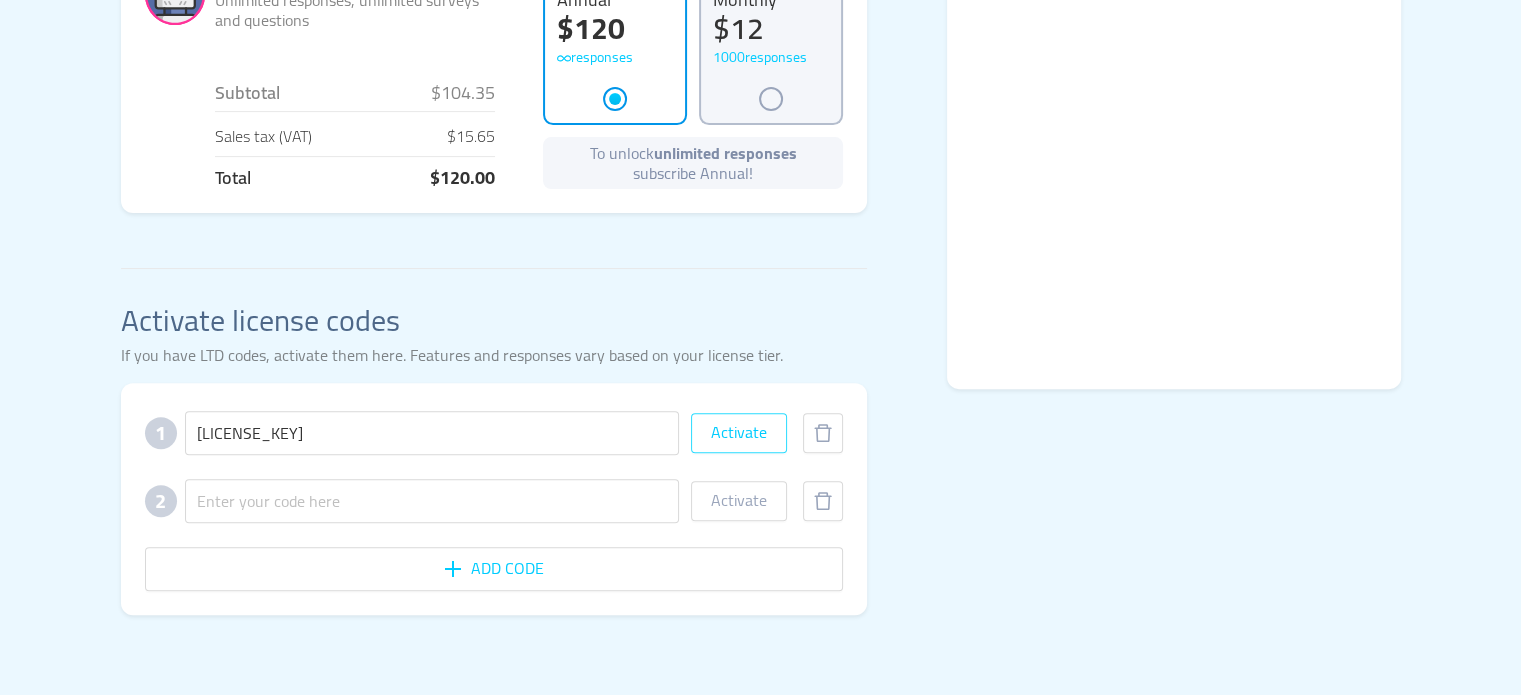 click on "Activate" at bounding box center (739, 433) 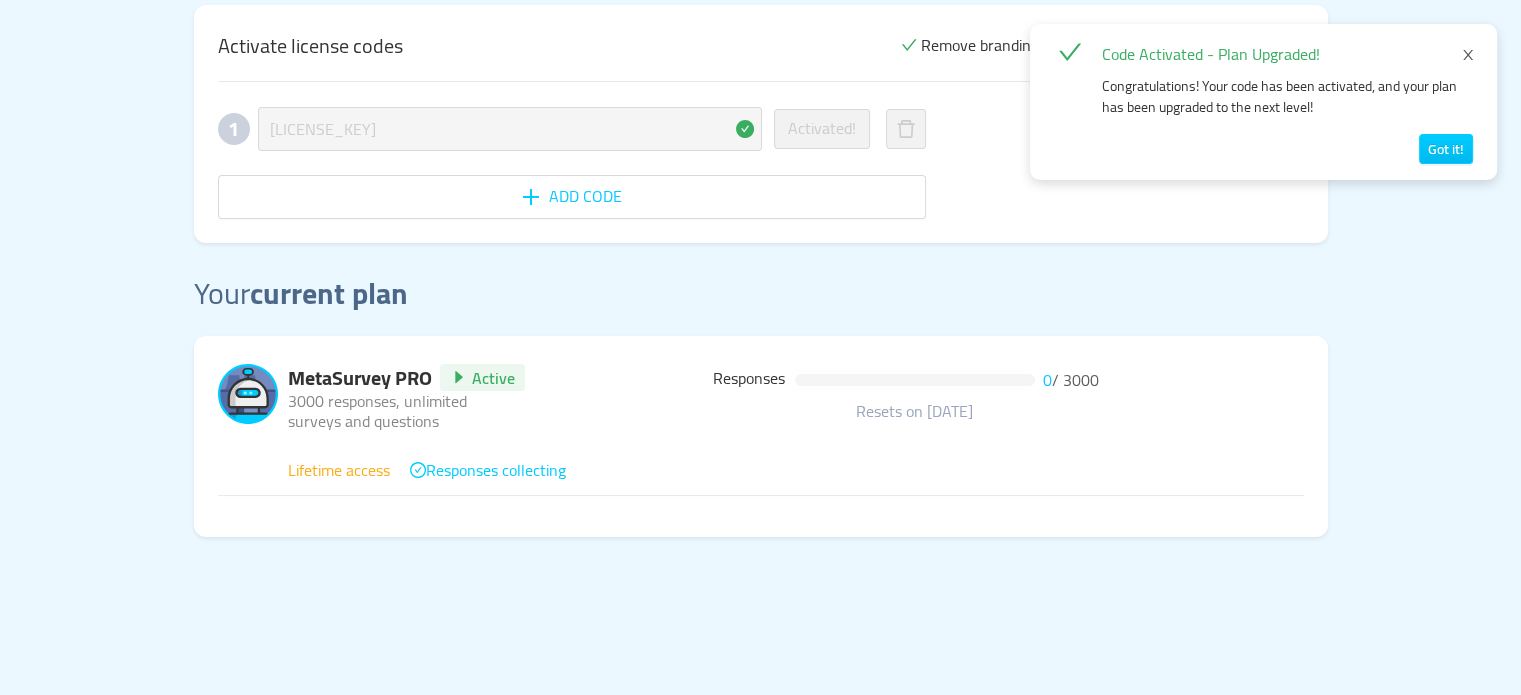 scroll, scrollTop: 225, scrollLeft: 0, axis: vertical 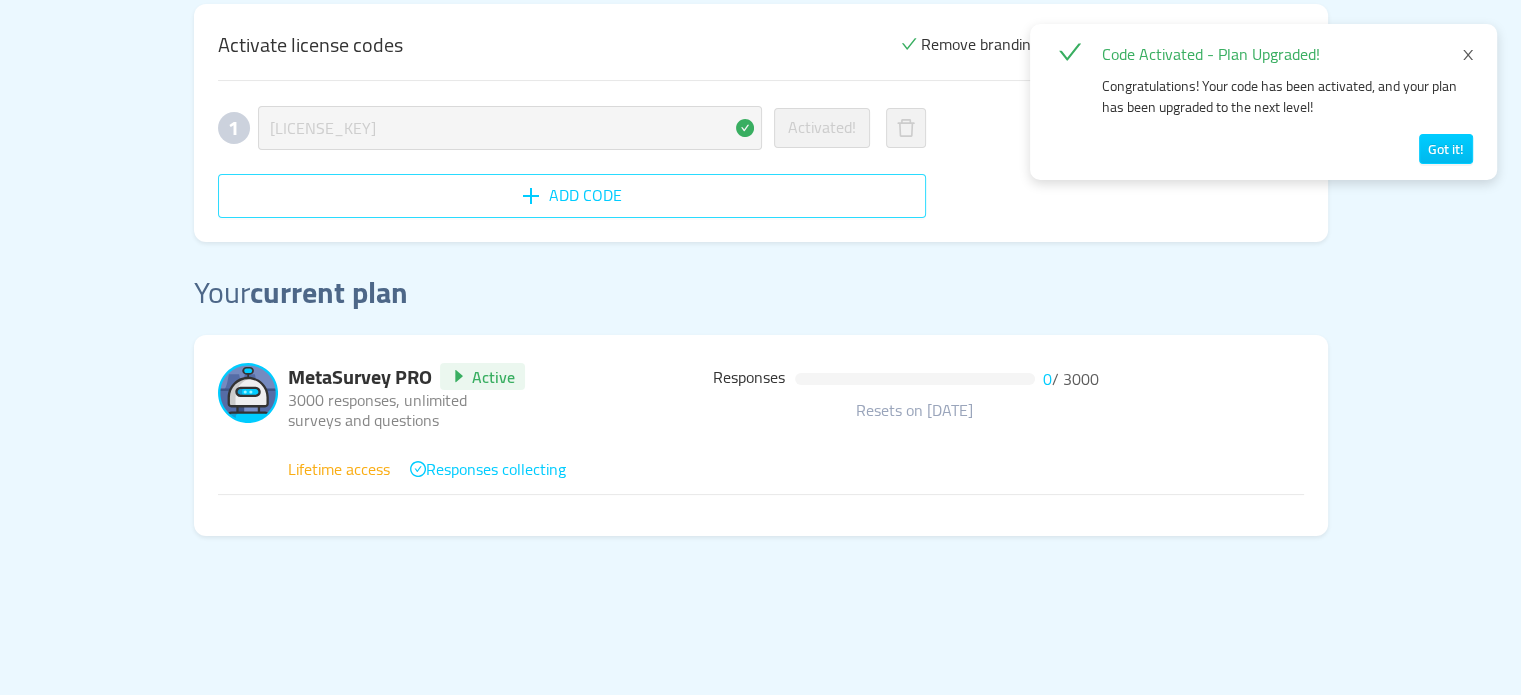 click on "Add code" at bounding box center (572, 196) 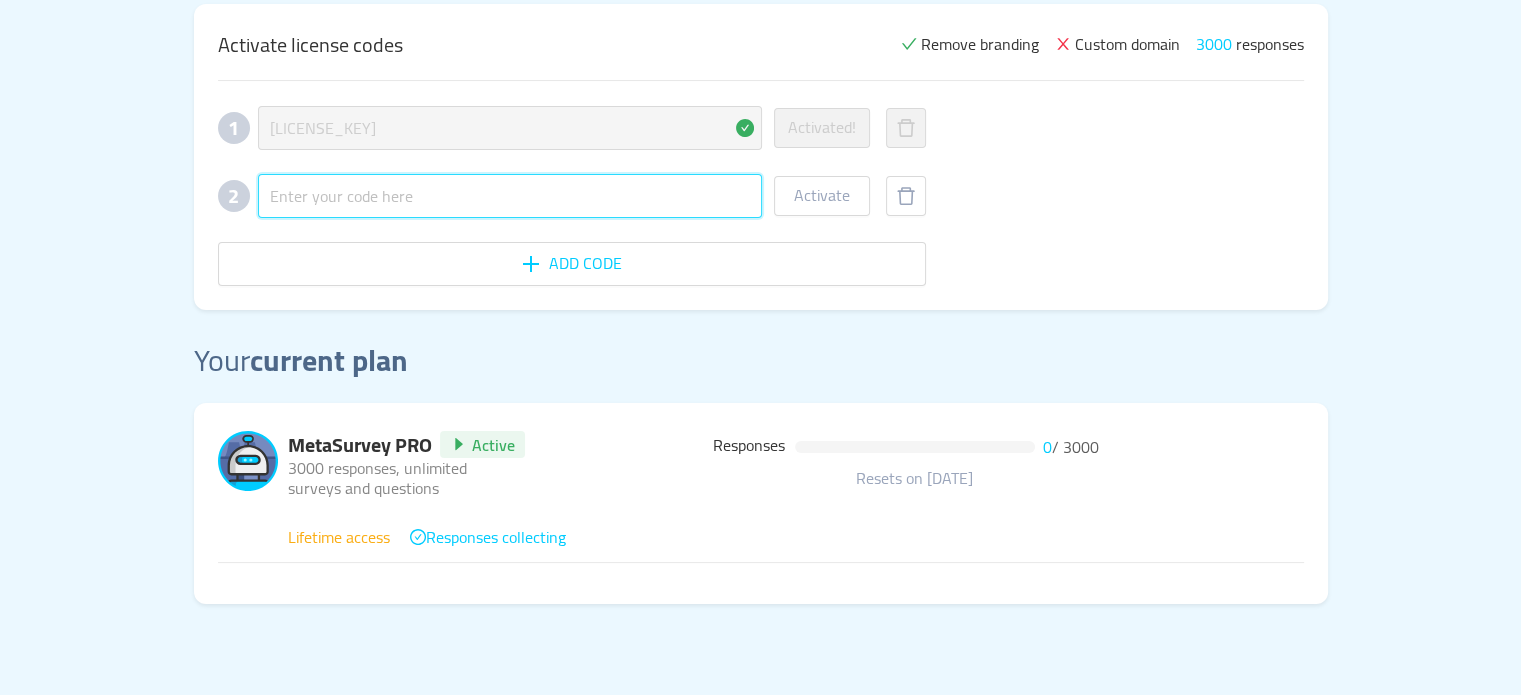click at bounding box center (510, 196) 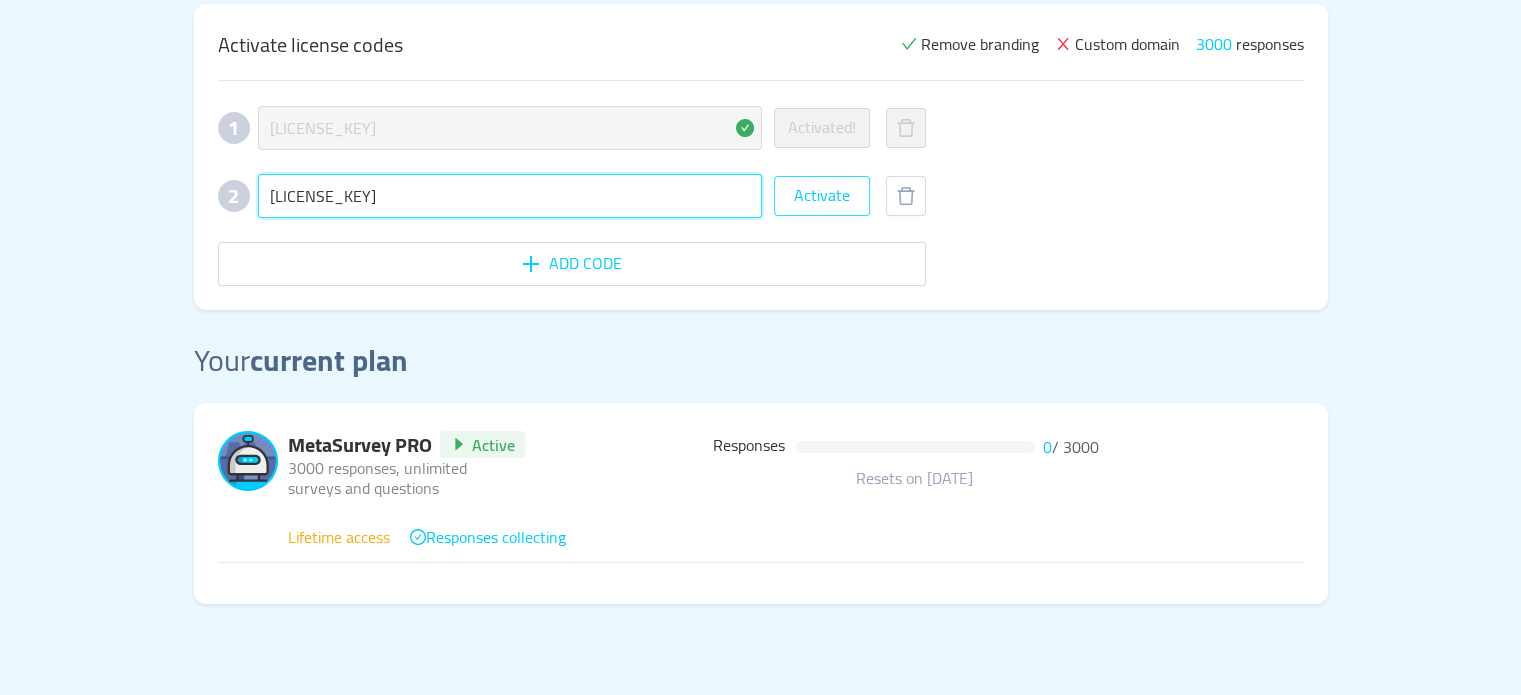 type on "[LICENSE_KEY]" 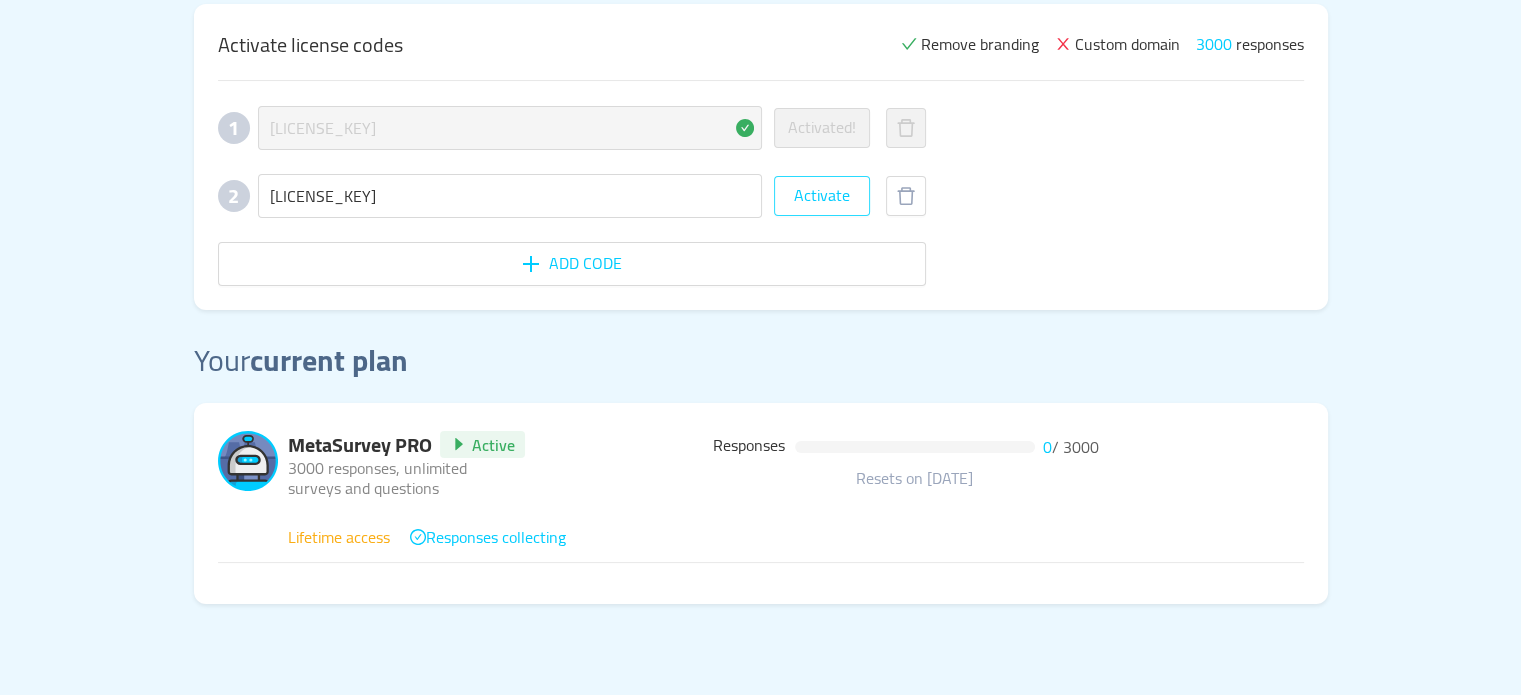 click on "Activate" at bounding box center [822, 196] 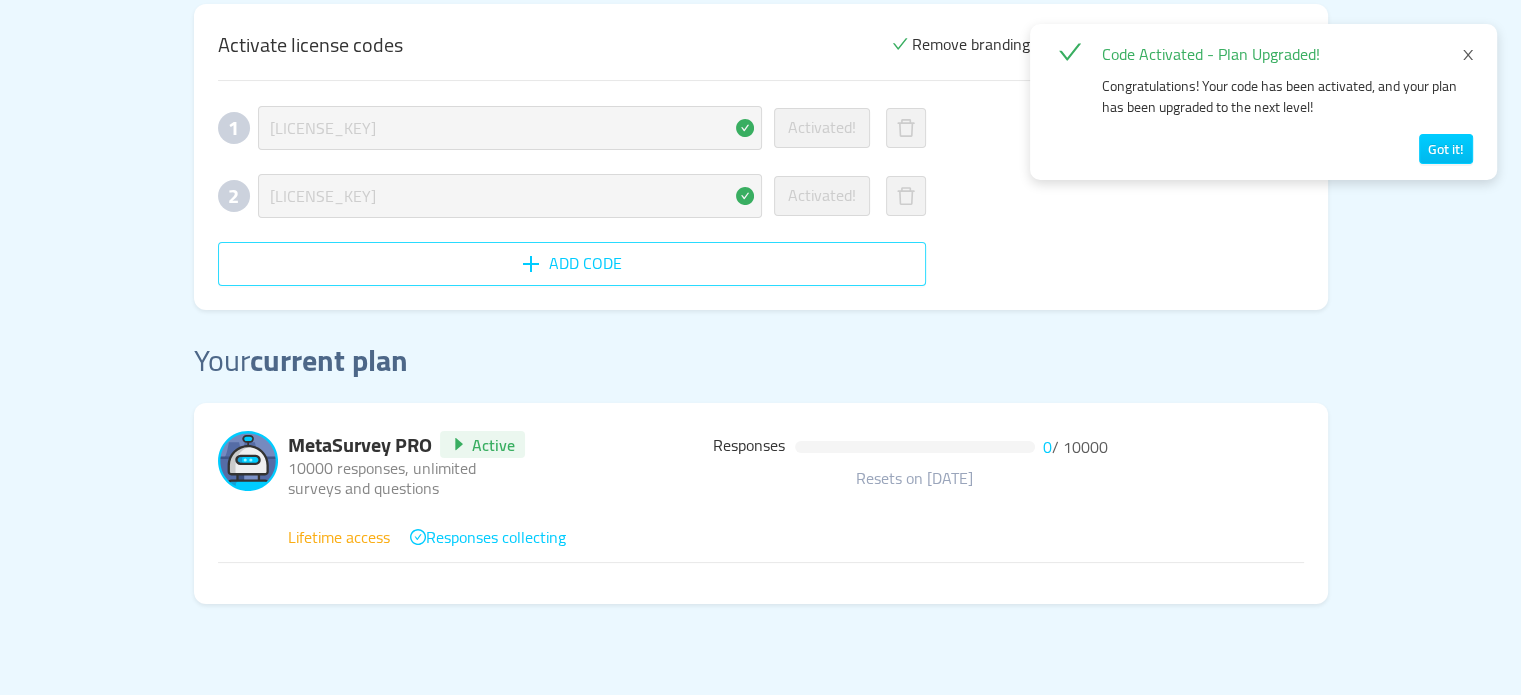 click on "Add code" at bounding box center [572, 264] 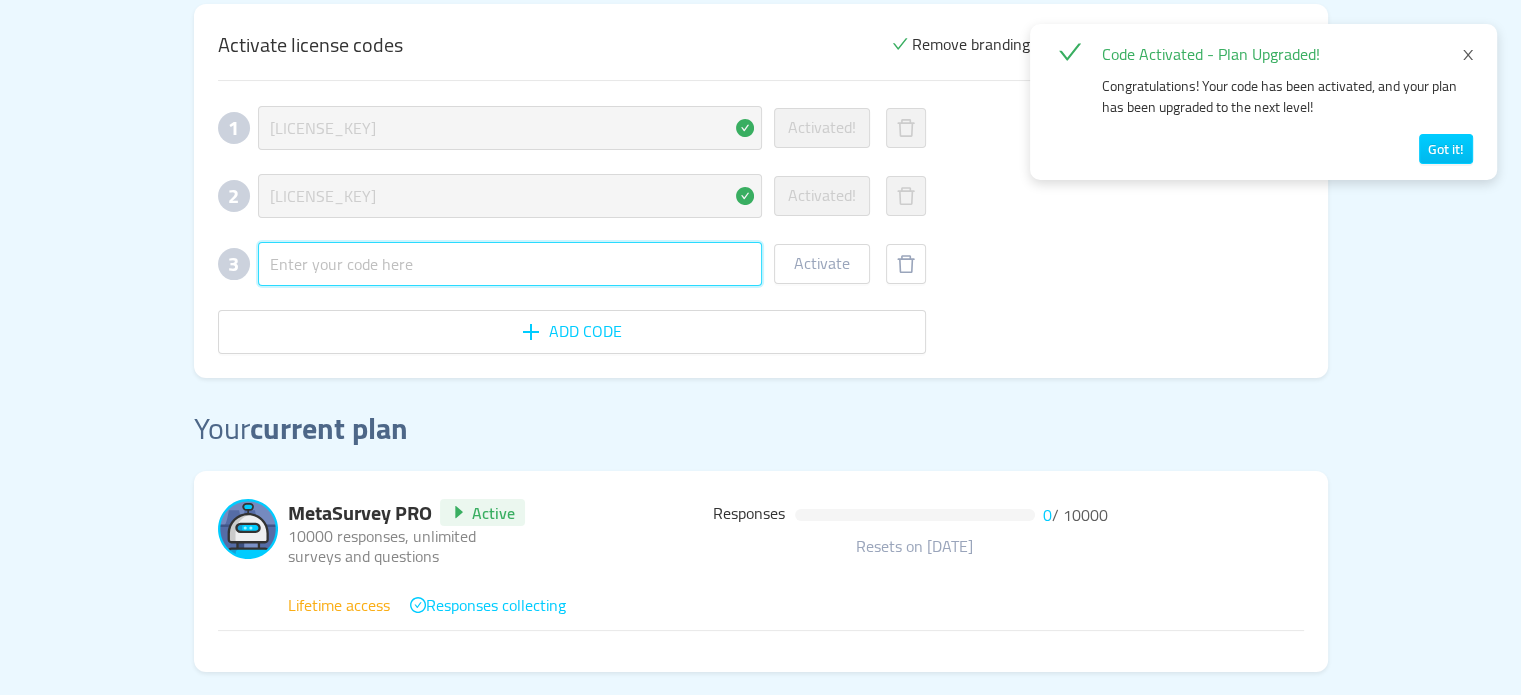 click at bounding box center (510, 264) 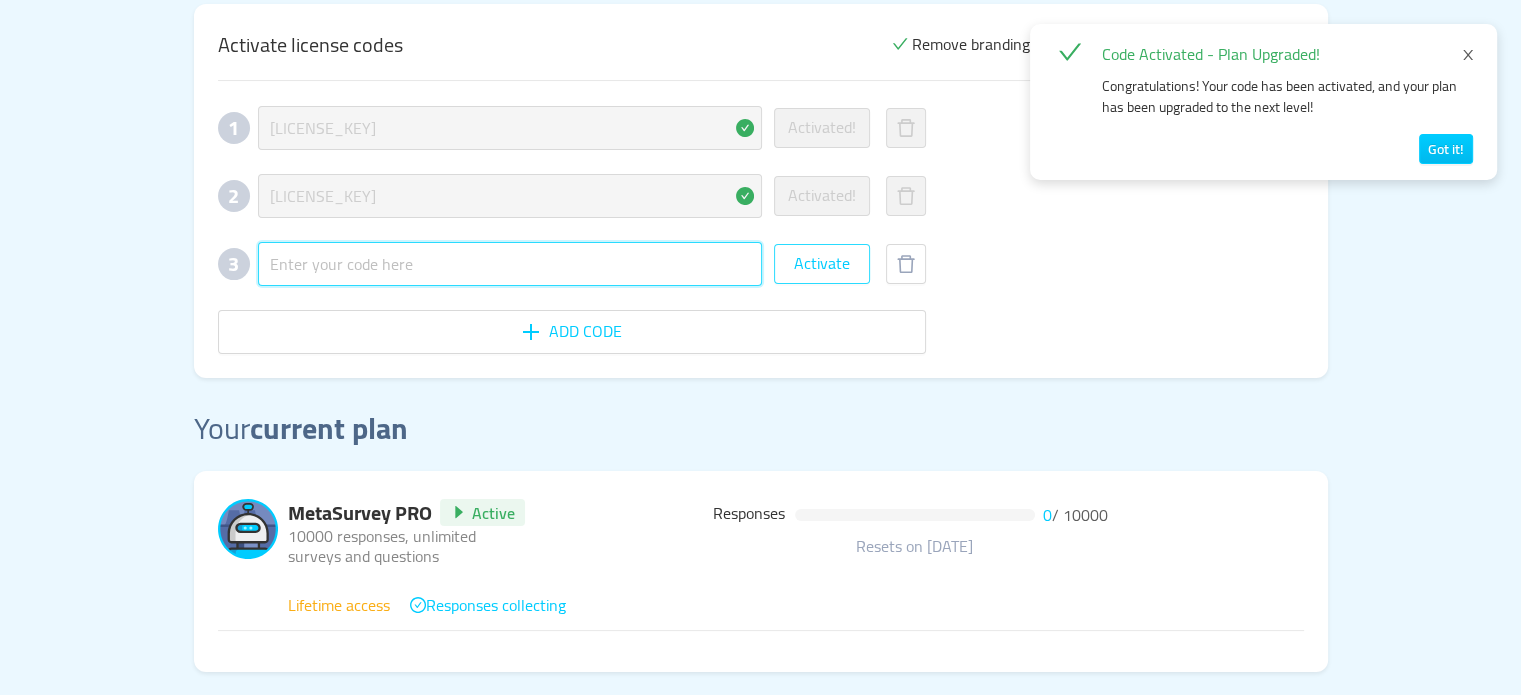 paste on "[LICENSE_KEY]" 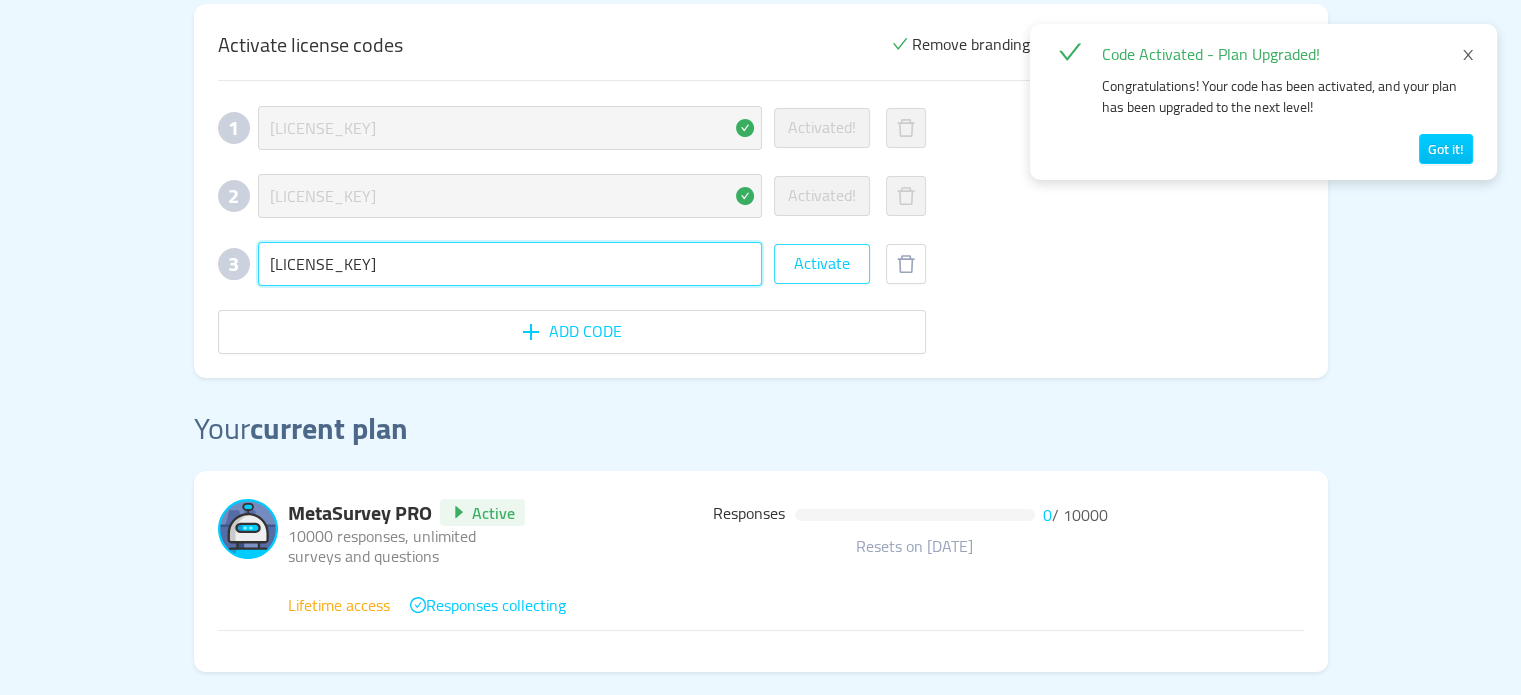type on "[LICENSE_KEY]" 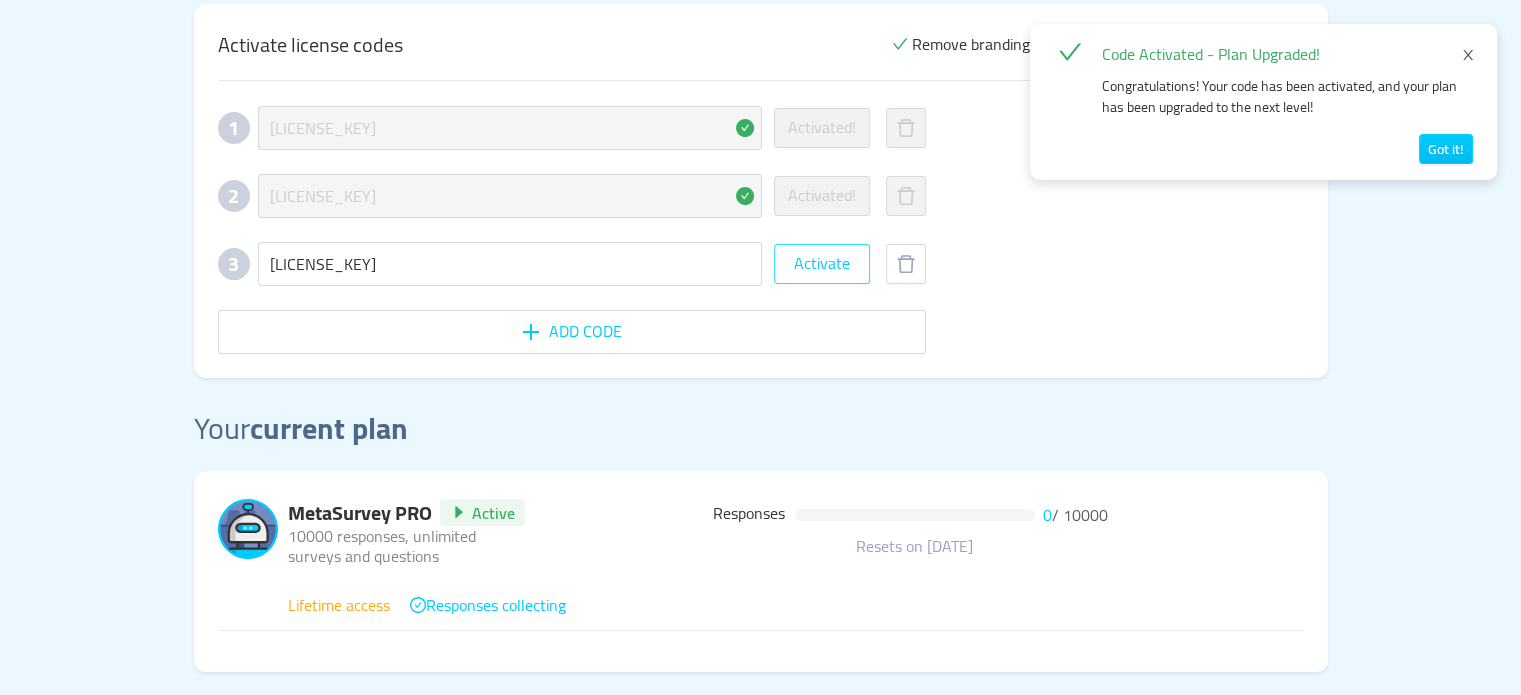 click on "Activate" at bounding box center (822, 264) 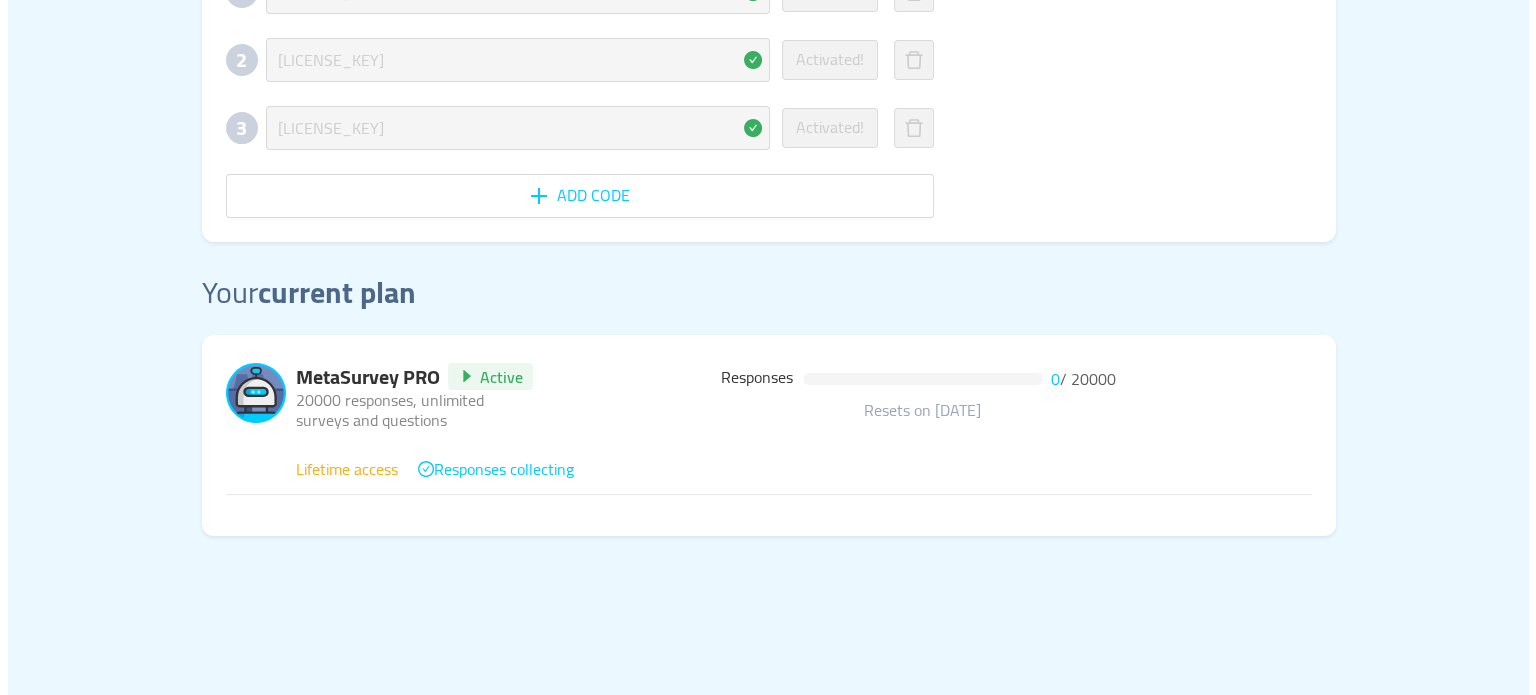 scroll, scrollTop: 0, scrollLeft: 0, axis: both 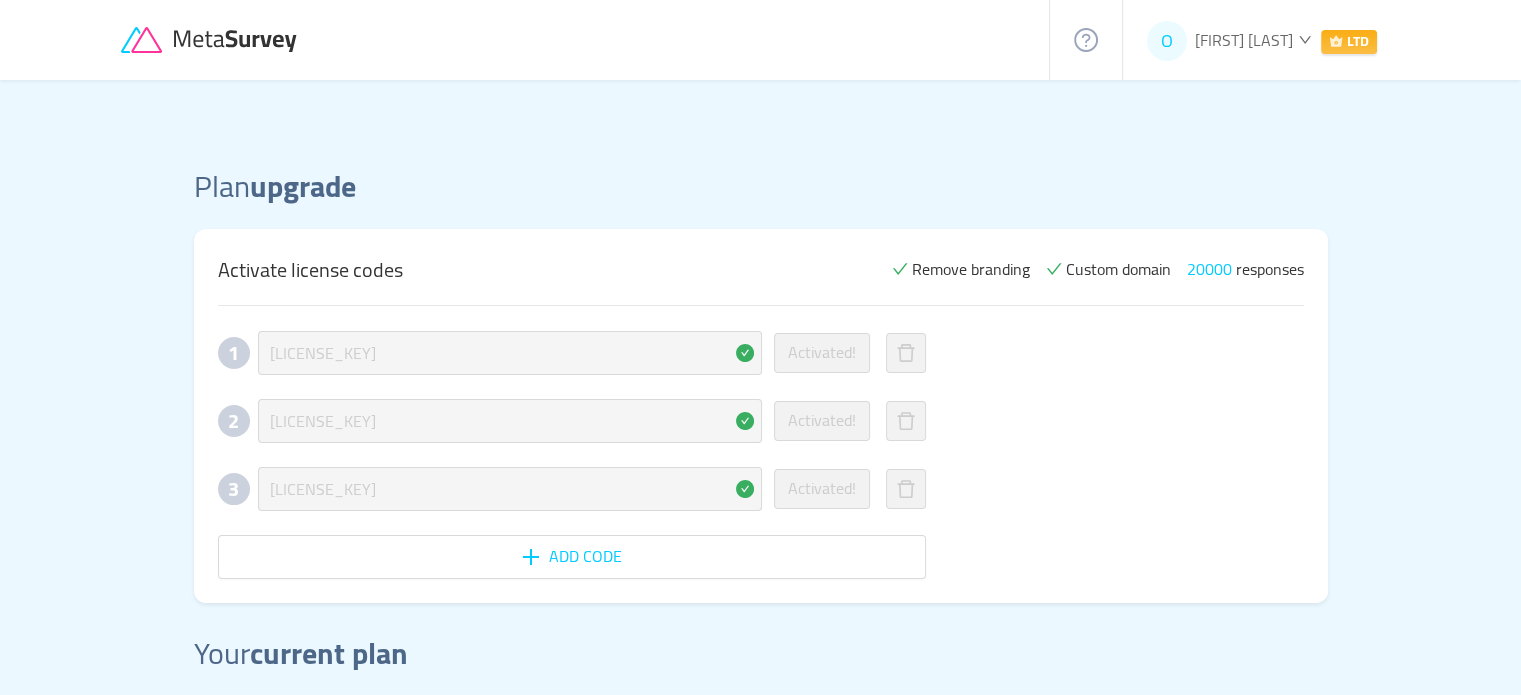 click 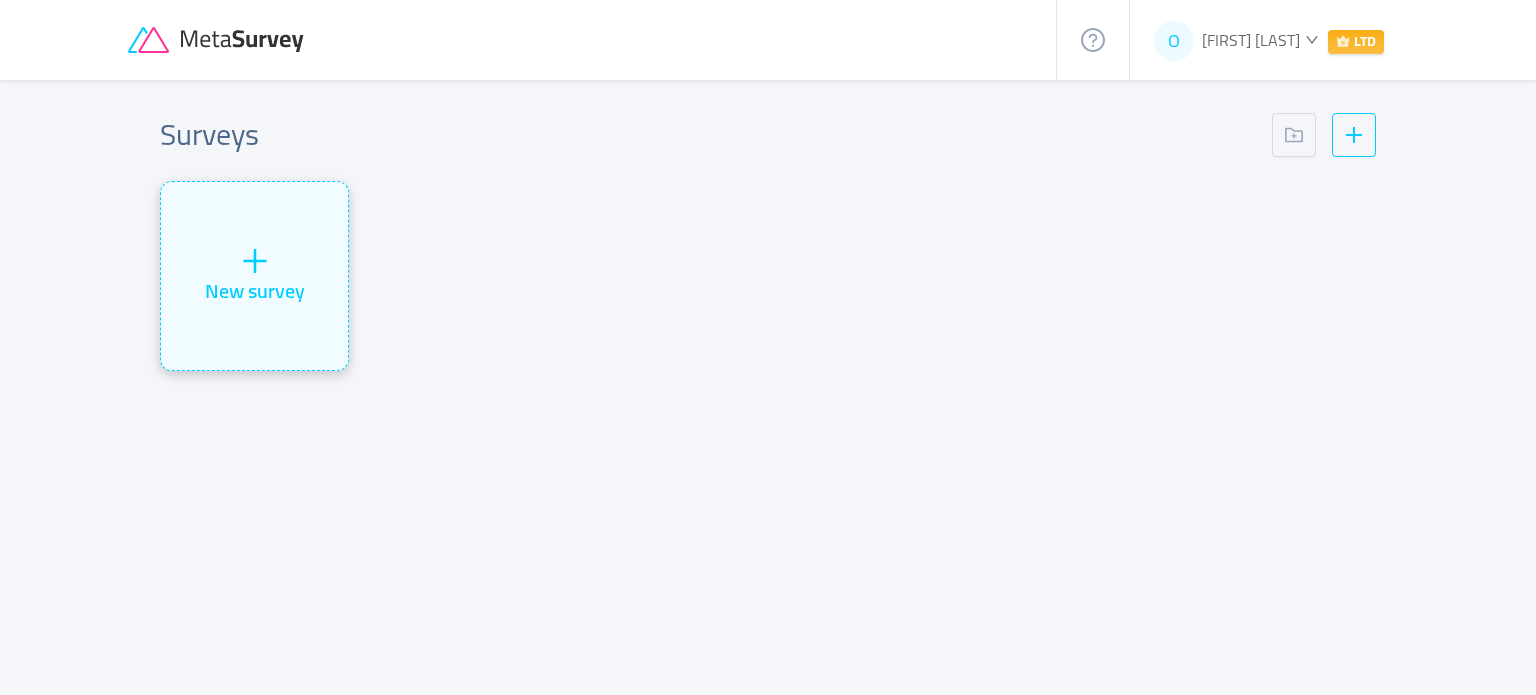 click on "New survey" at bounding box center [254, 276] 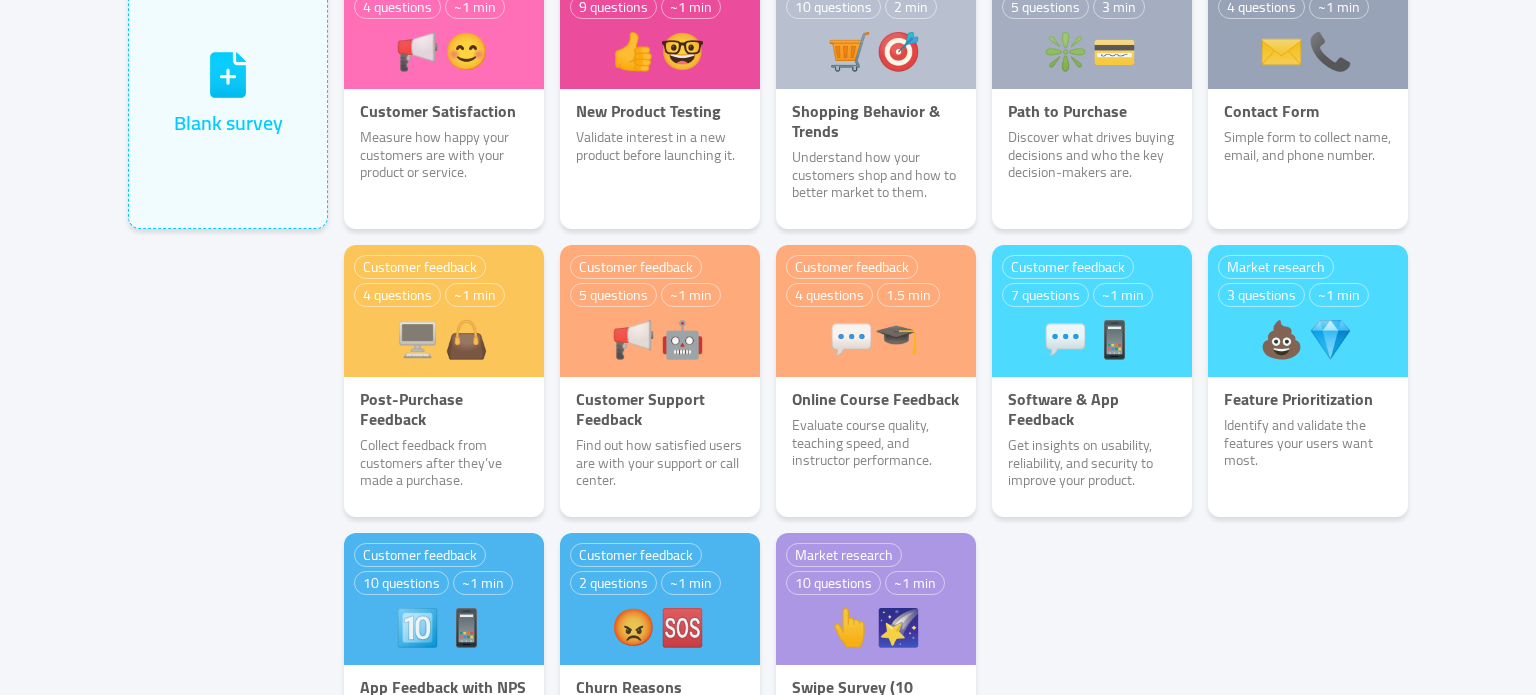 scroll, scrollTop: 300, scrollLeft: 0, axis: vertical 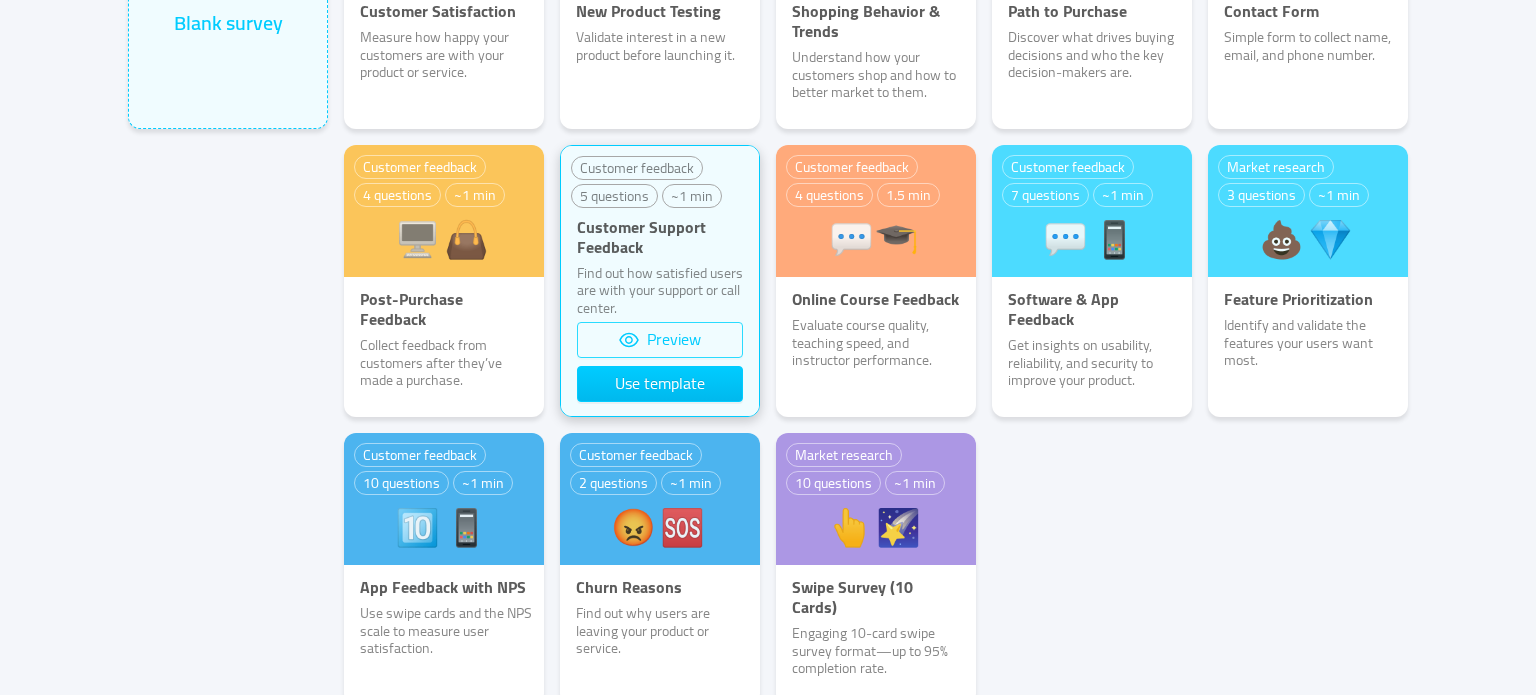 click on "Preview" at bounding box center (660, 340) 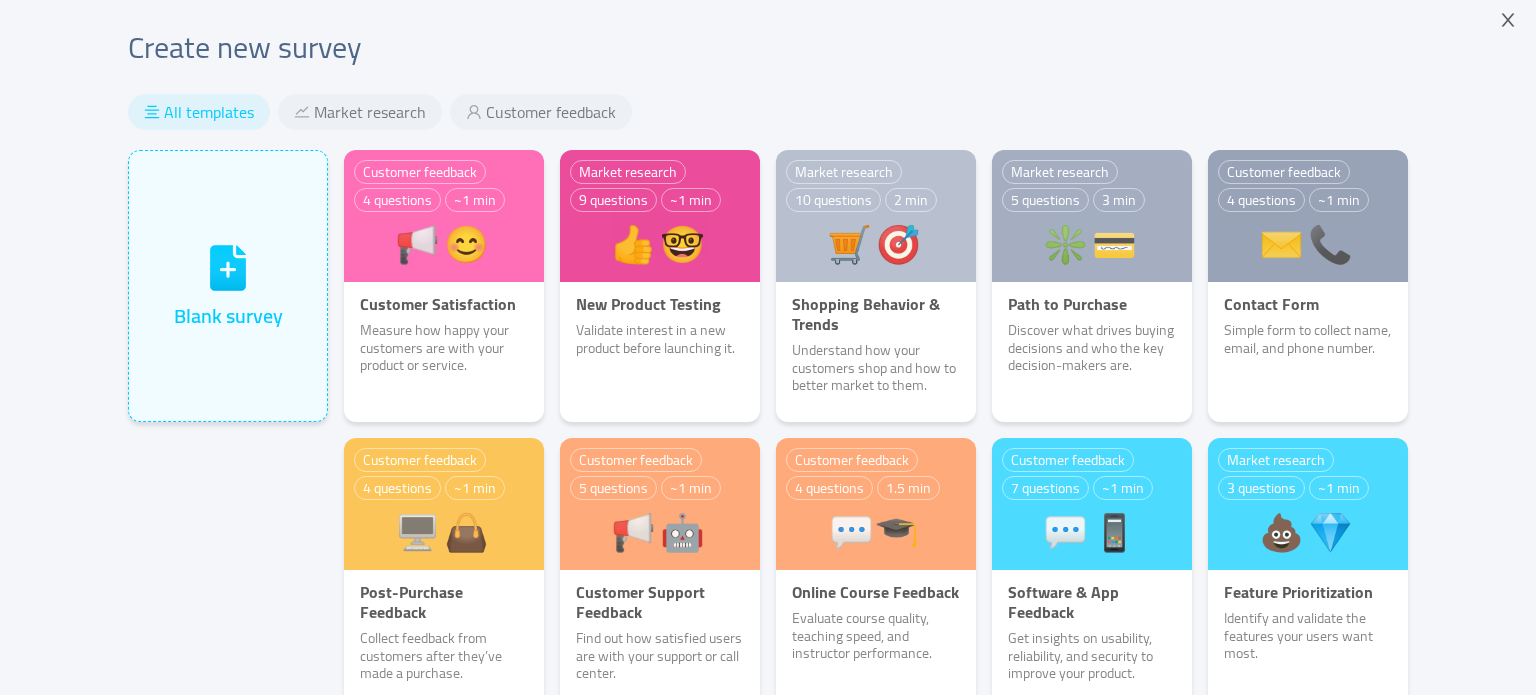 scroll, scrollTop: 0, scrollLeft: 0, axis: both 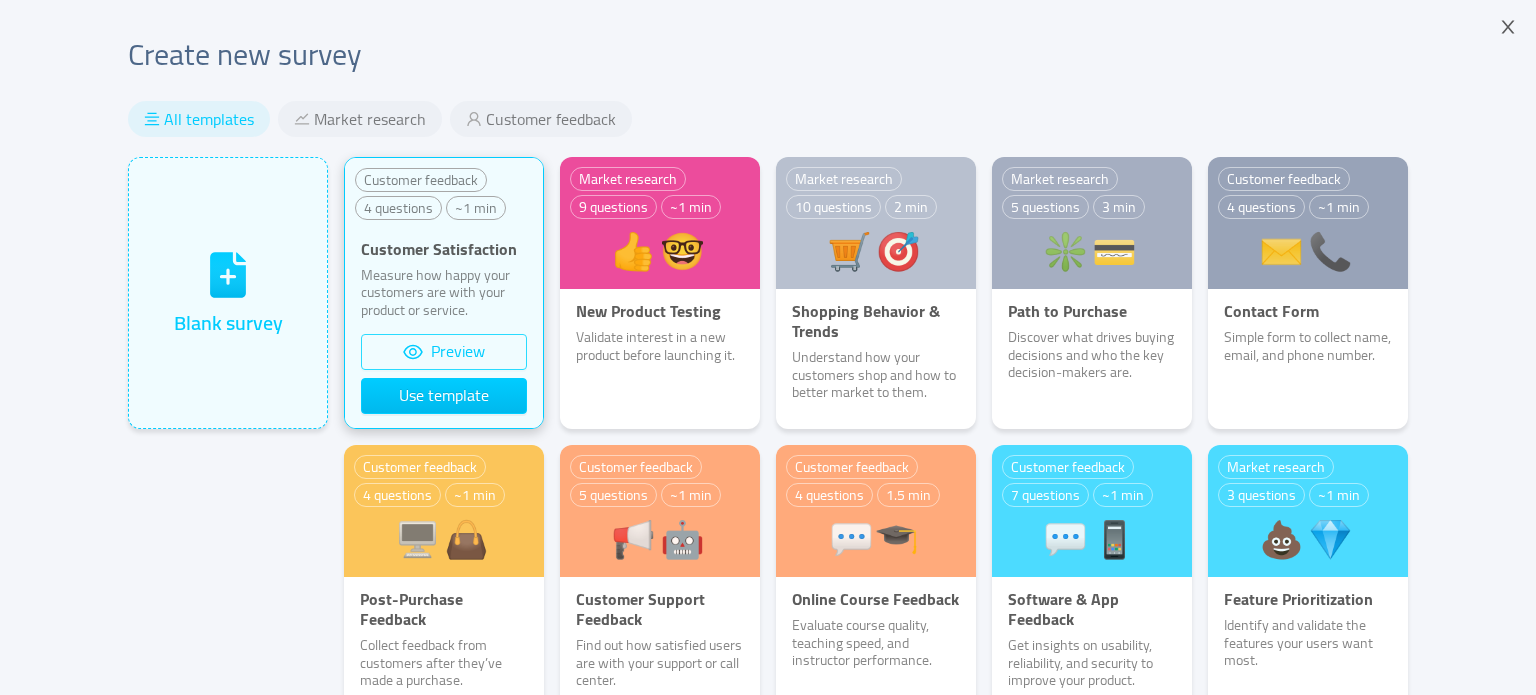 click on "Preview" at bounding box center [444, 352] 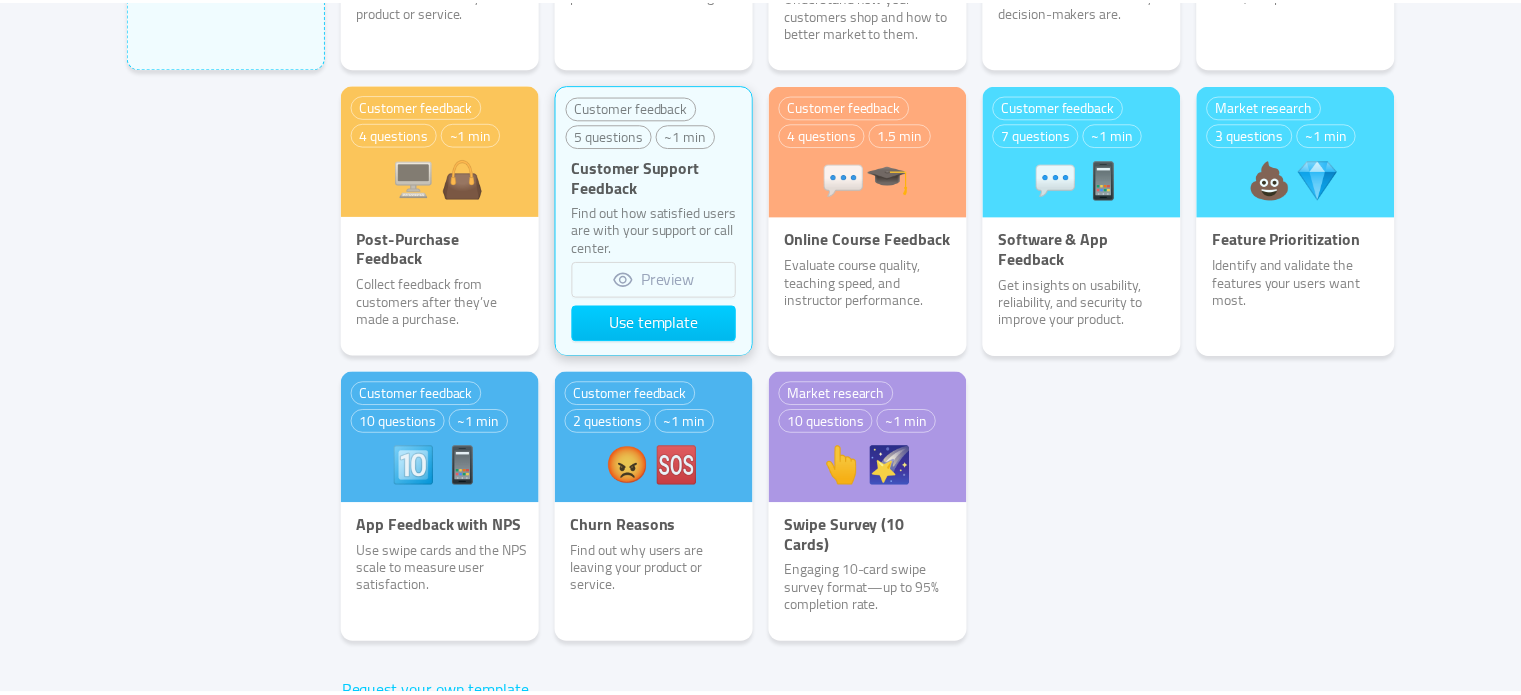 scroll, scrollTop: 247, scrollLeft: 0, axis: vertical 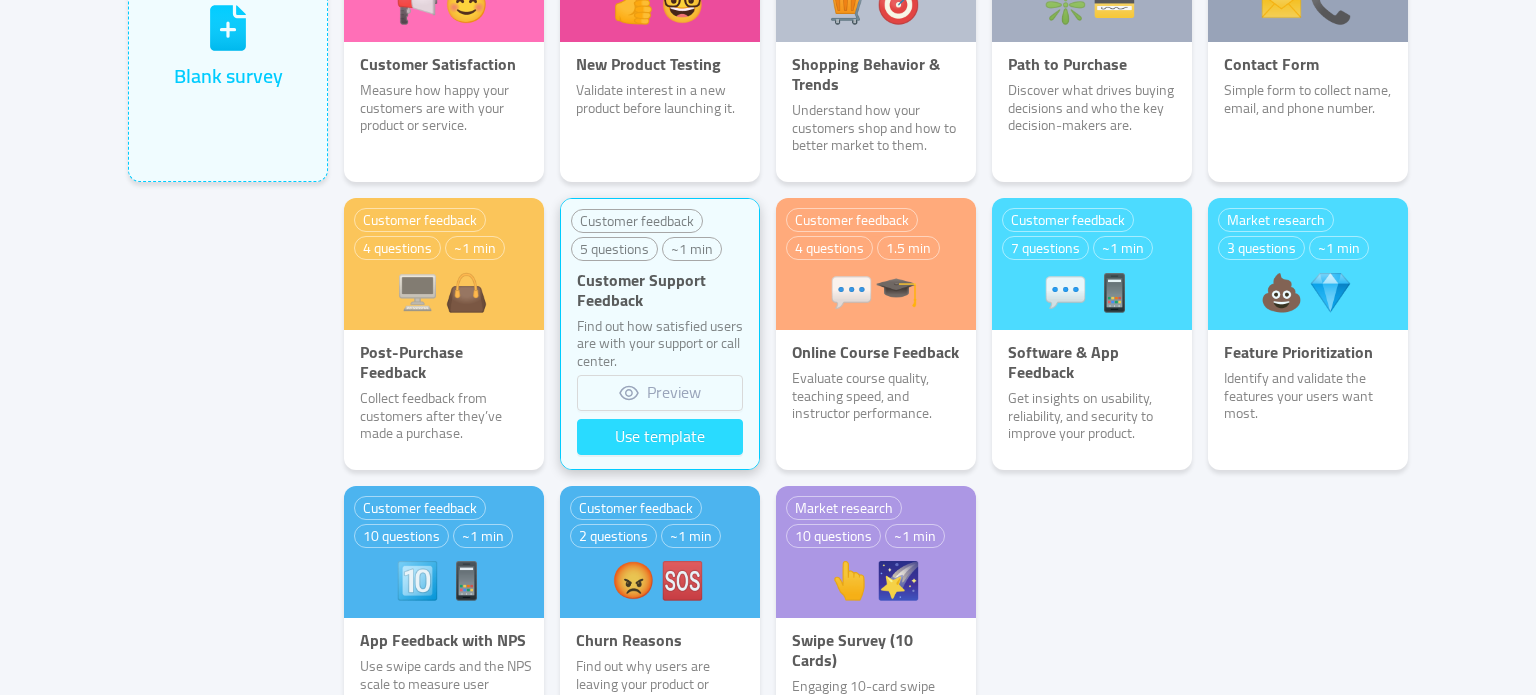 click on "Use template" at bounding box center (660, 437) 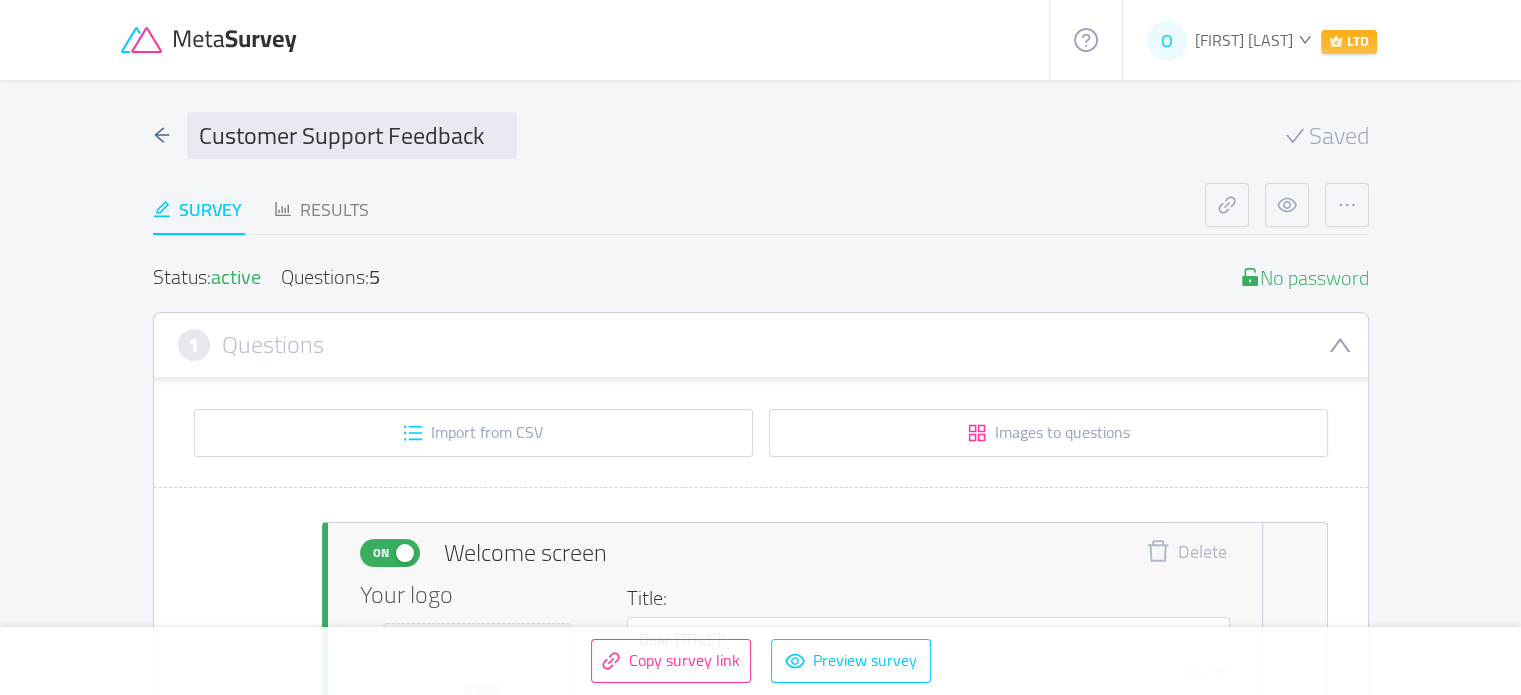 type 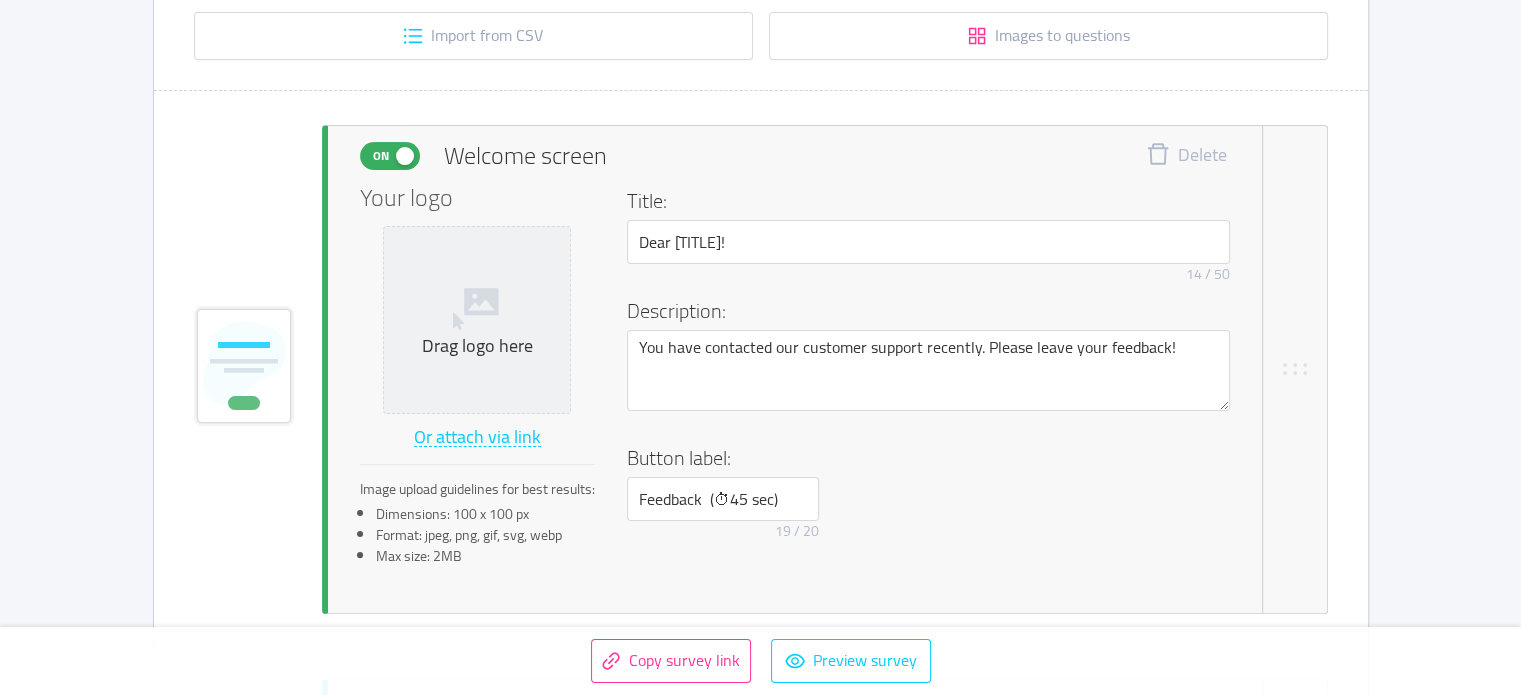 scroll, scrollTop: 400, scrollLeft: 0, axis: vertical 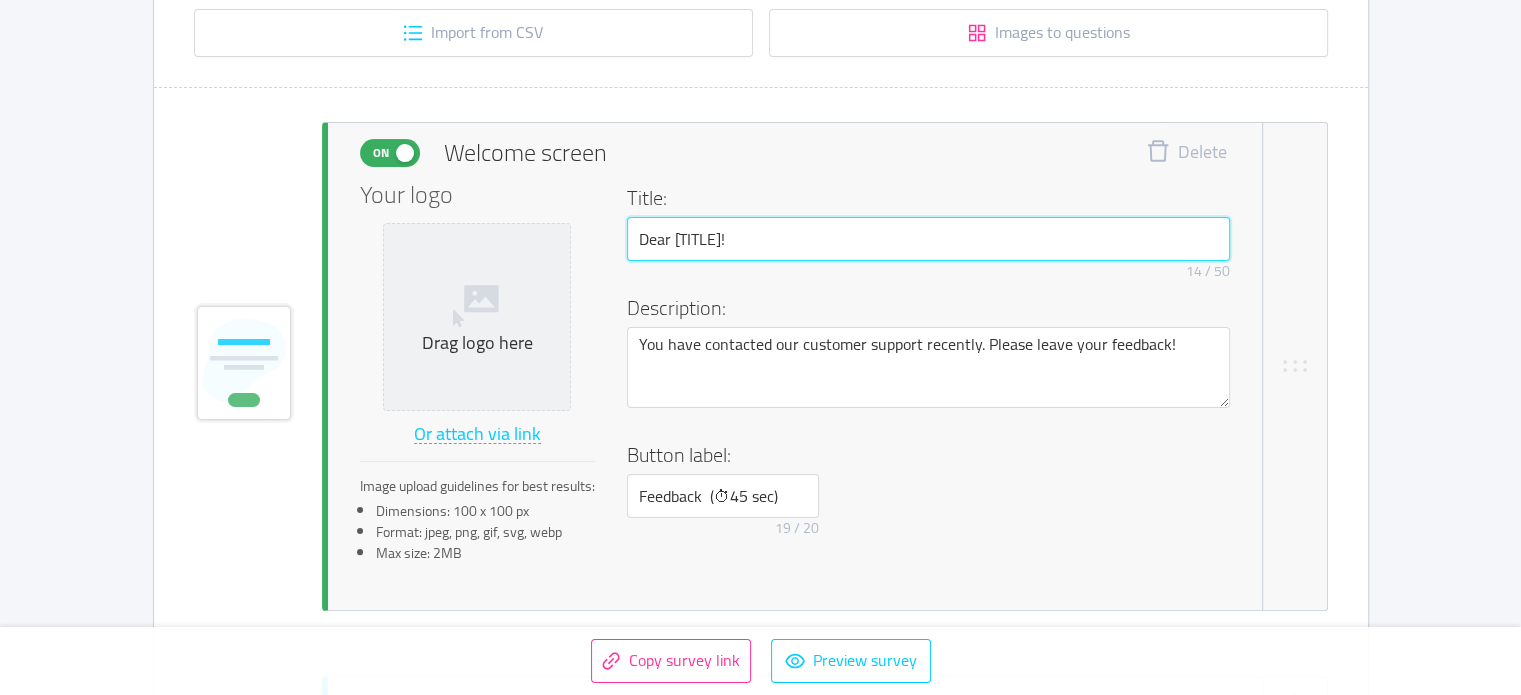 drag, startPoint x: 808, startPoint y: 240, endPoint x: 677, endPoint y: 243, distance: 131.03435 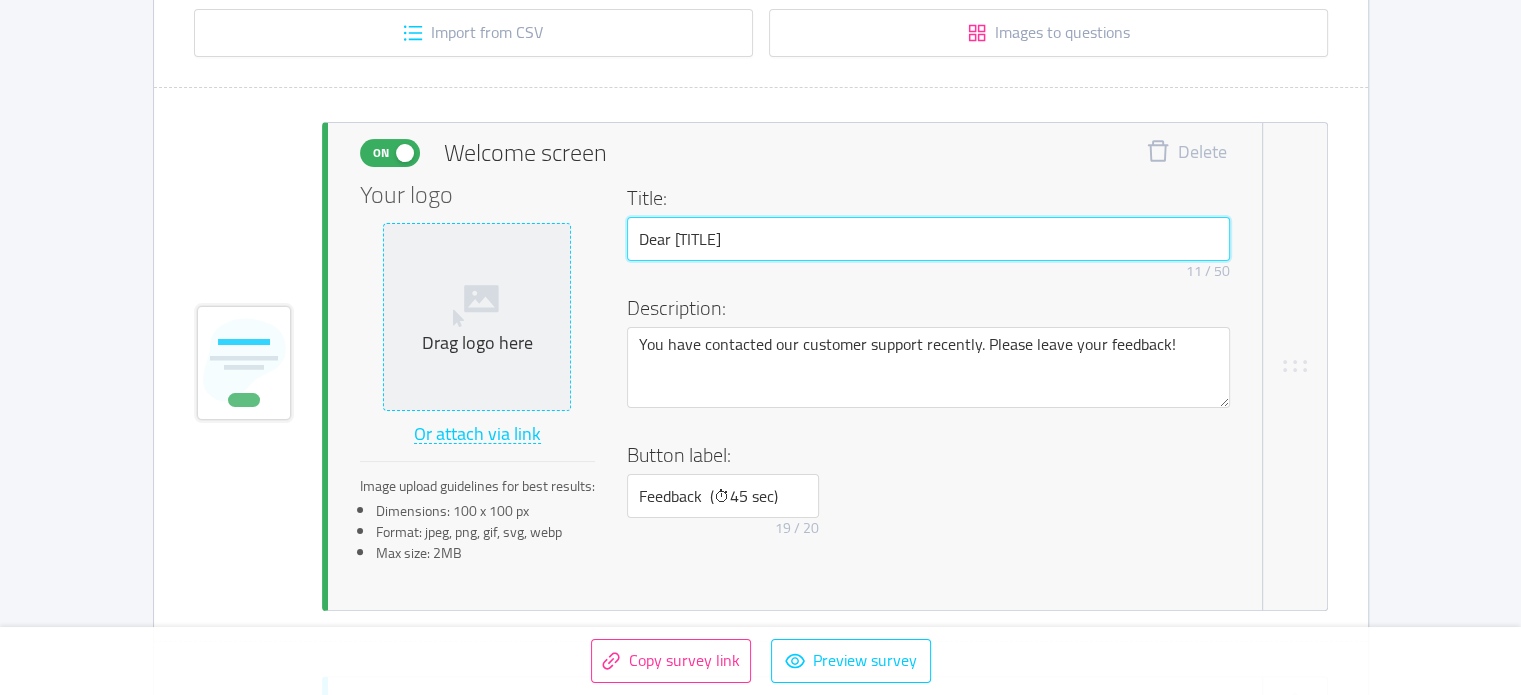 type on "Dear [TITLE]" 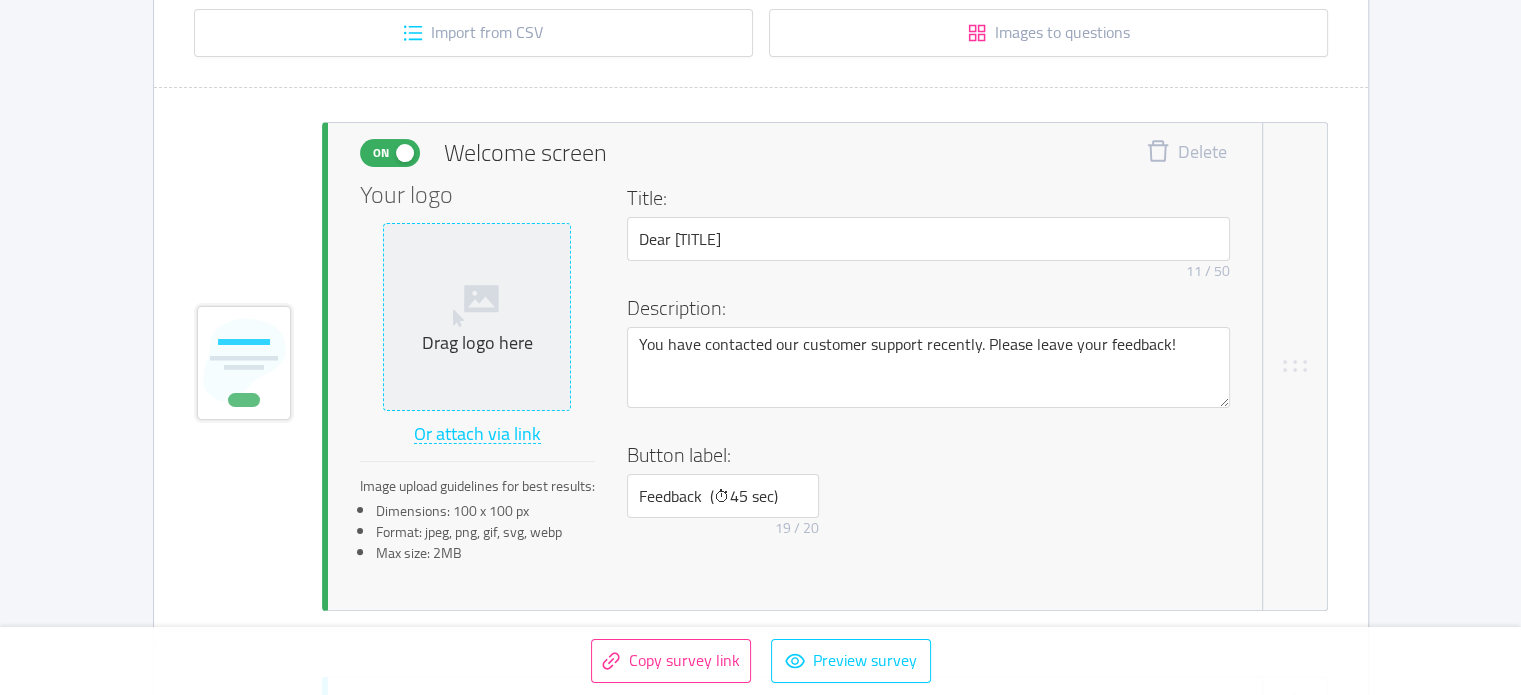 click on "Drag logo here" at bounding box center [477, 317] 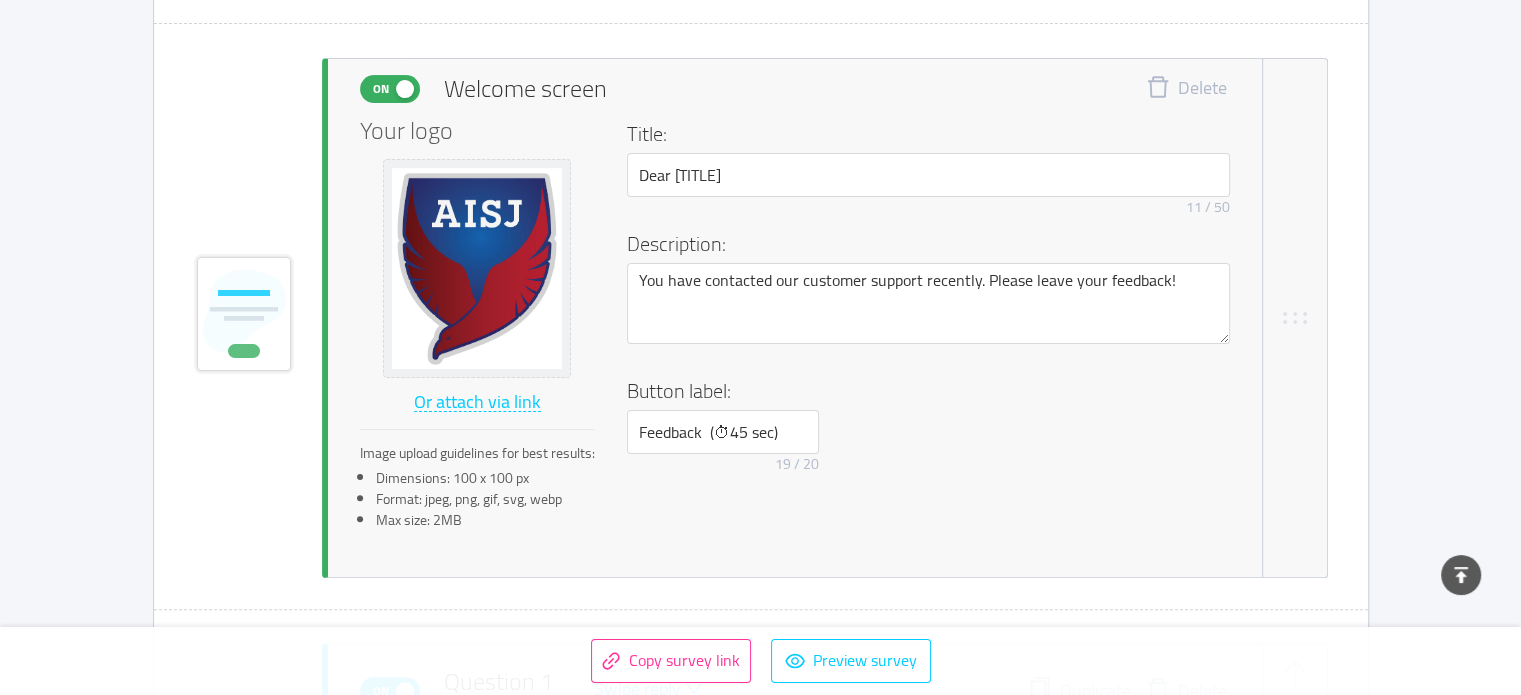 scroll, scrollTop: 500, scrollLeft: 0, axis: vertical 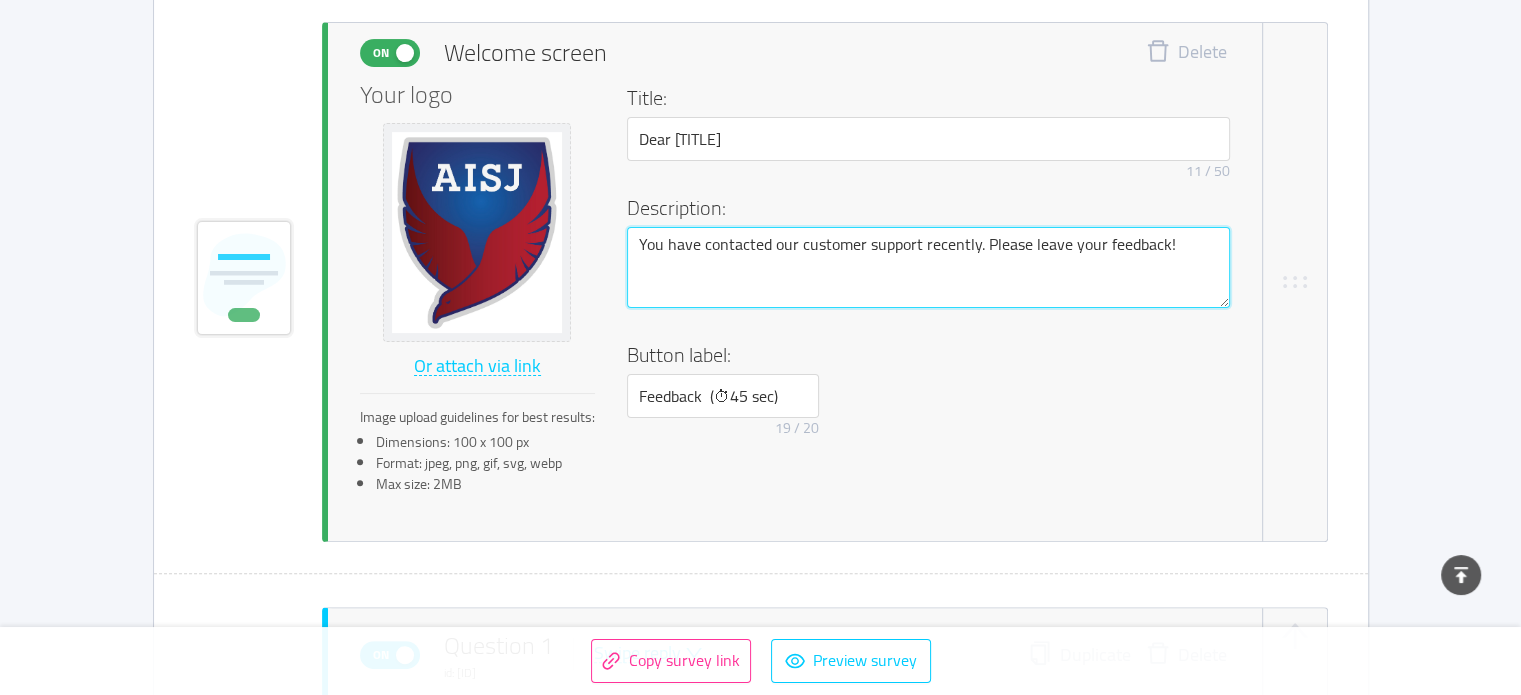 click on "You have contacted our customer support recently. Please leave your feedback!" at bounding box center (928, 268) 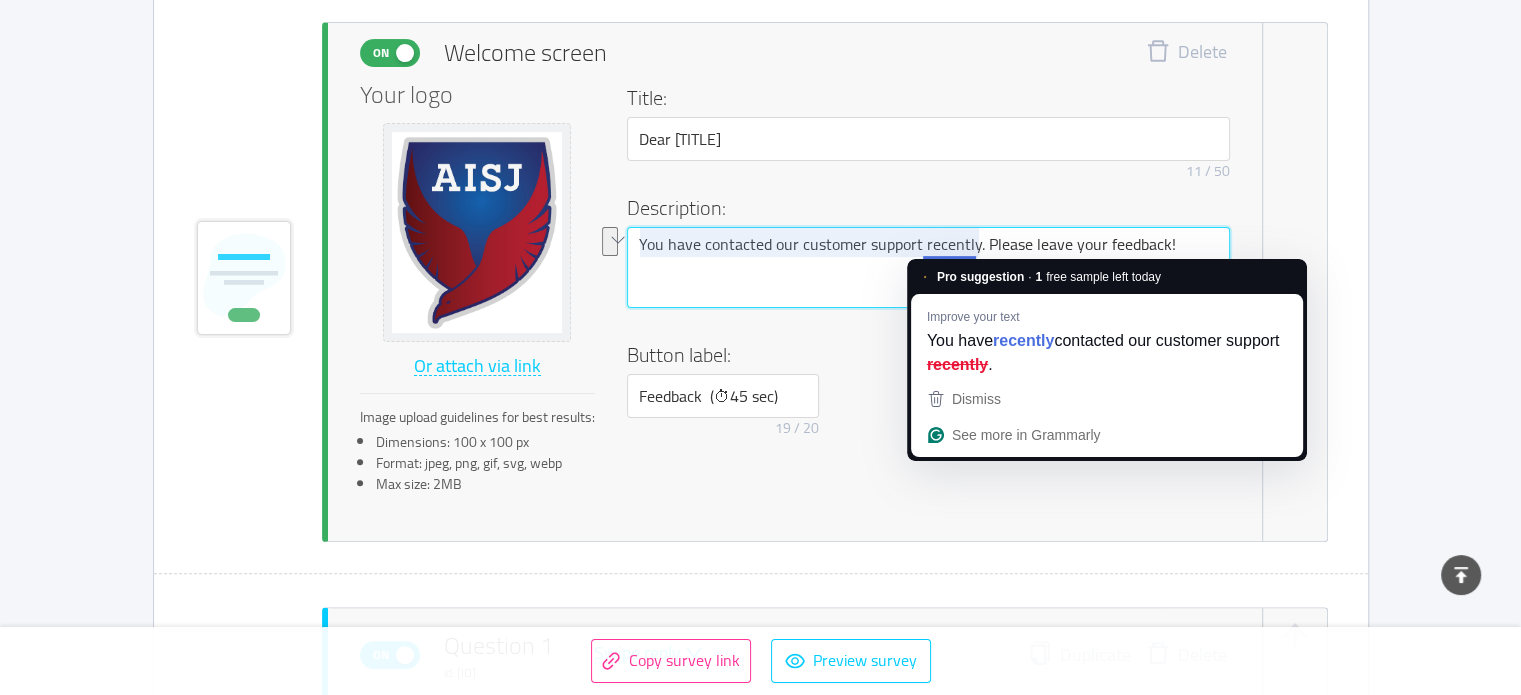 drag, startPoint x: 701, startPoint y: 241, endPoint x: 916, endPoint y: 240, distance: 215.00232 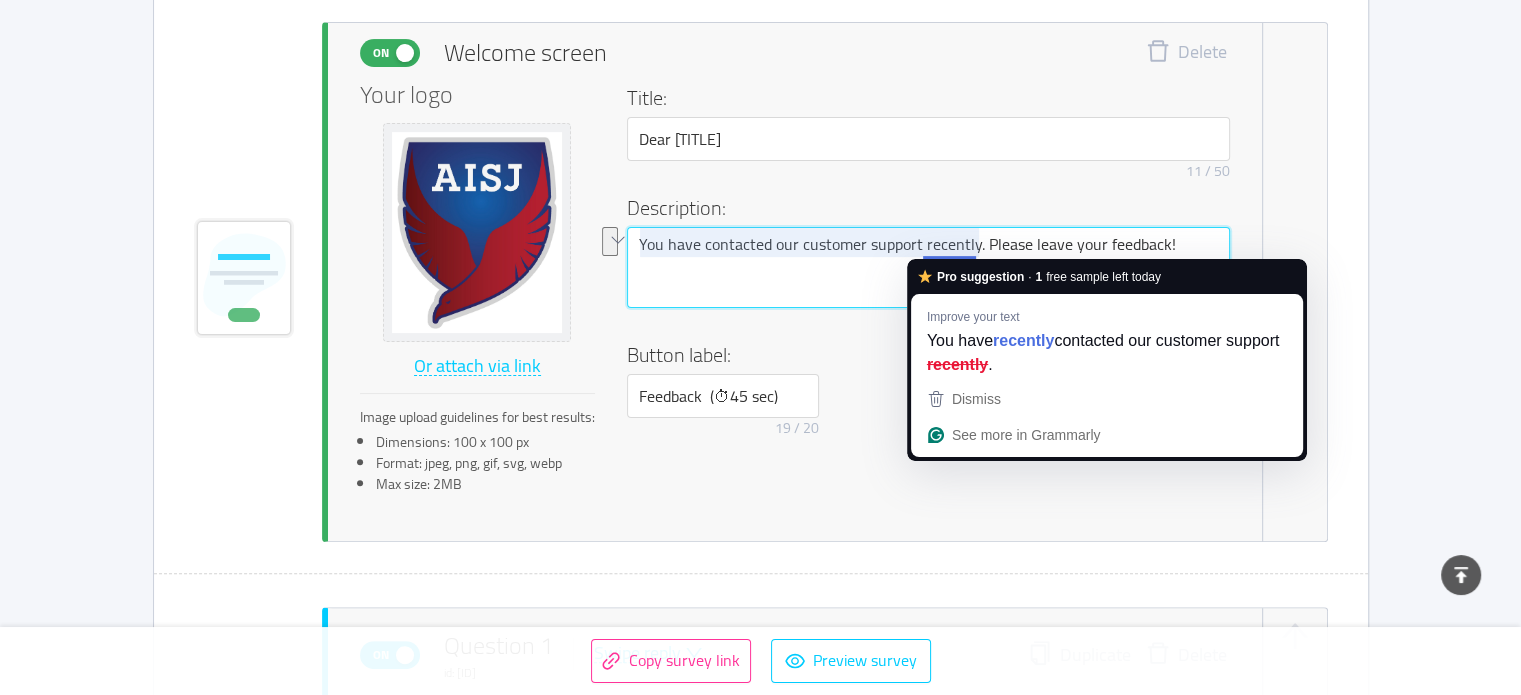click on "You have contacted our customer support recently. Please leave your feedback!" at bounding box center [928, 268] 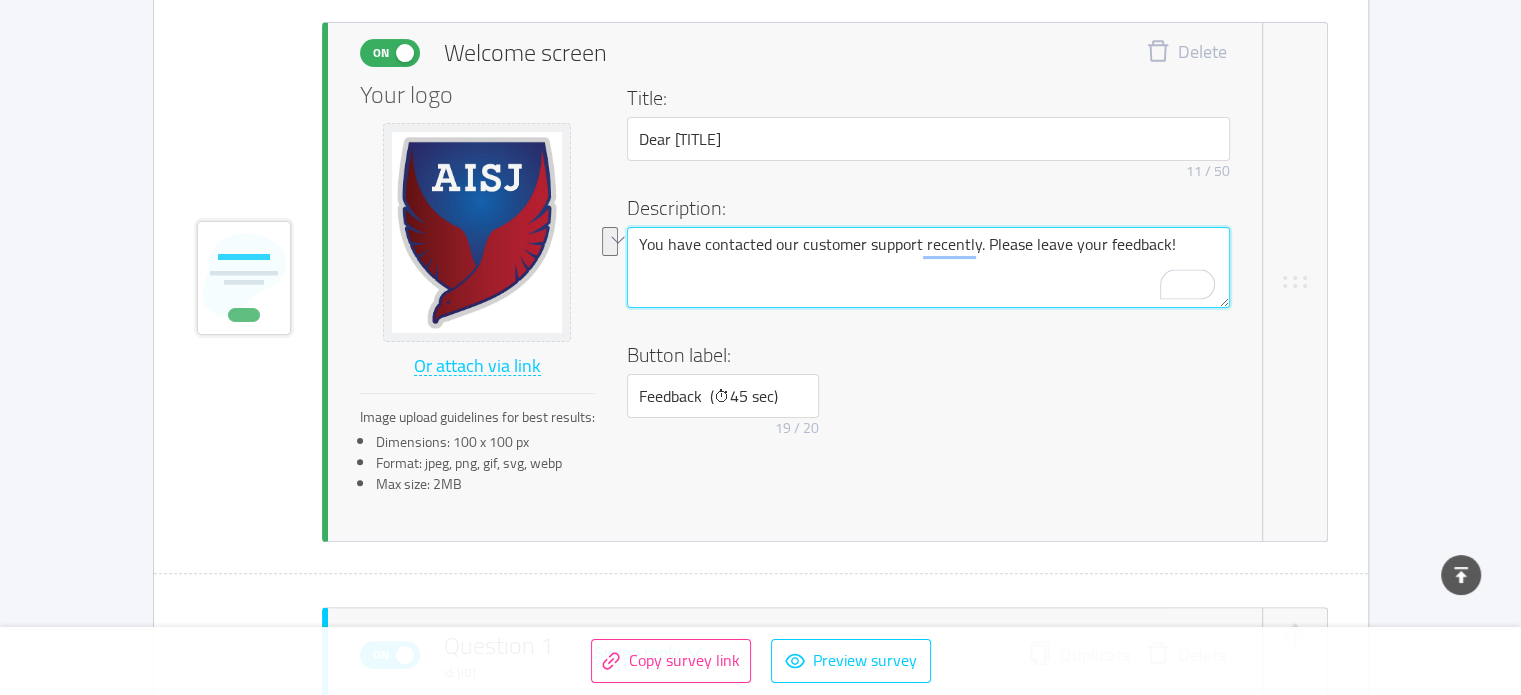 type 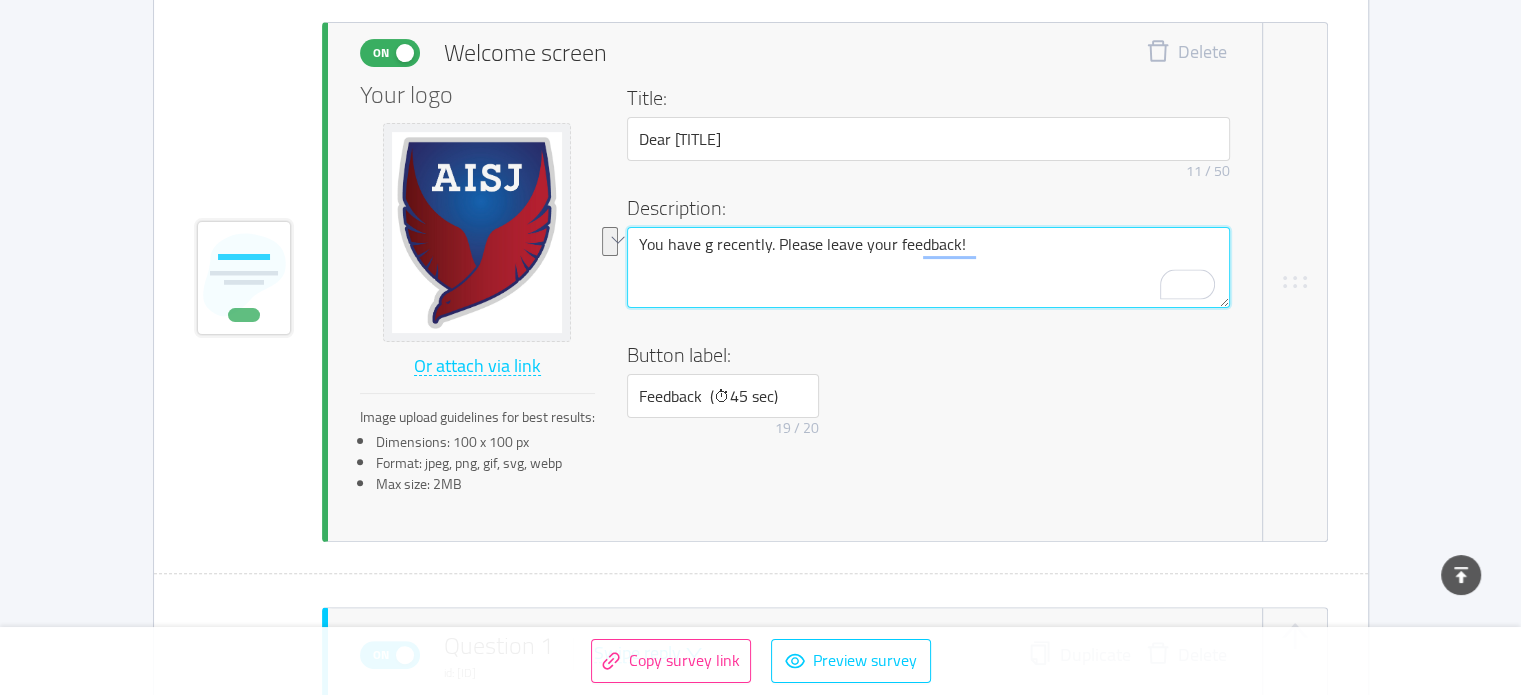 type 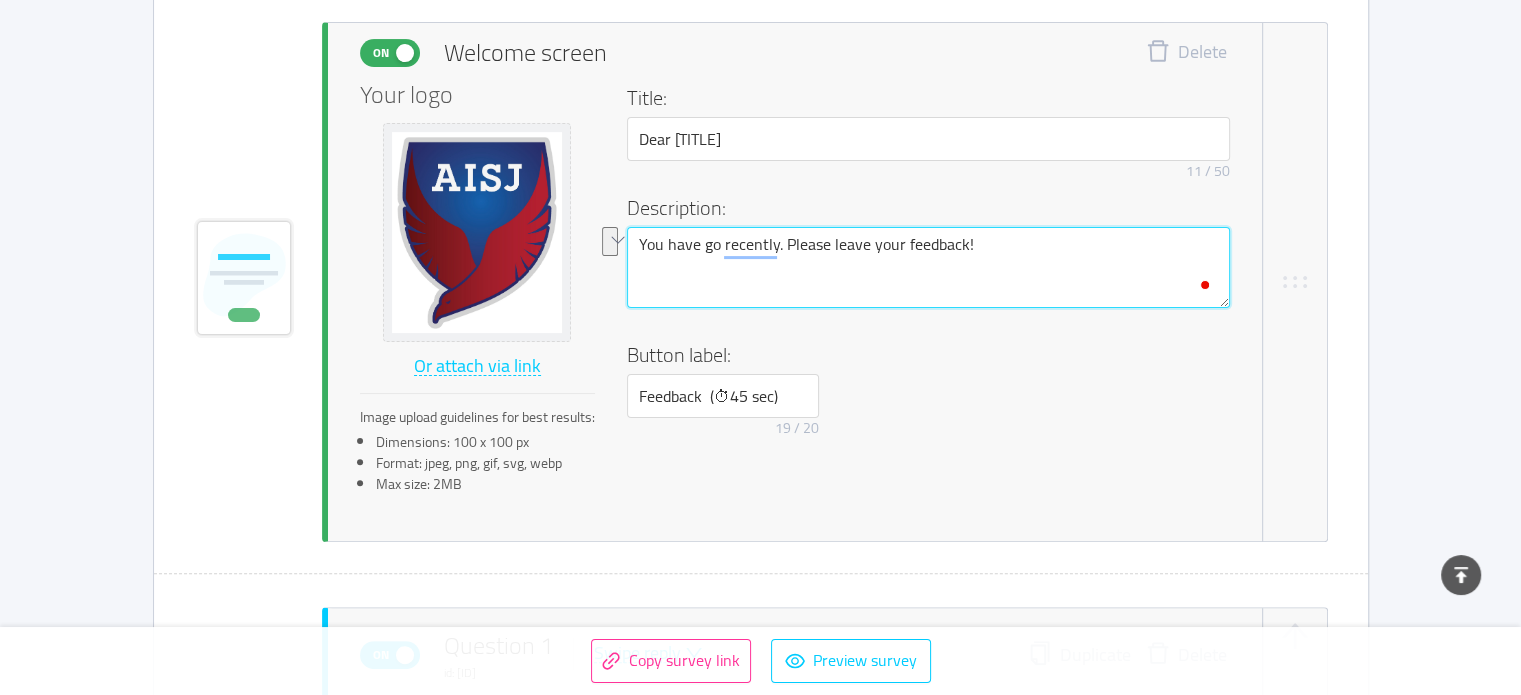 type 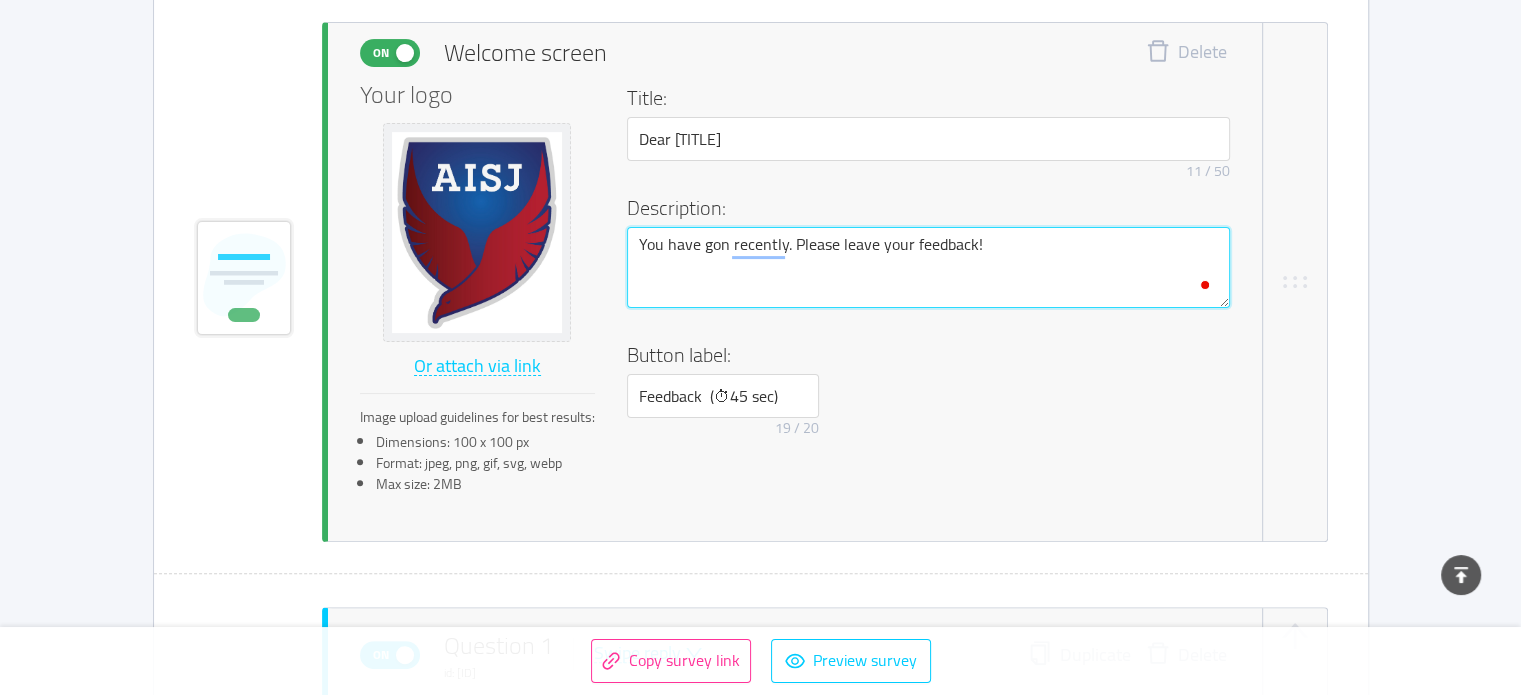 type 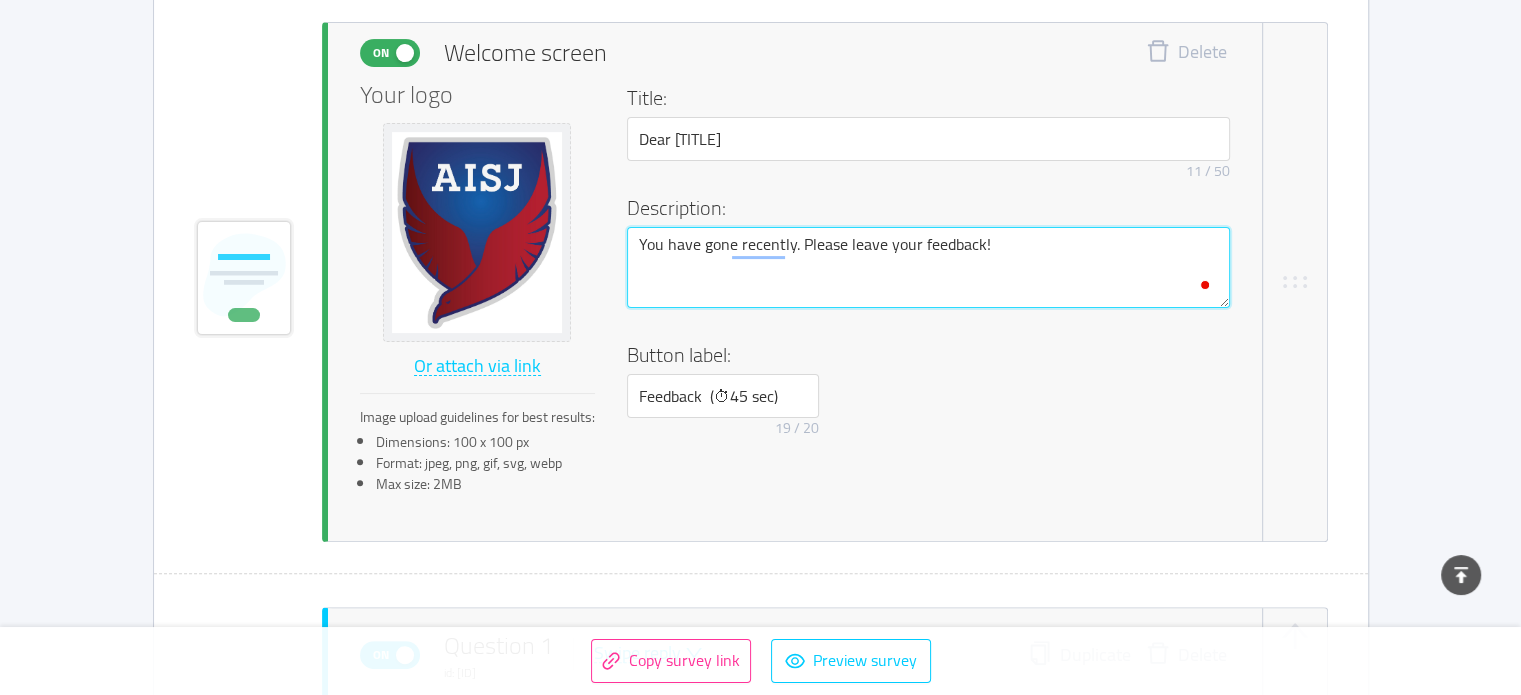 type 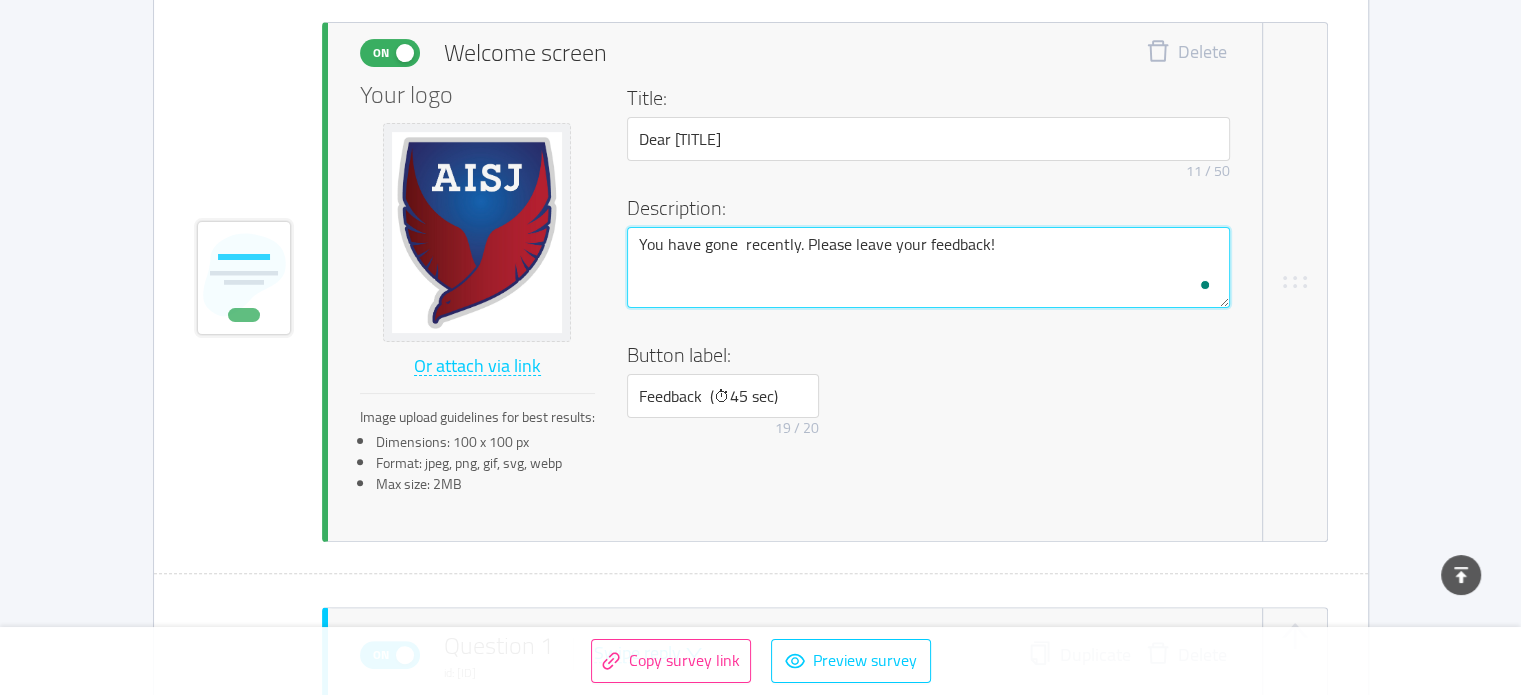 type 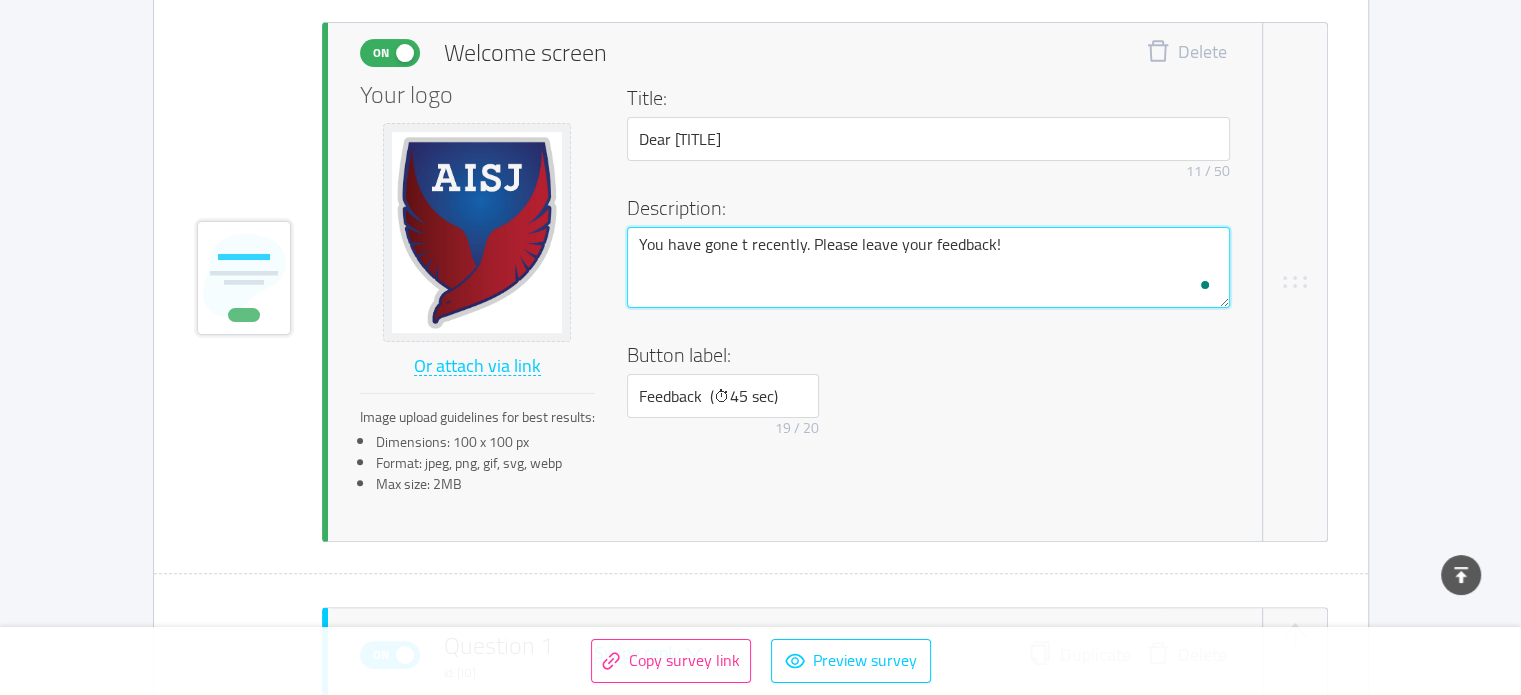 type 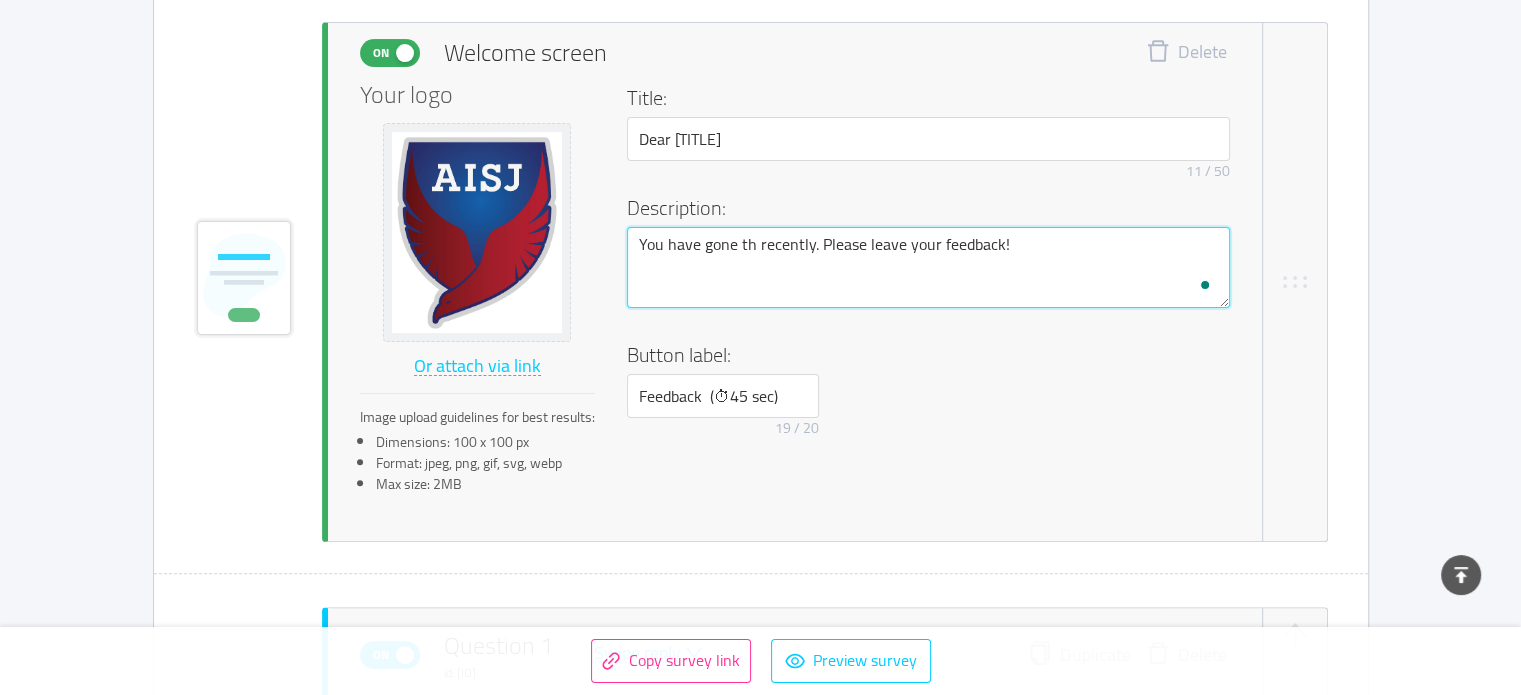 type 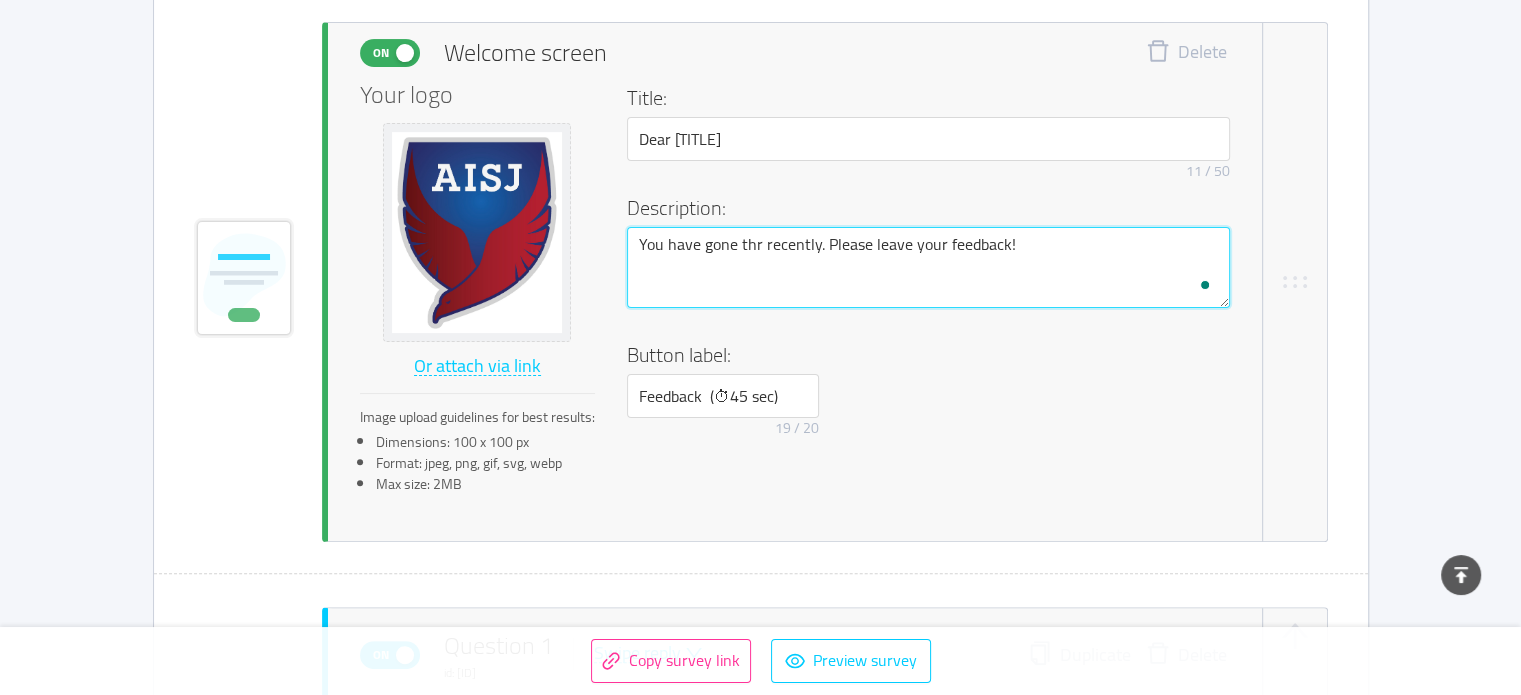 type 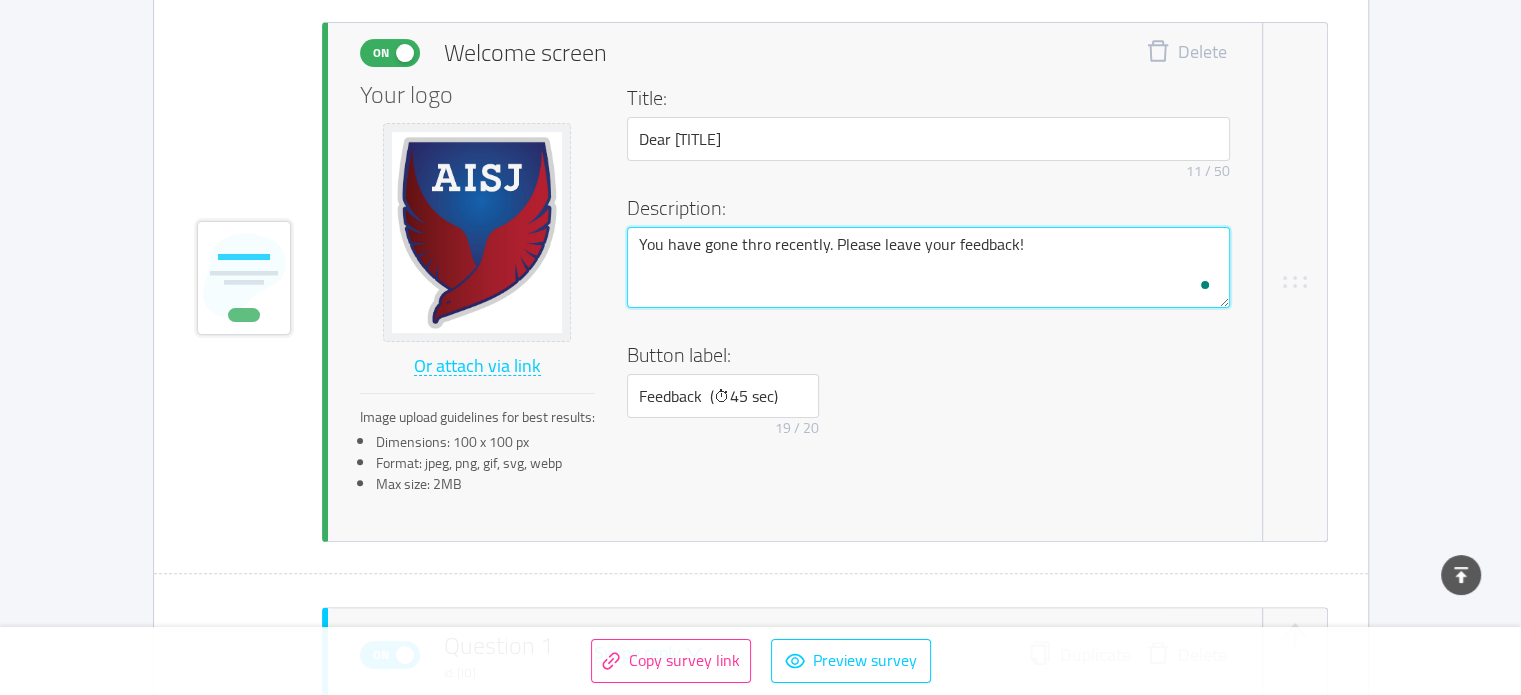 type 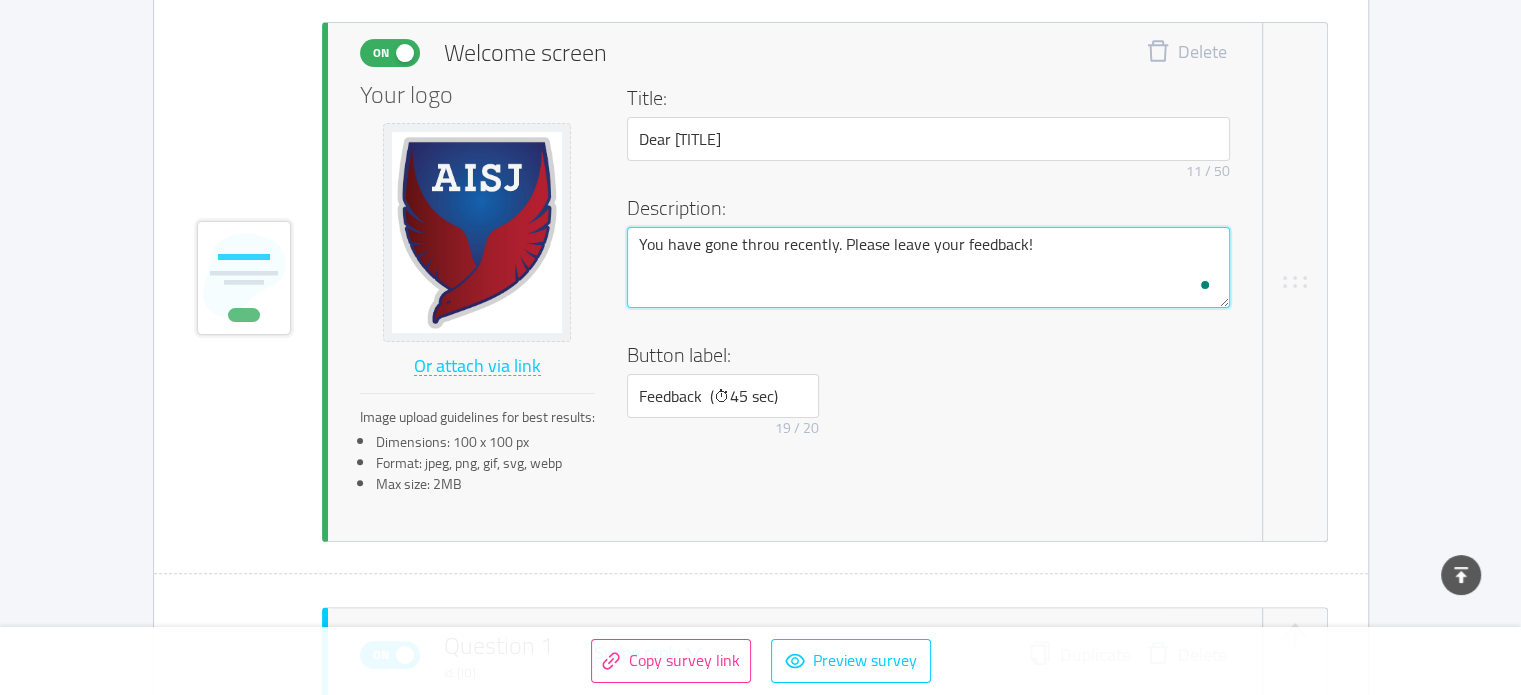 type 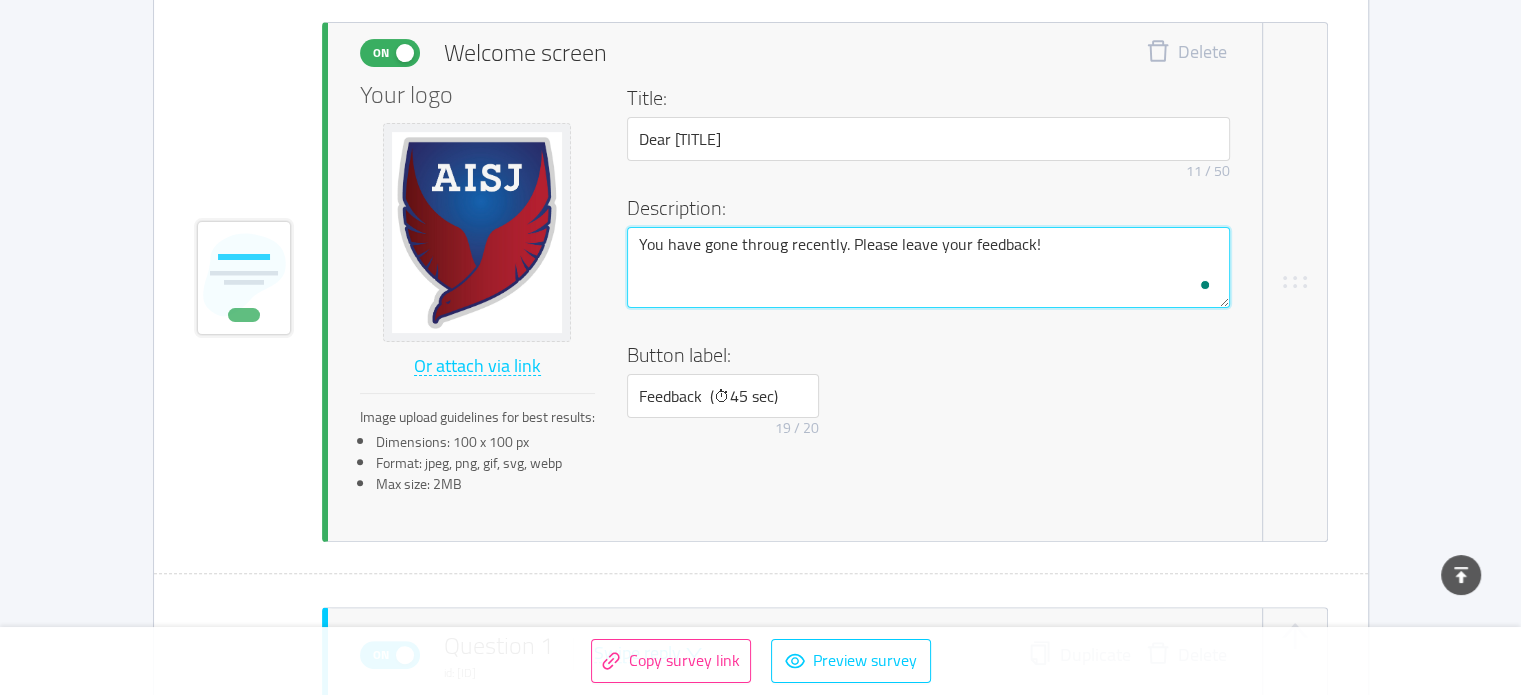 type 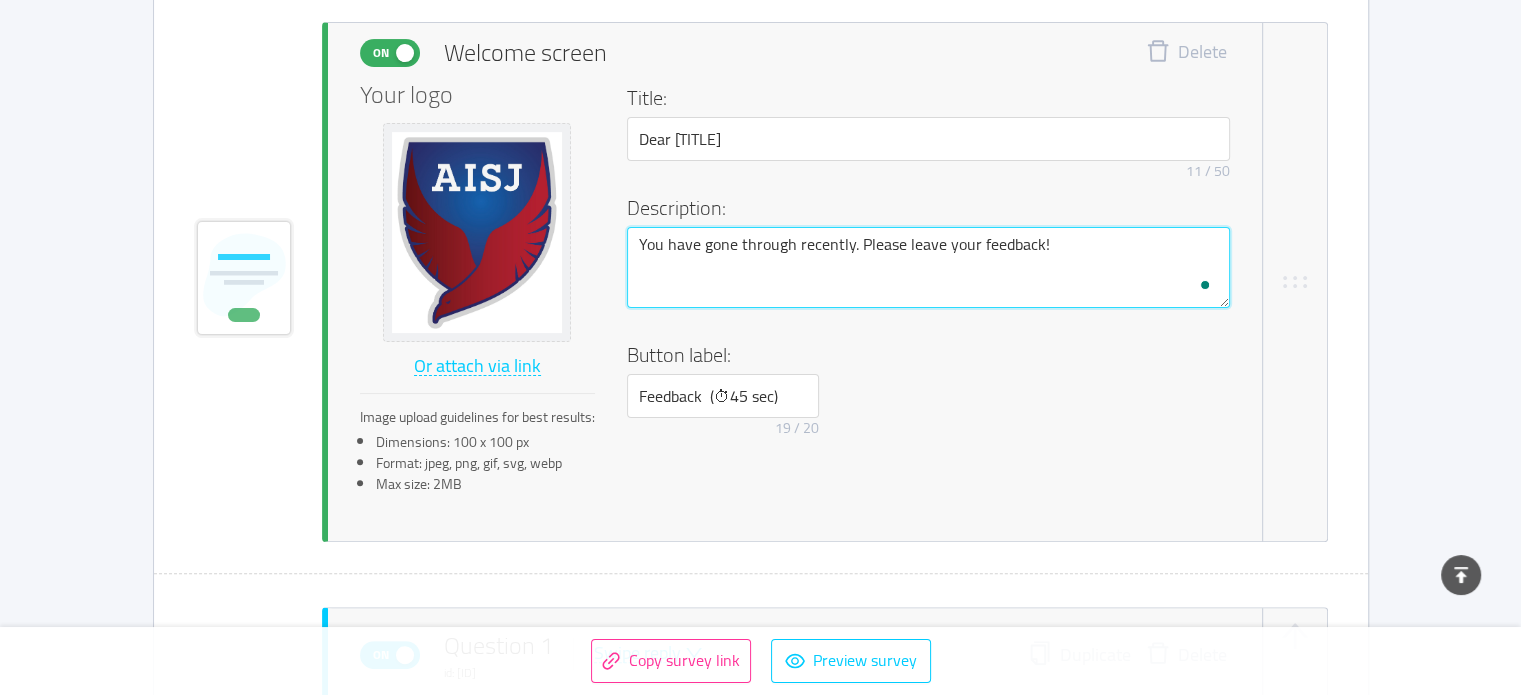 type 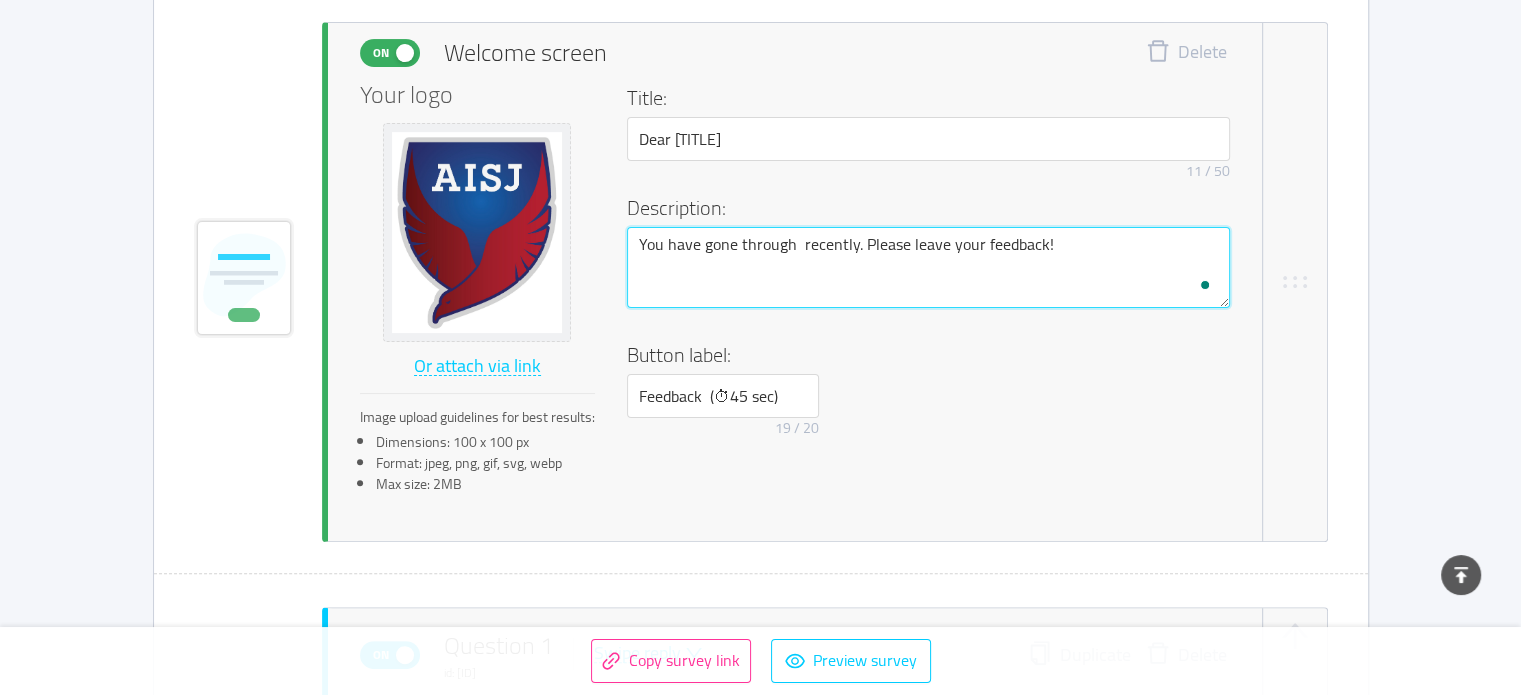 type 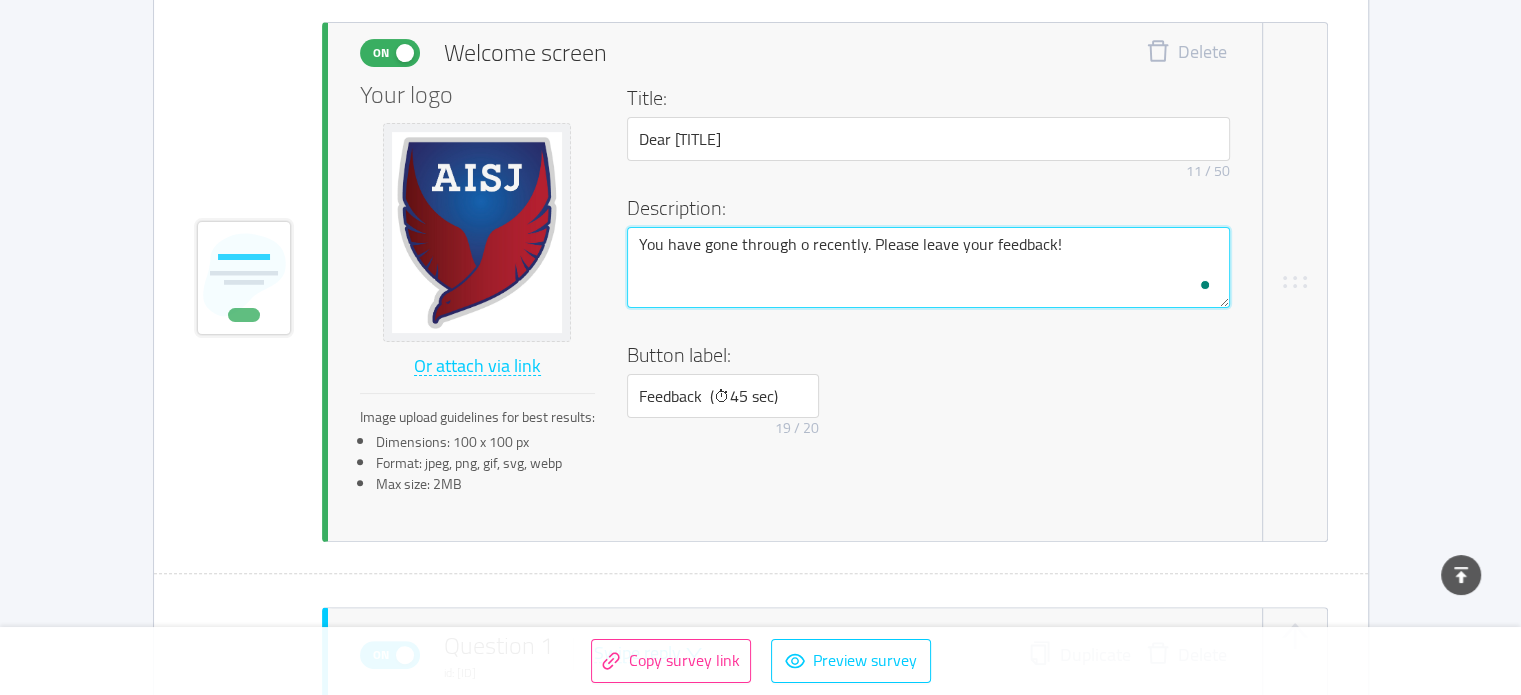 type 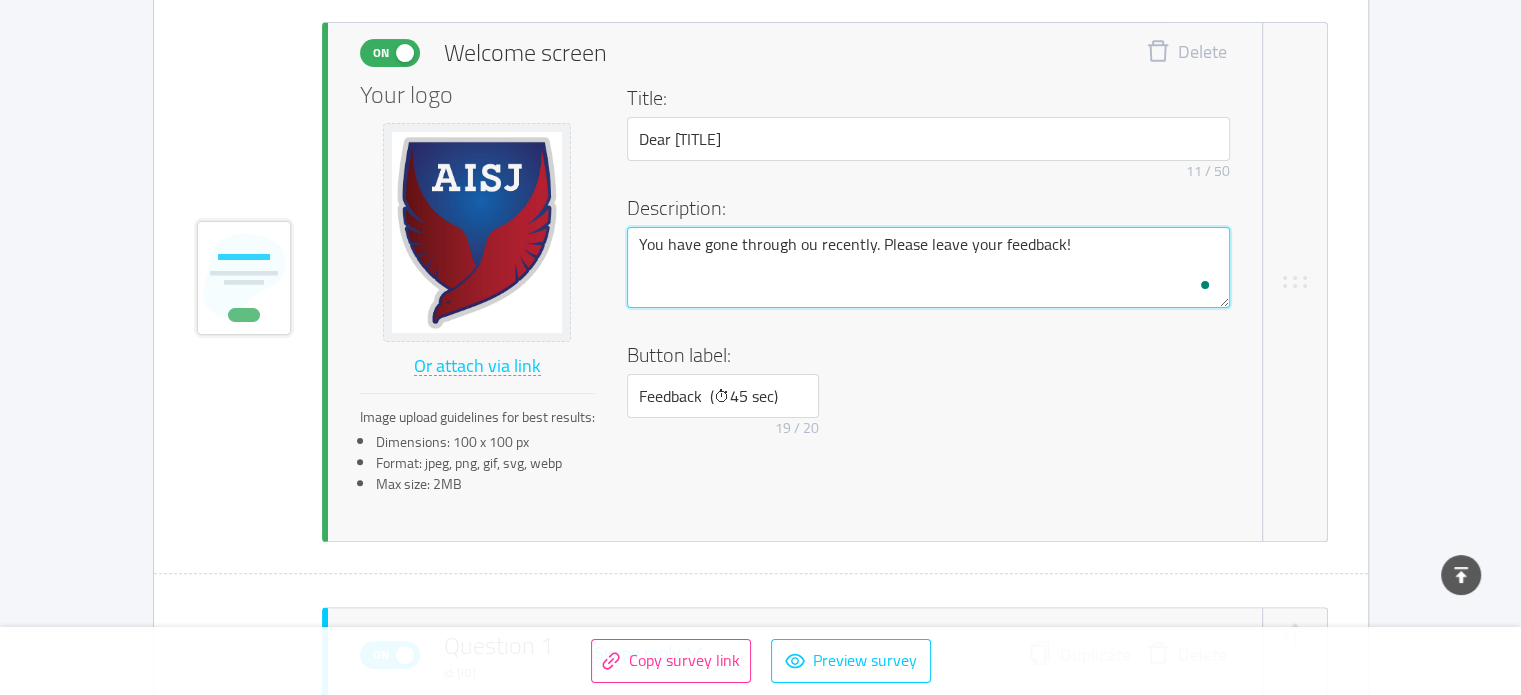 type 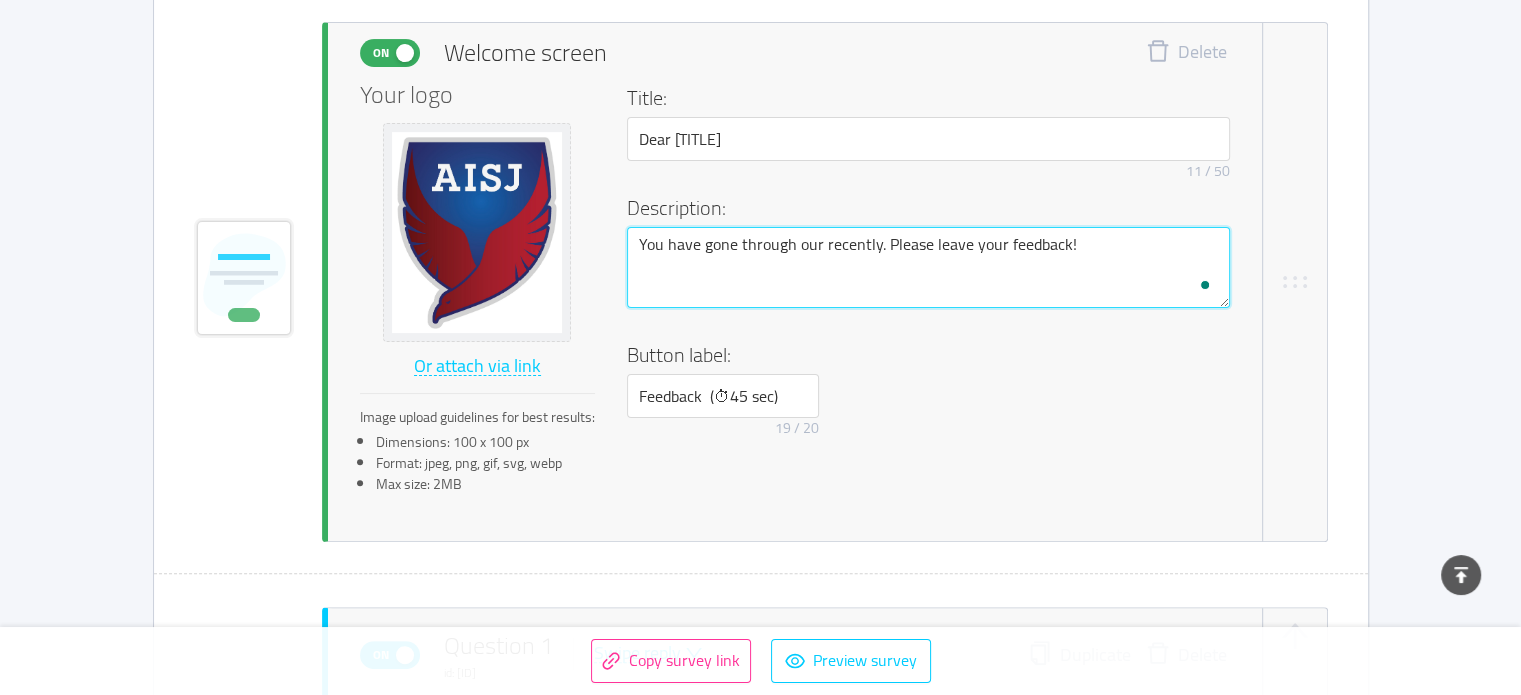 type 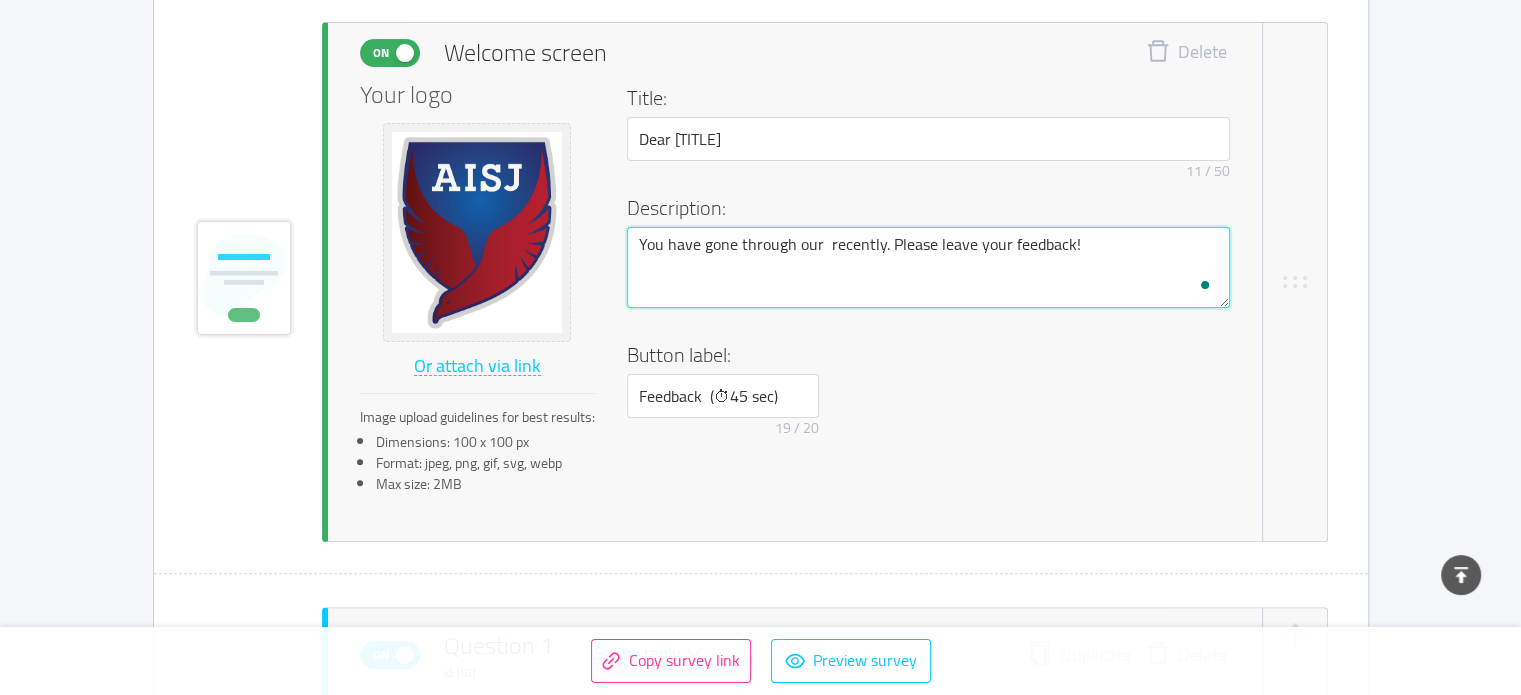 type 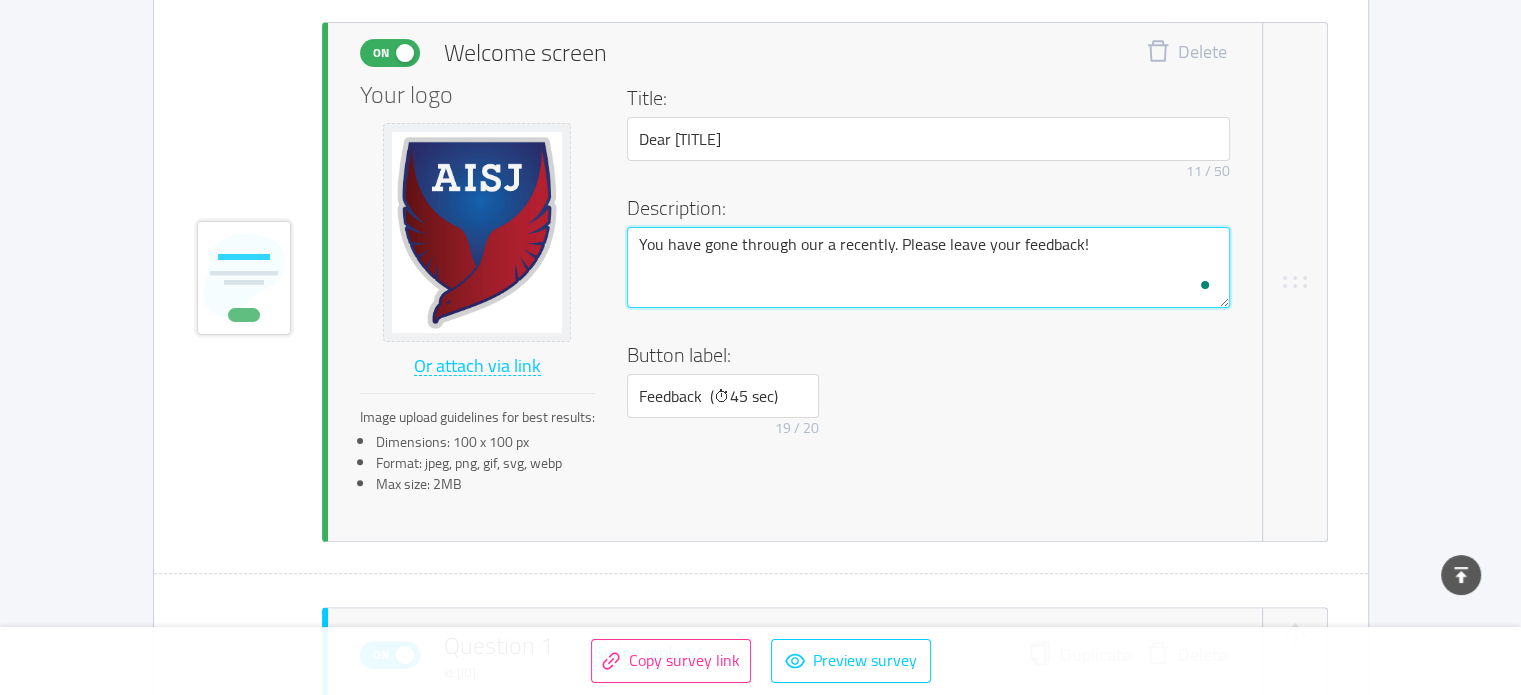 type 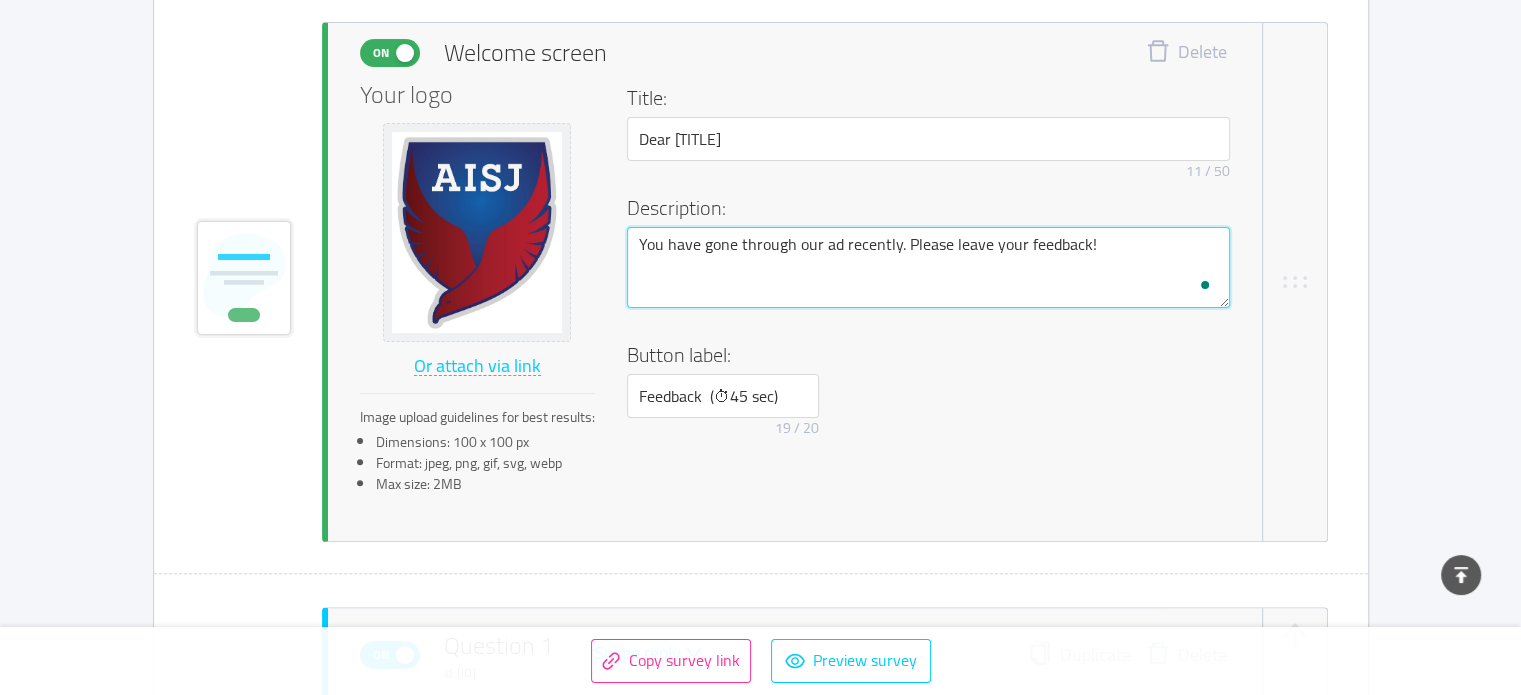 type 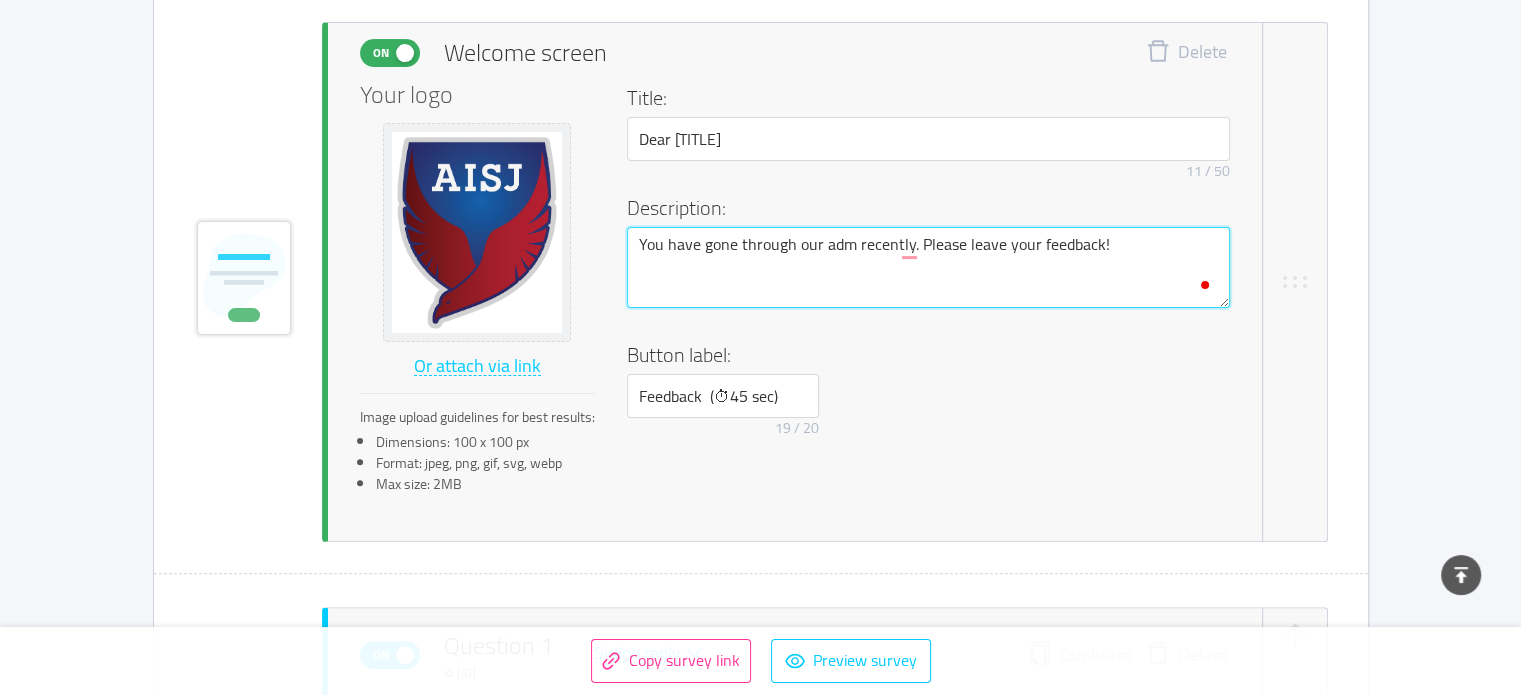type 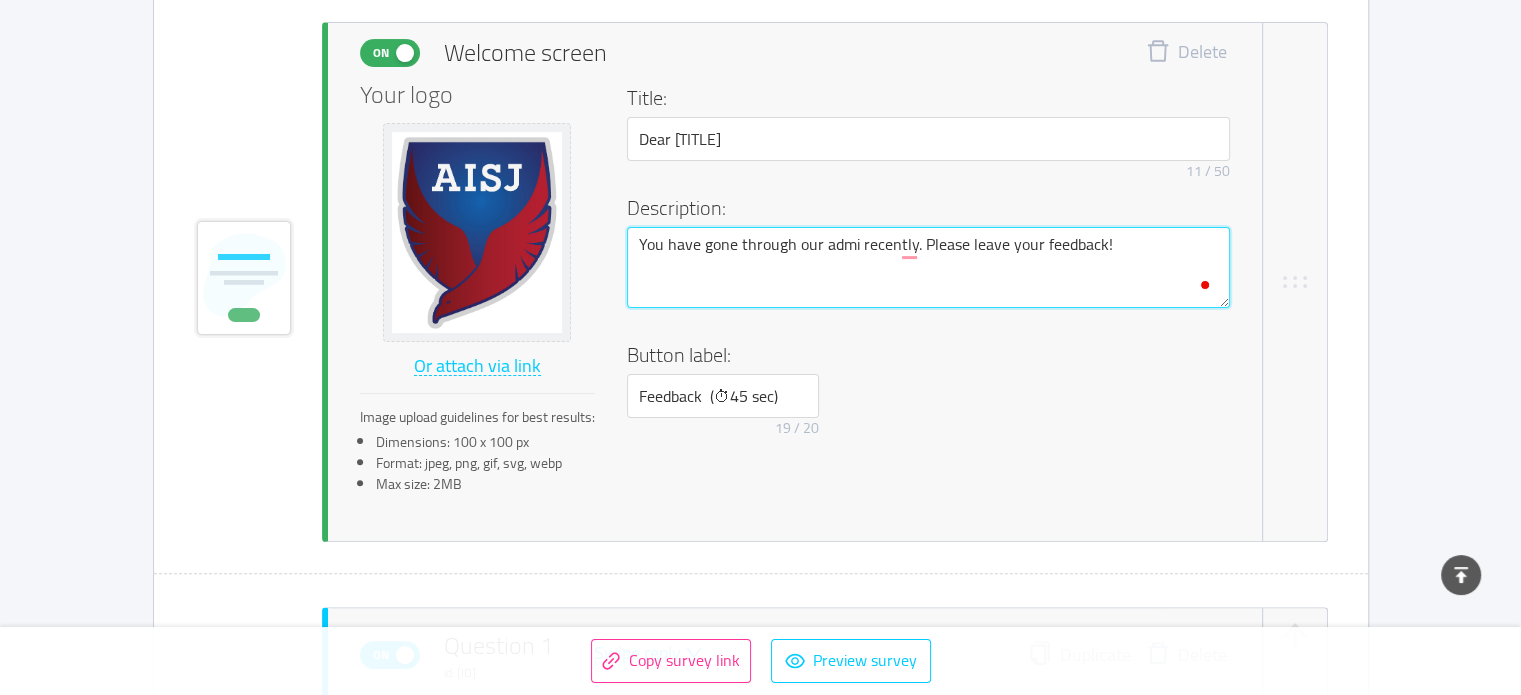 type 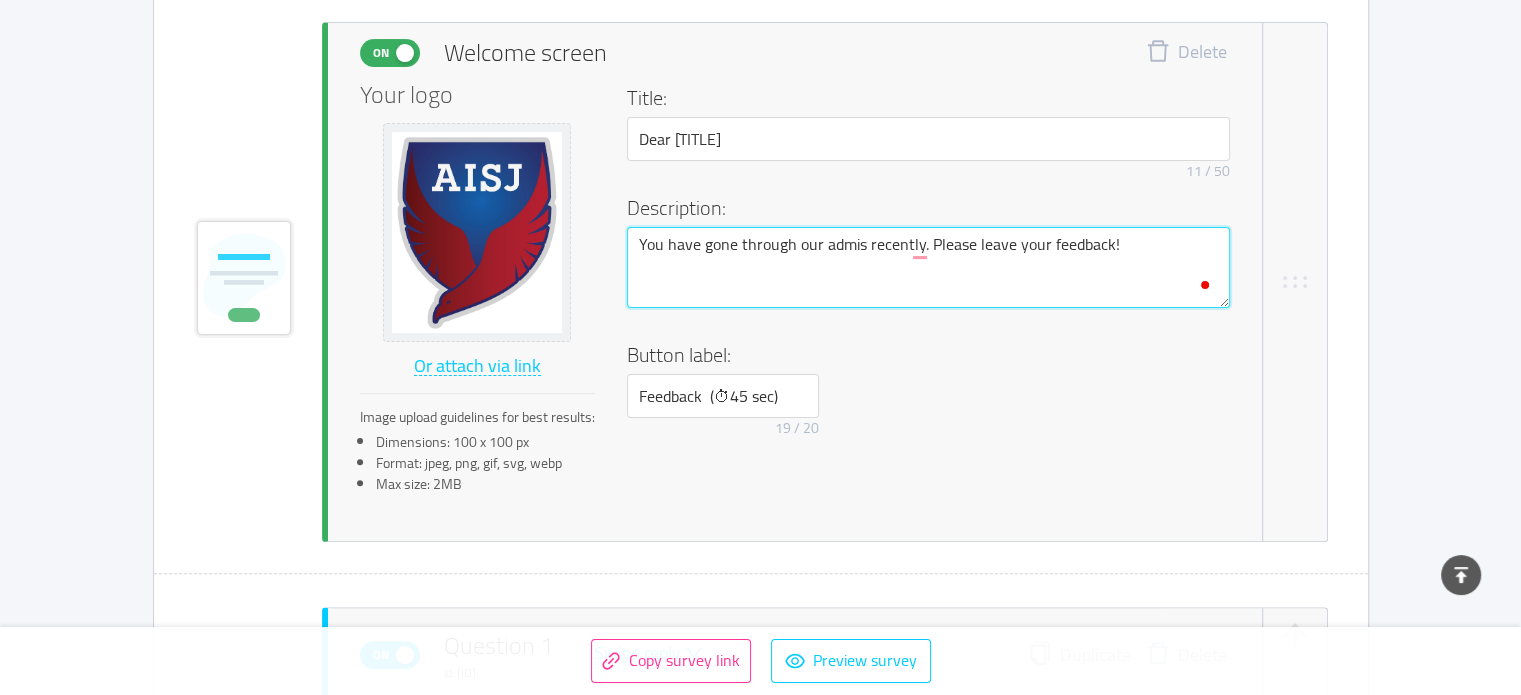 type 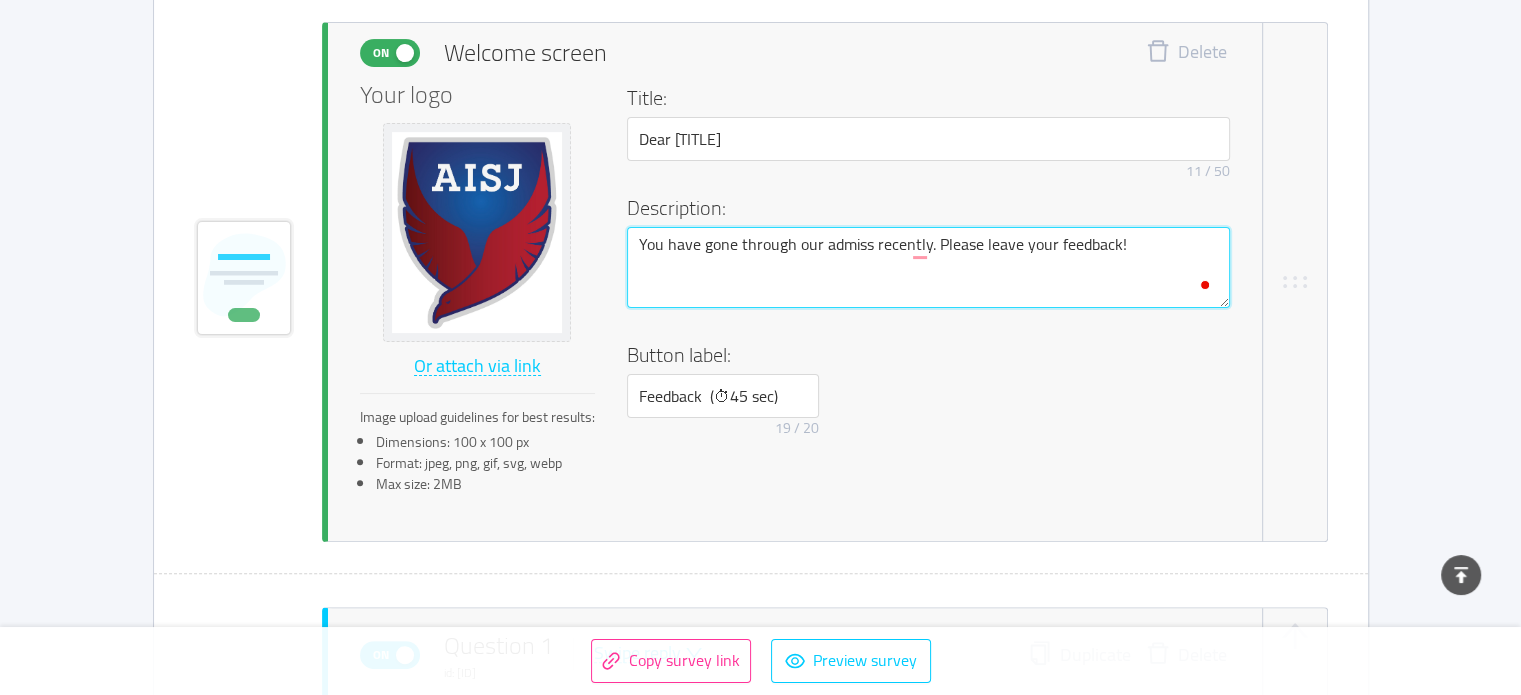 type 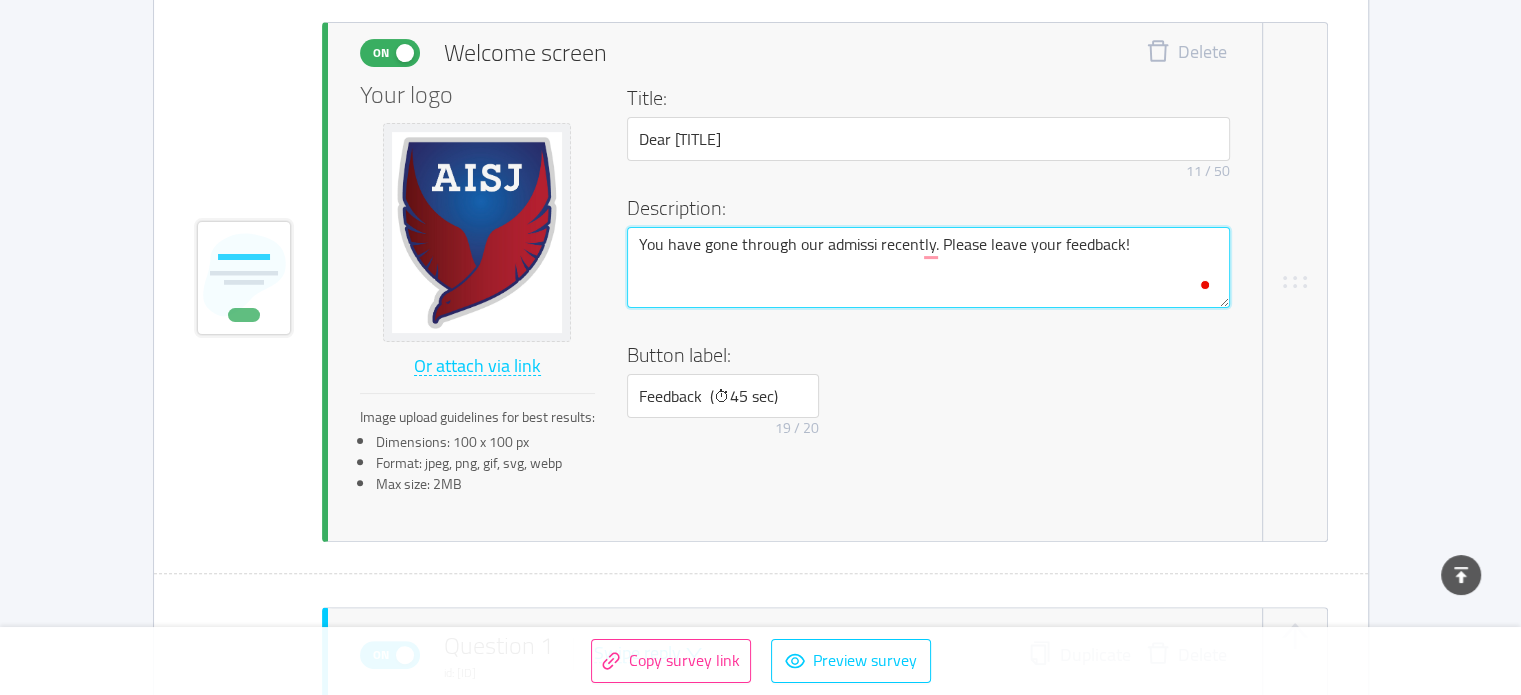 type 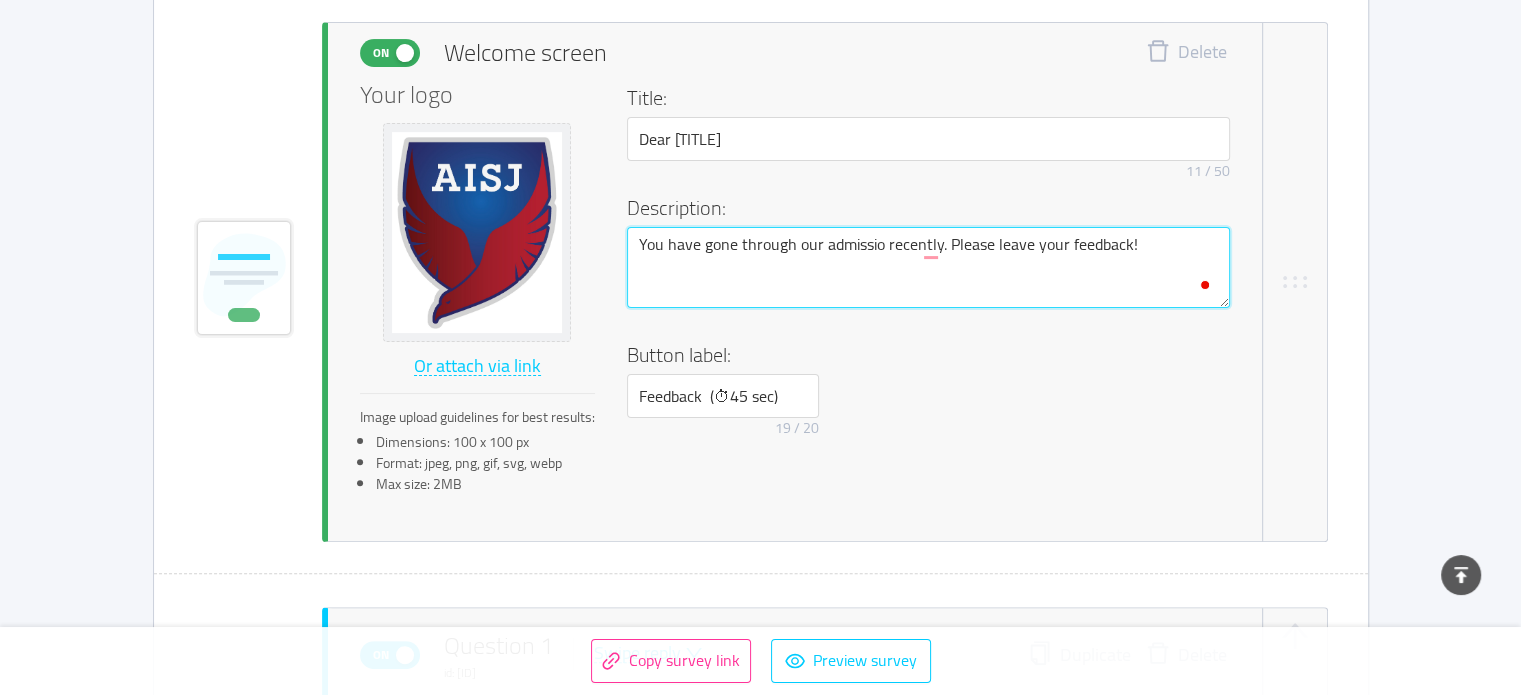 type 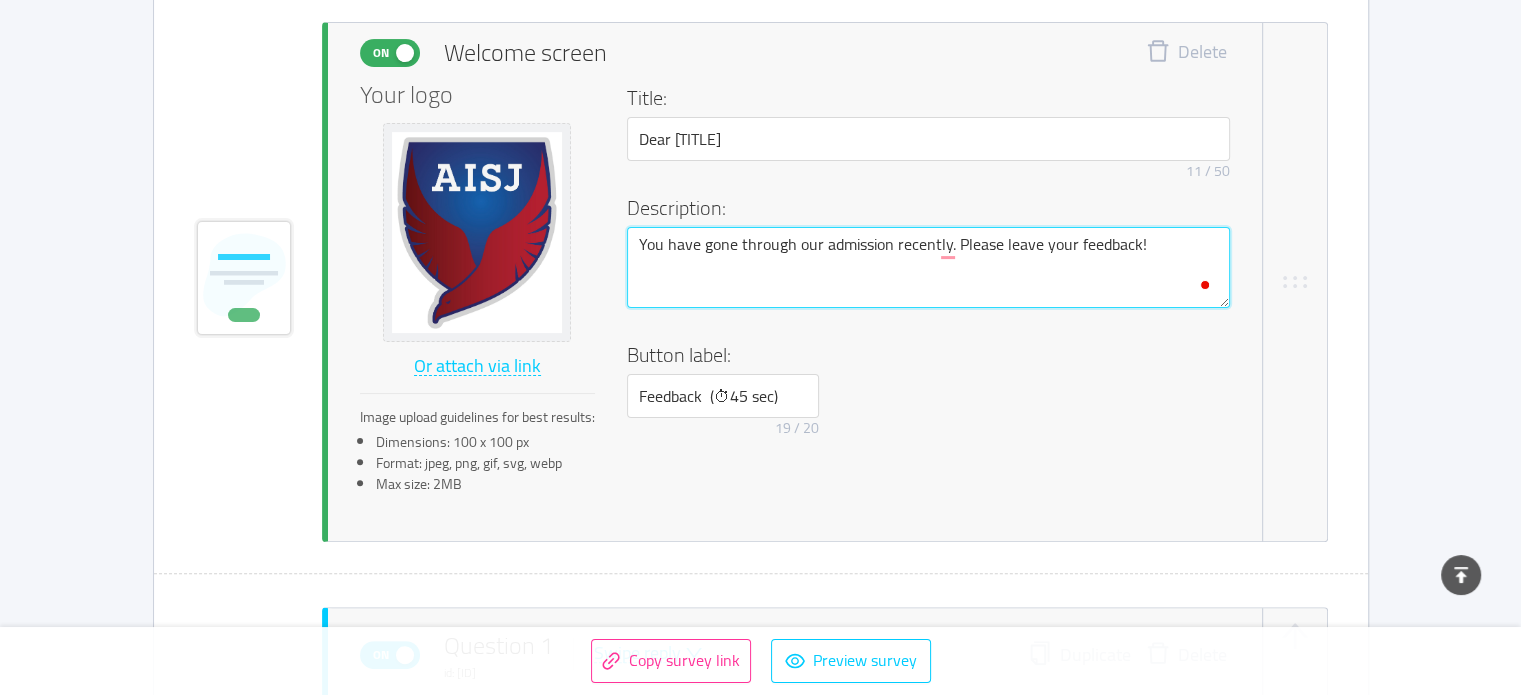 type 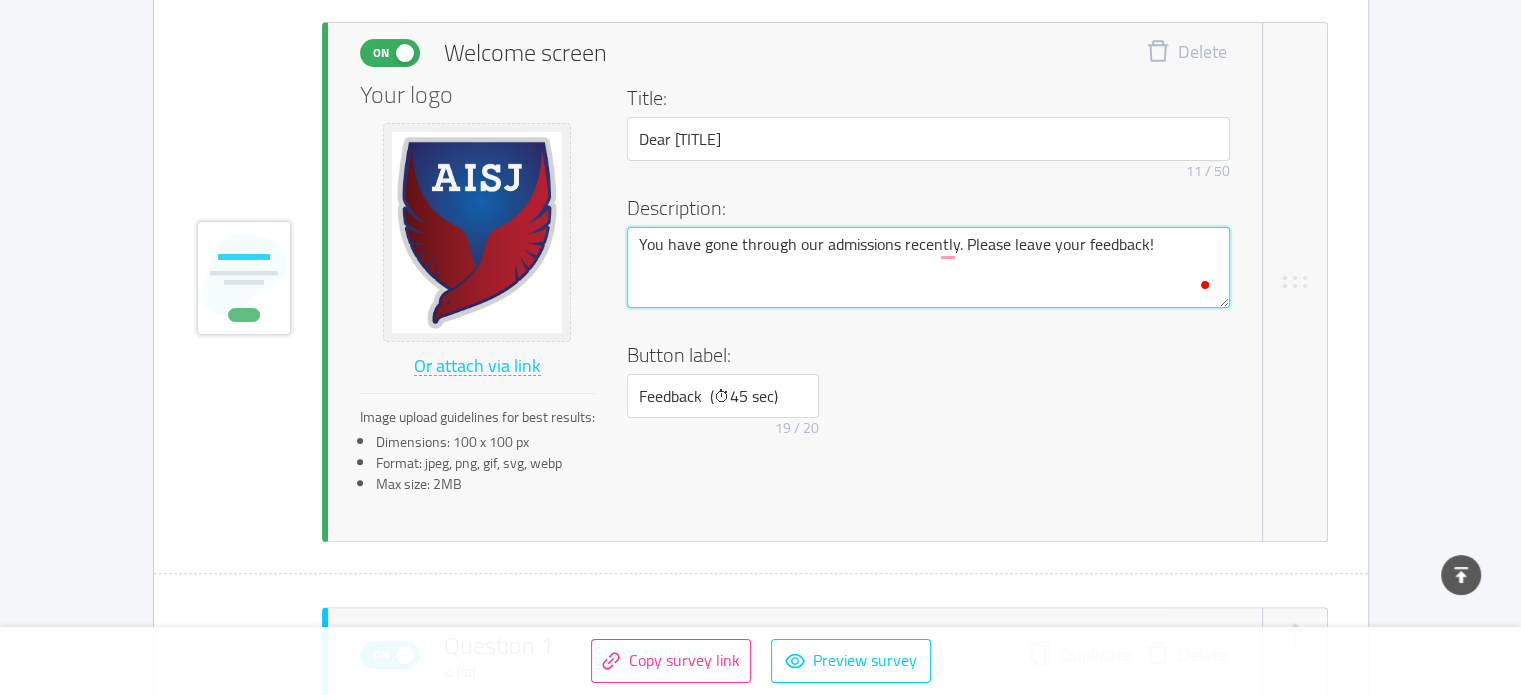 type 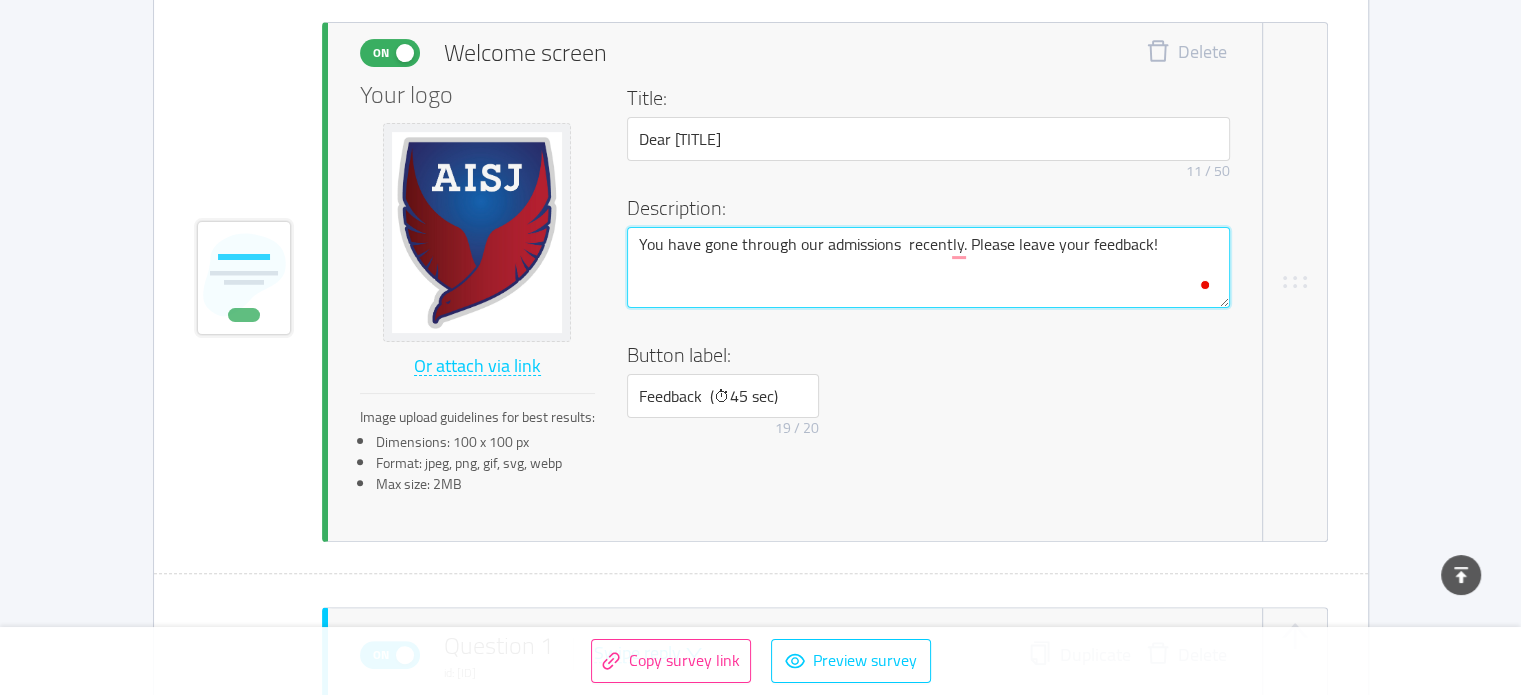 type 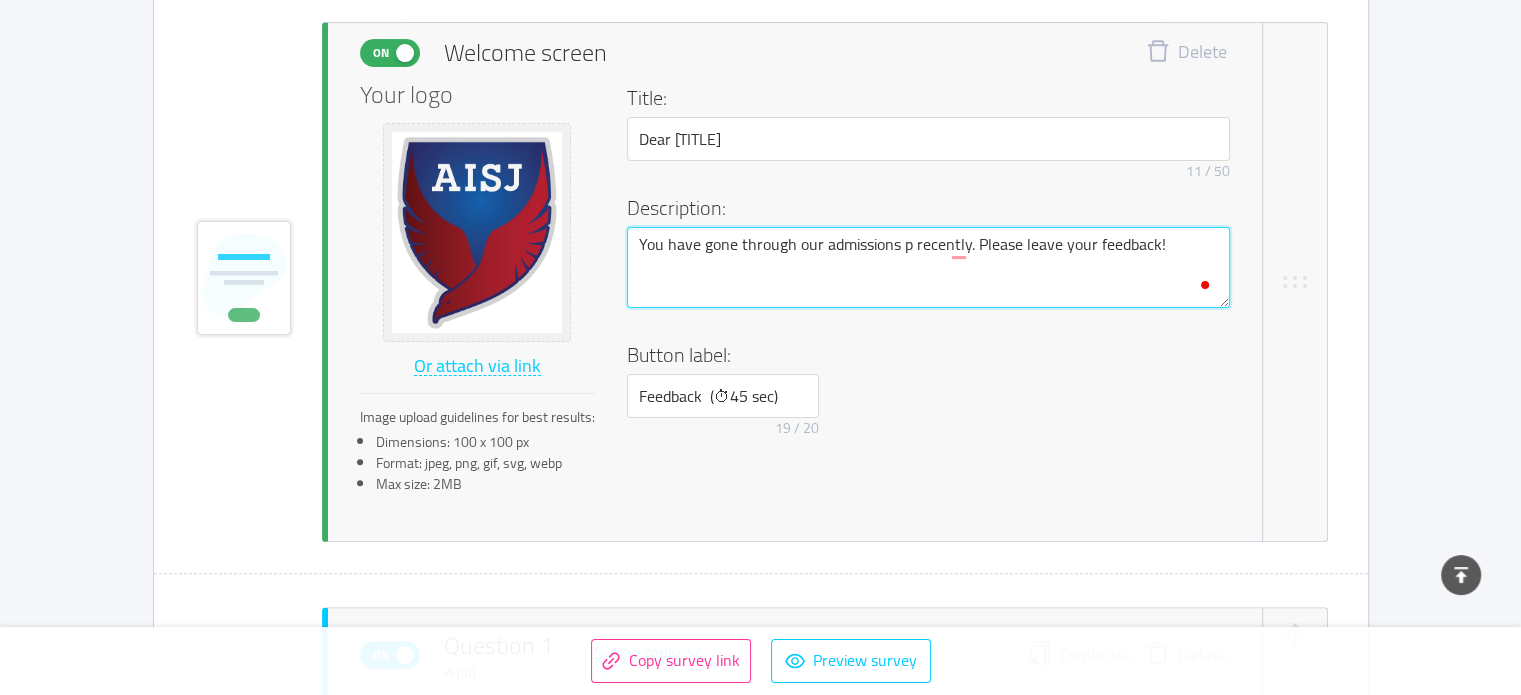 type 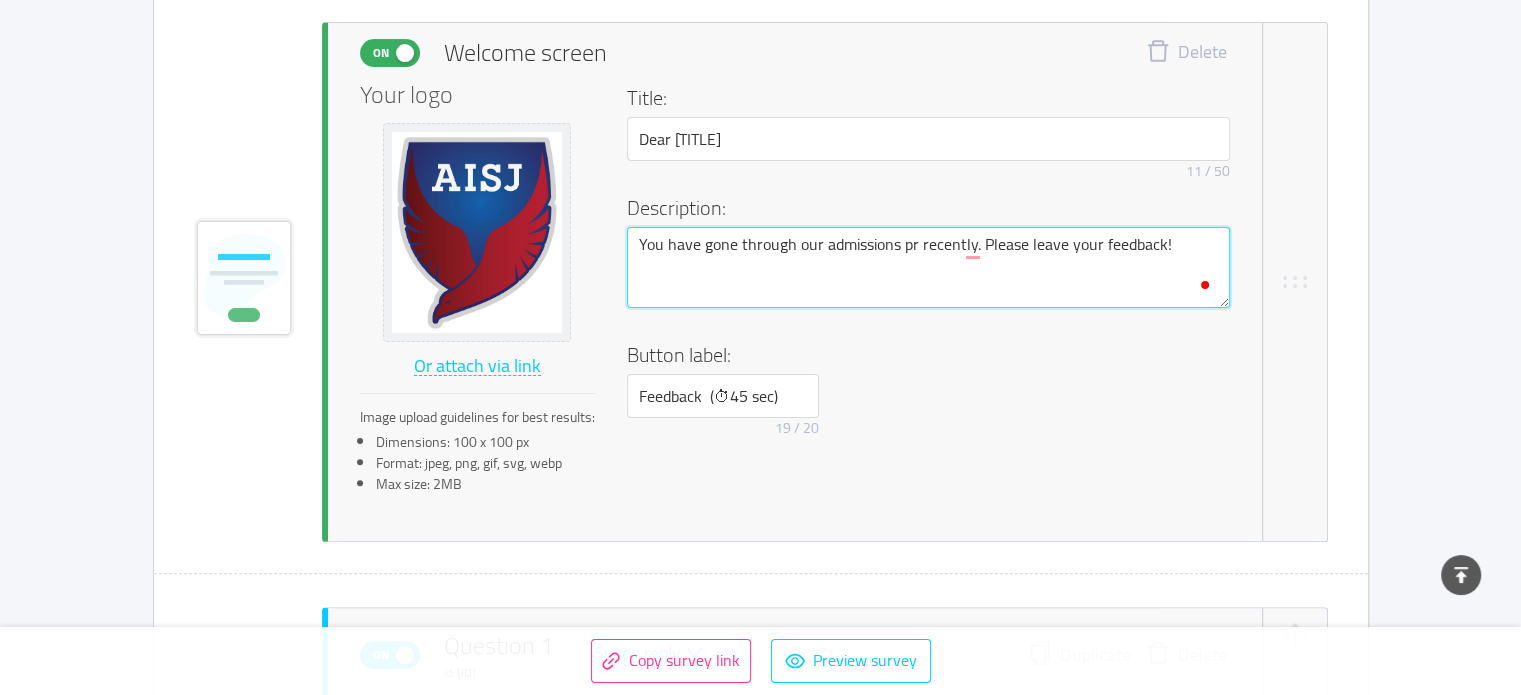 type 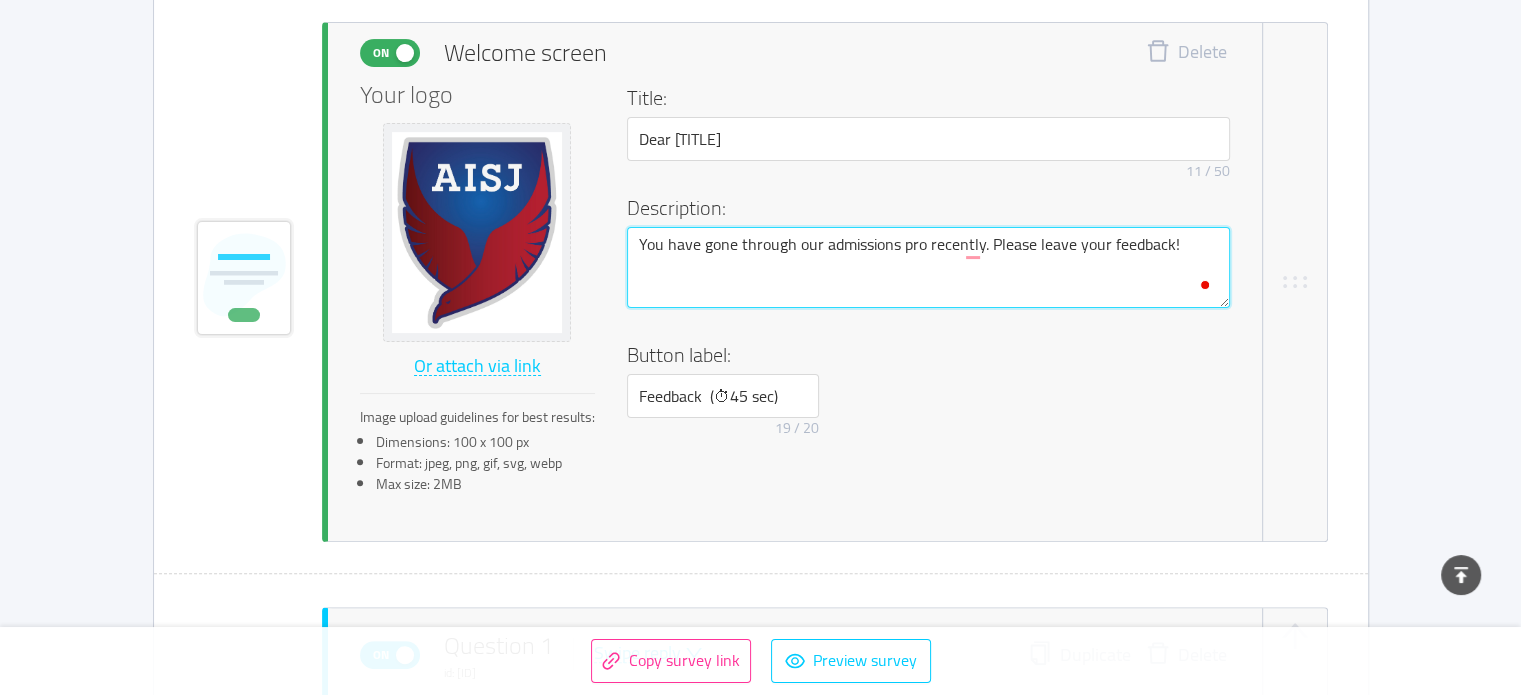 type 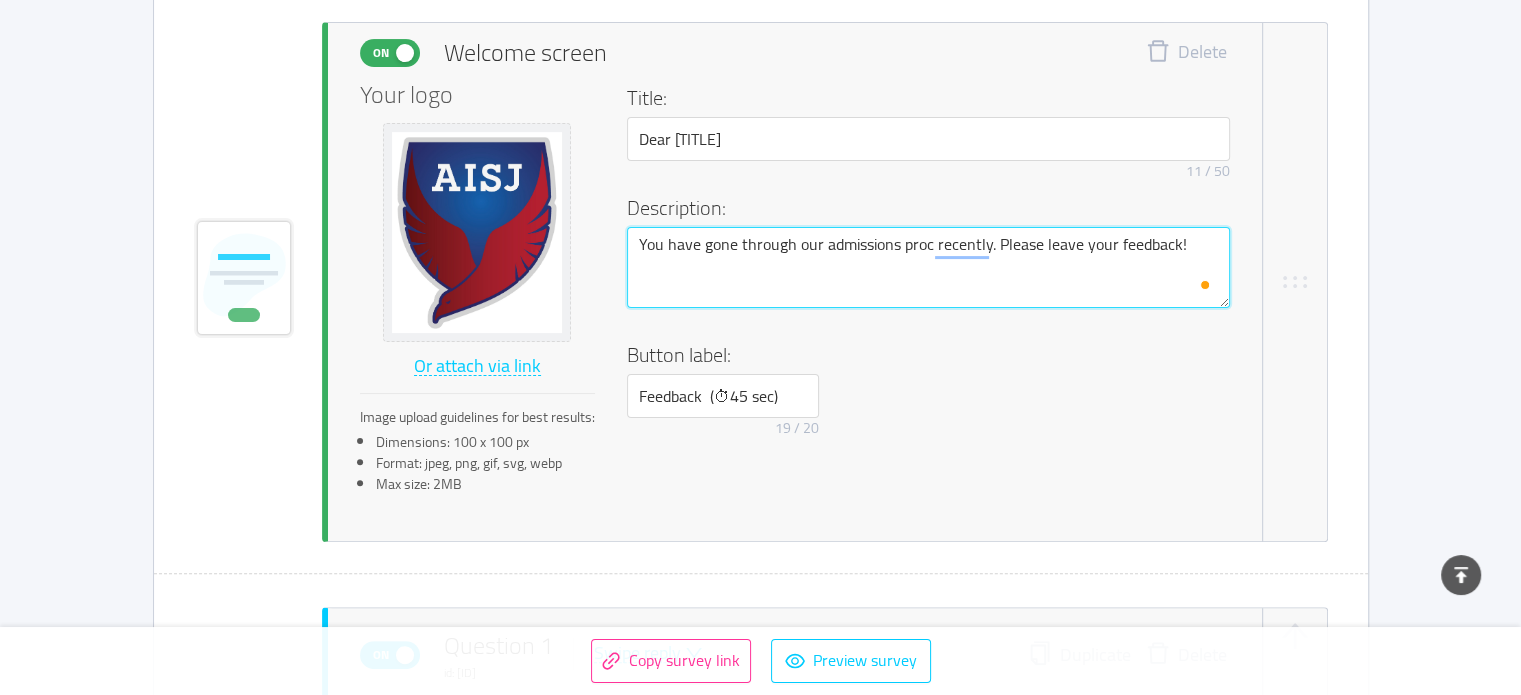 type 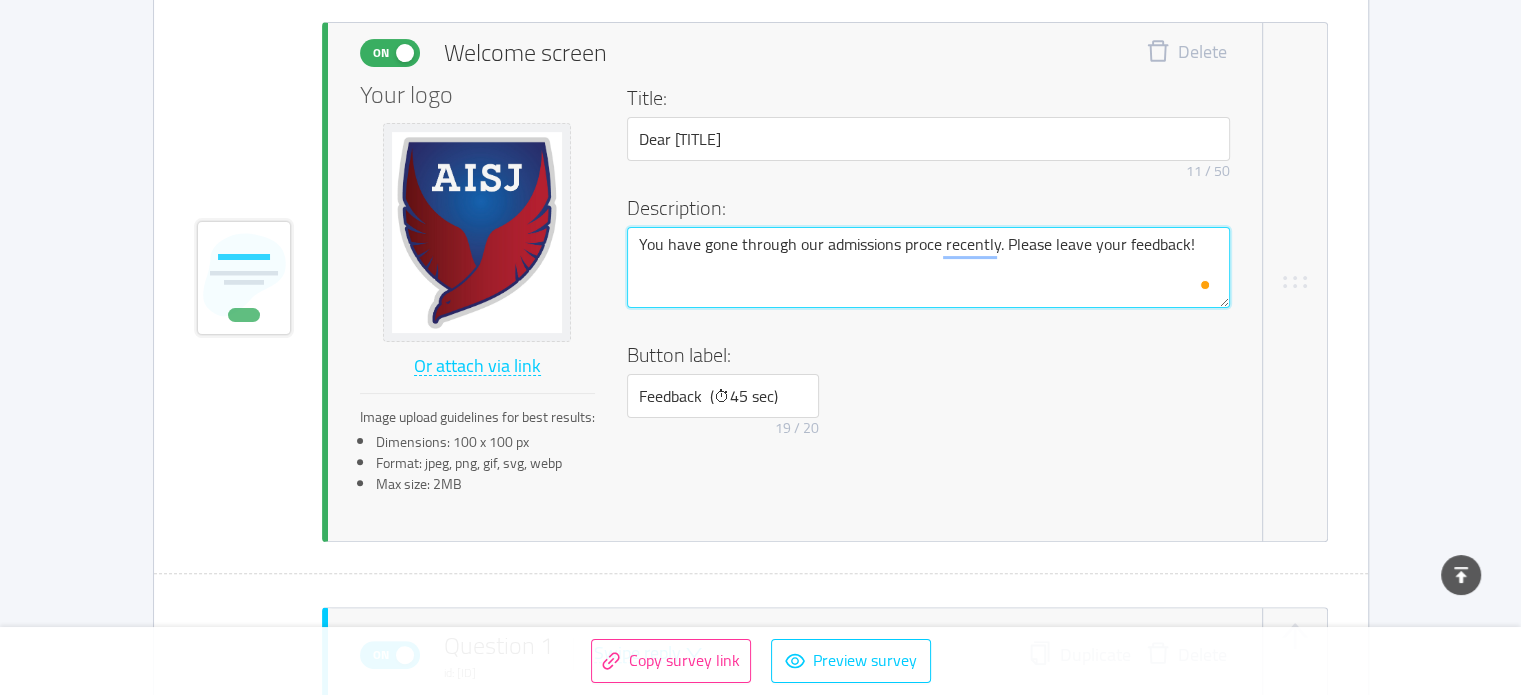type 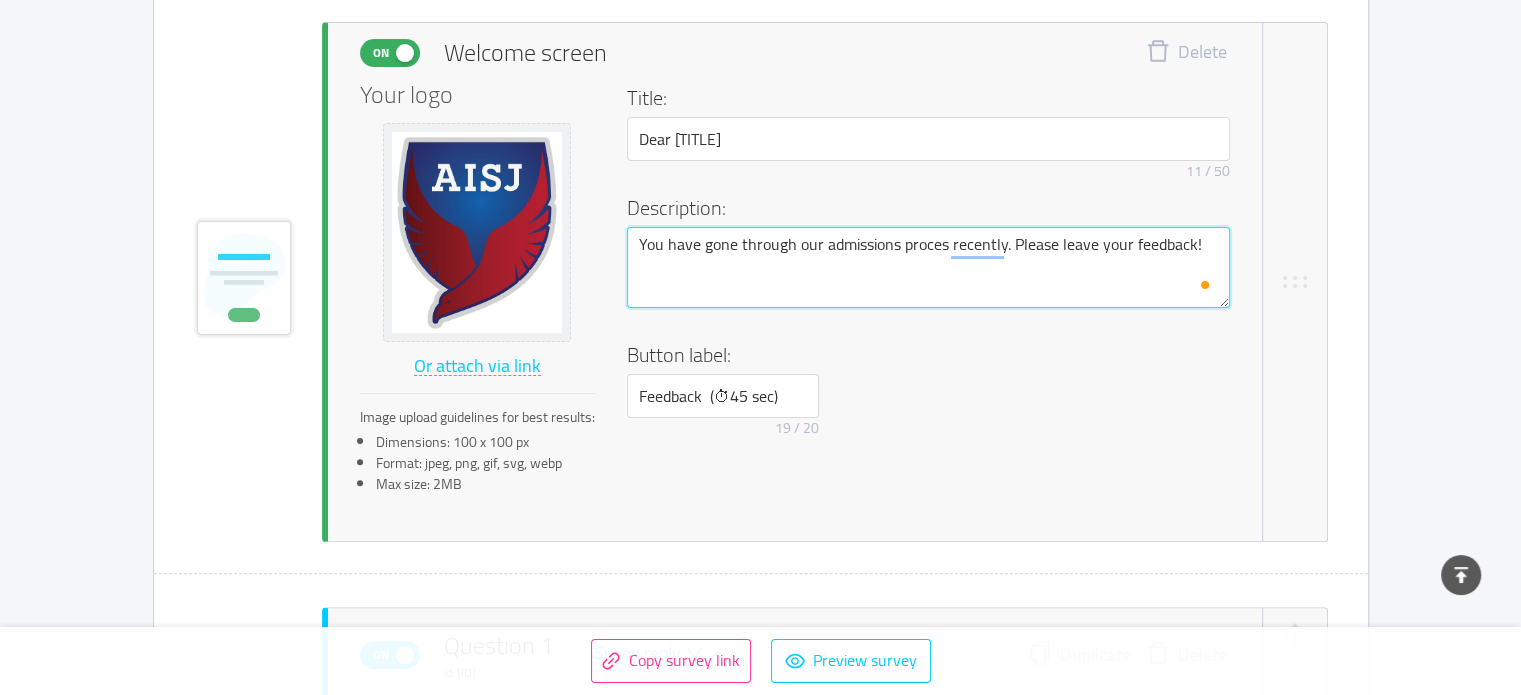 type 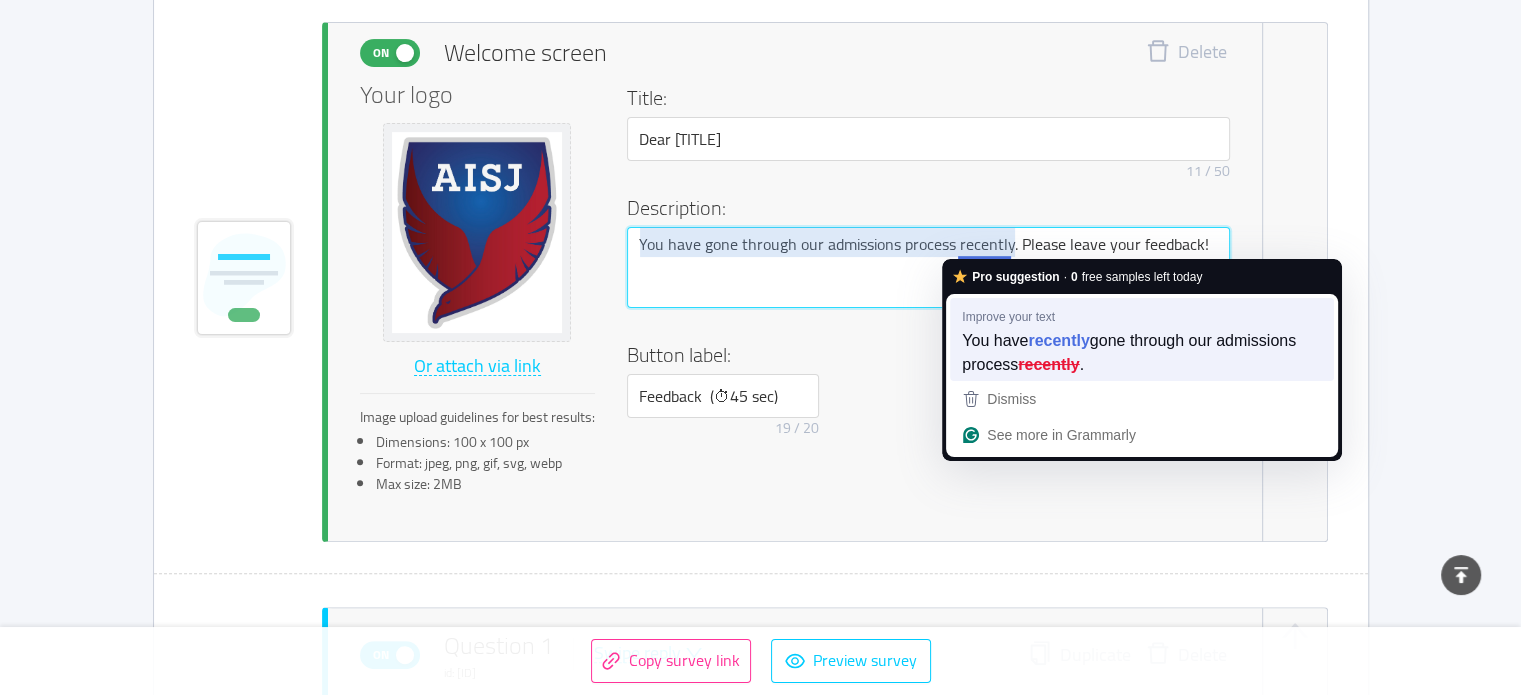 type on "You have gone through our admissions process recently. Please leave your feedback!" 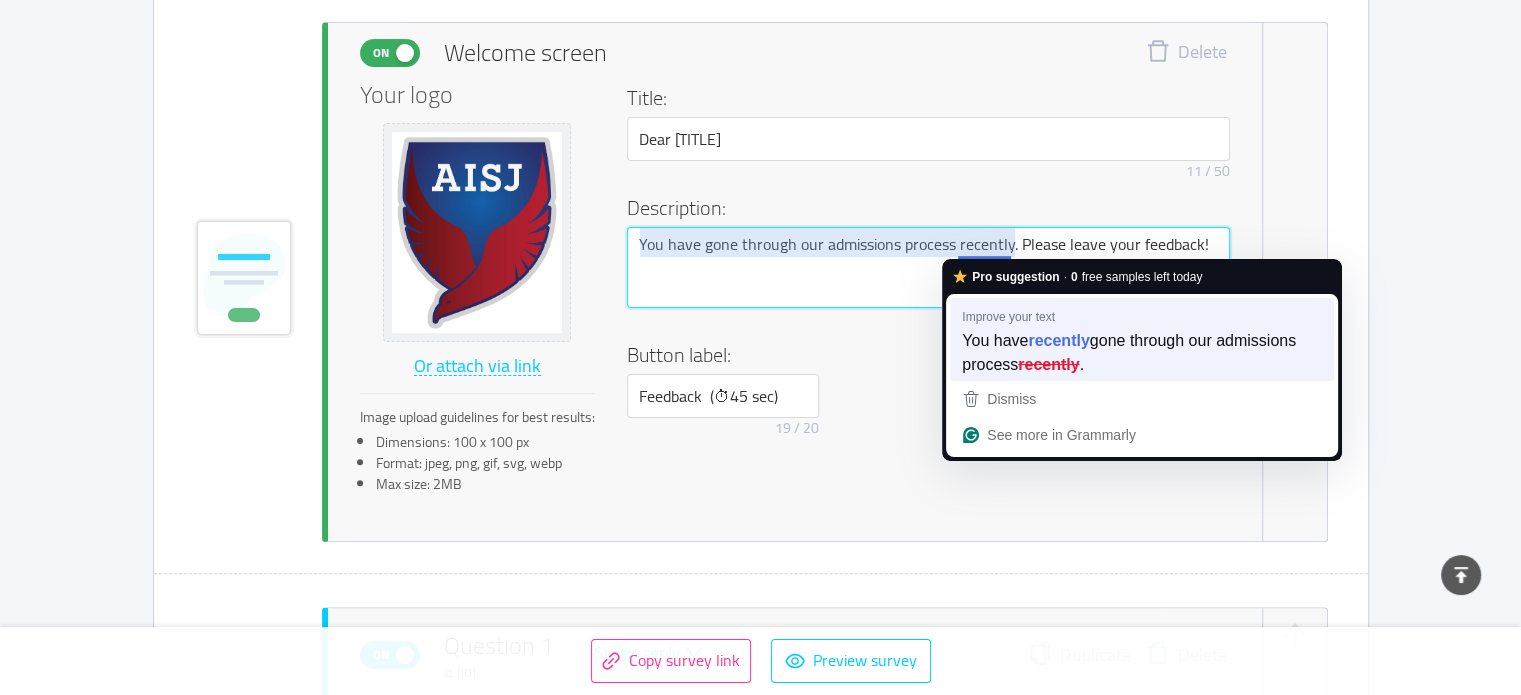 type 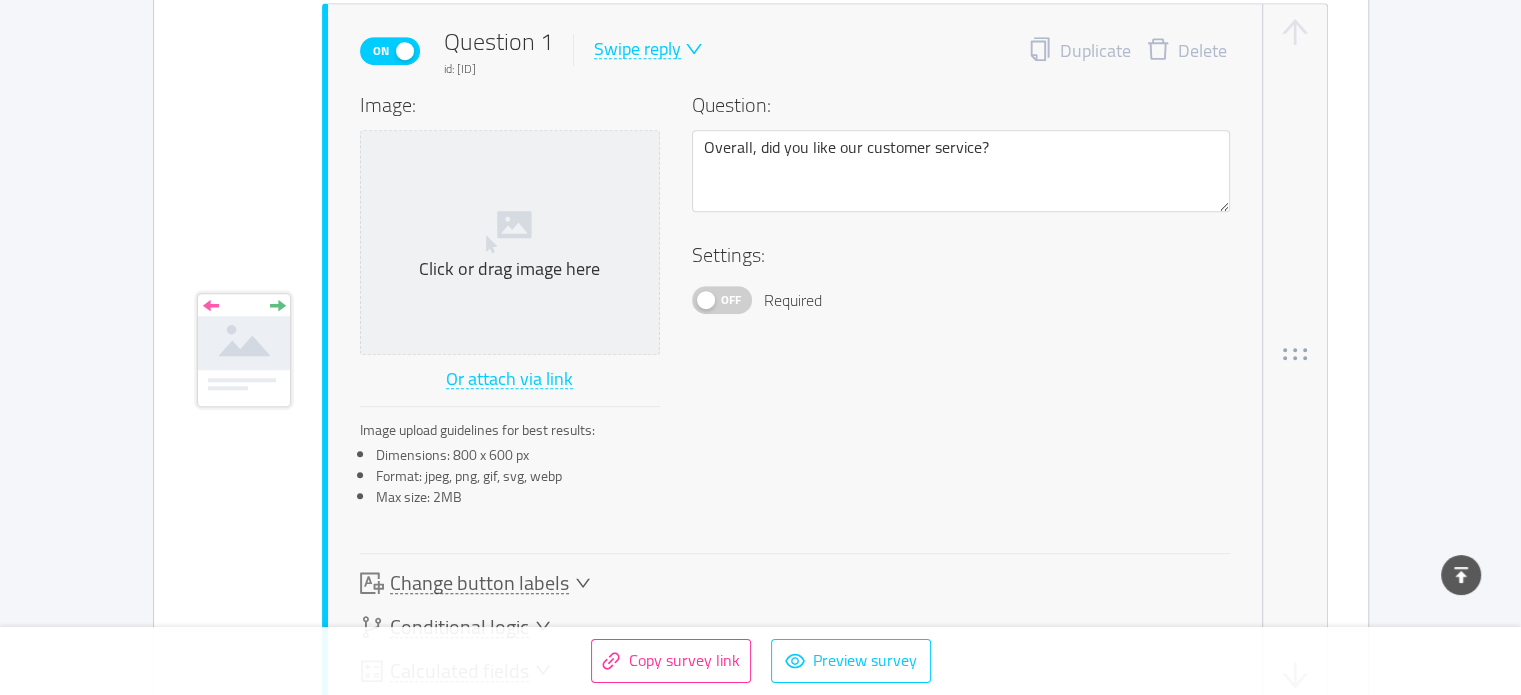 scroll, scrollTop: 1100, scrollLeft: 0, axis: vertical 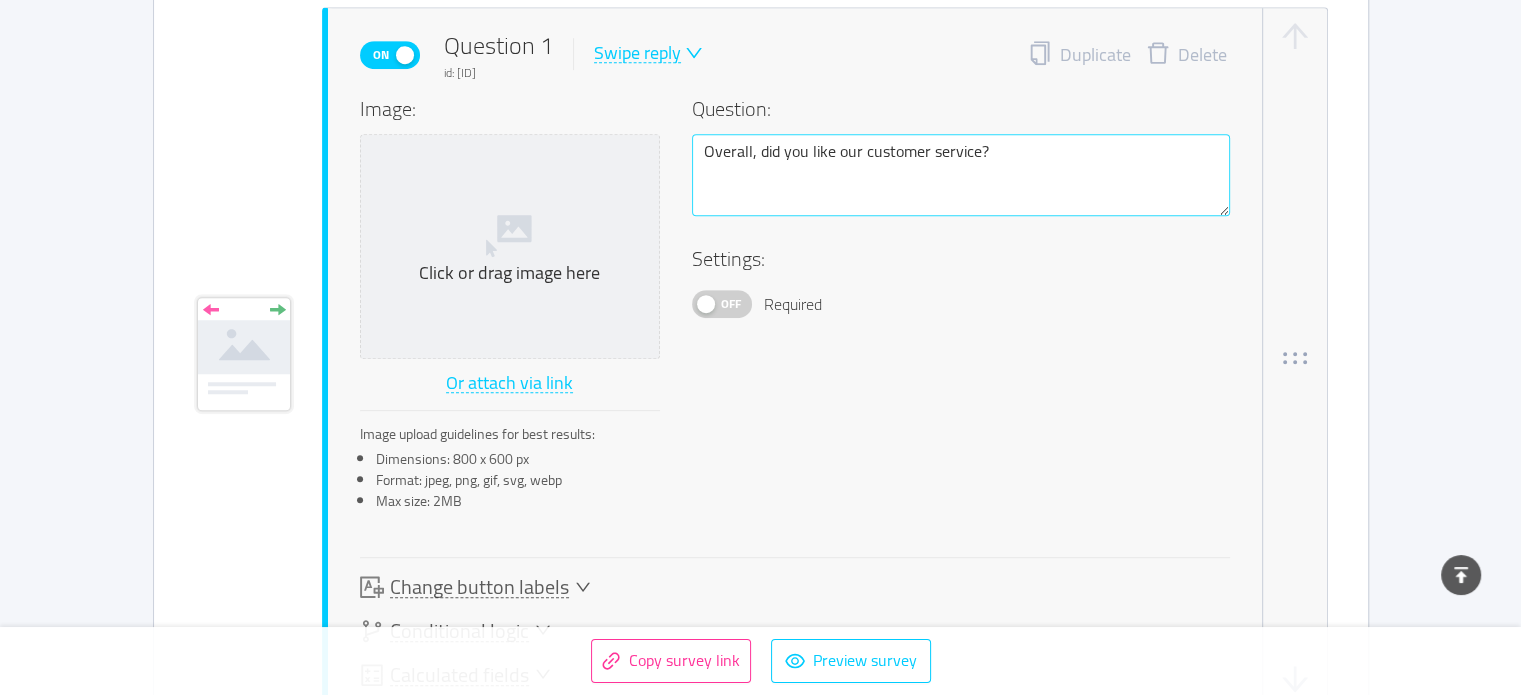 type on "You have recently gone through our admissions process. Please leave your feedback!" 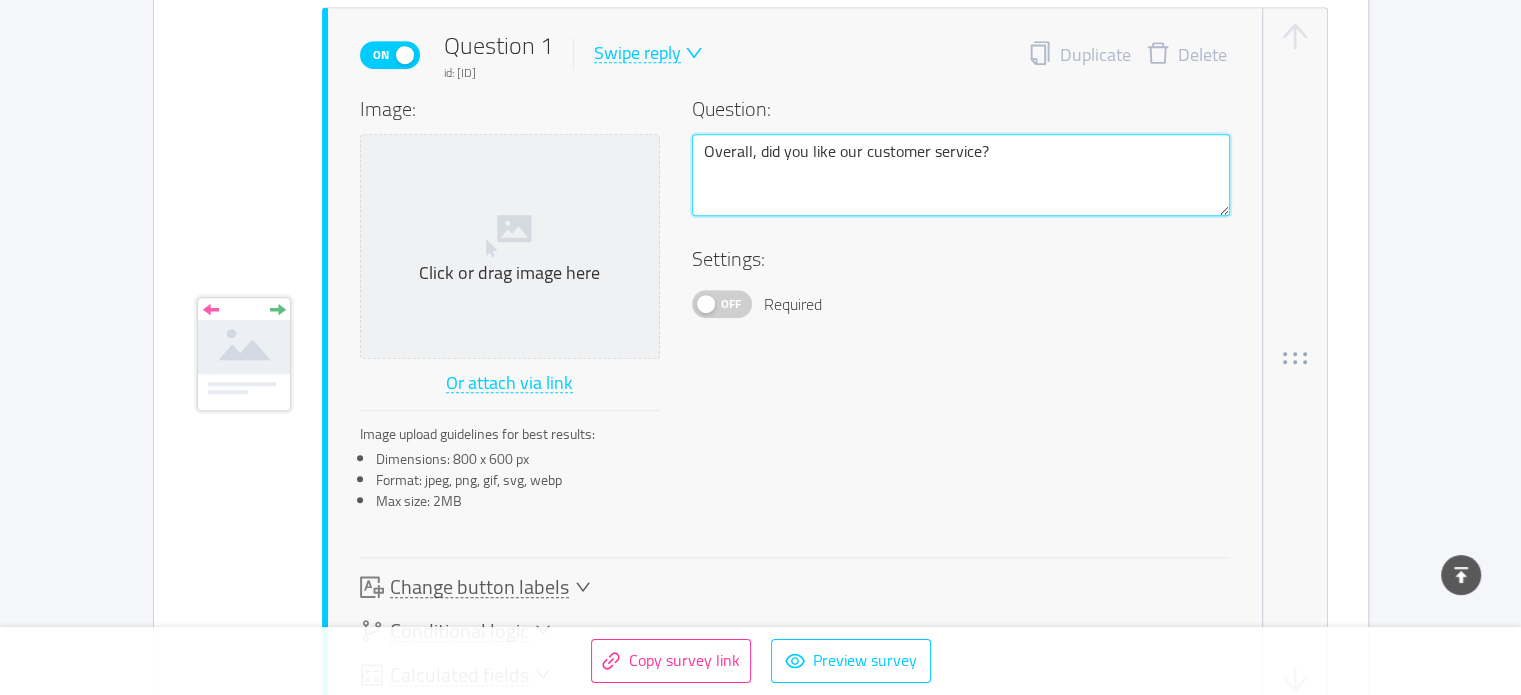 click on "Overall, did you like our customer service?" at bounding box center (961, 175) 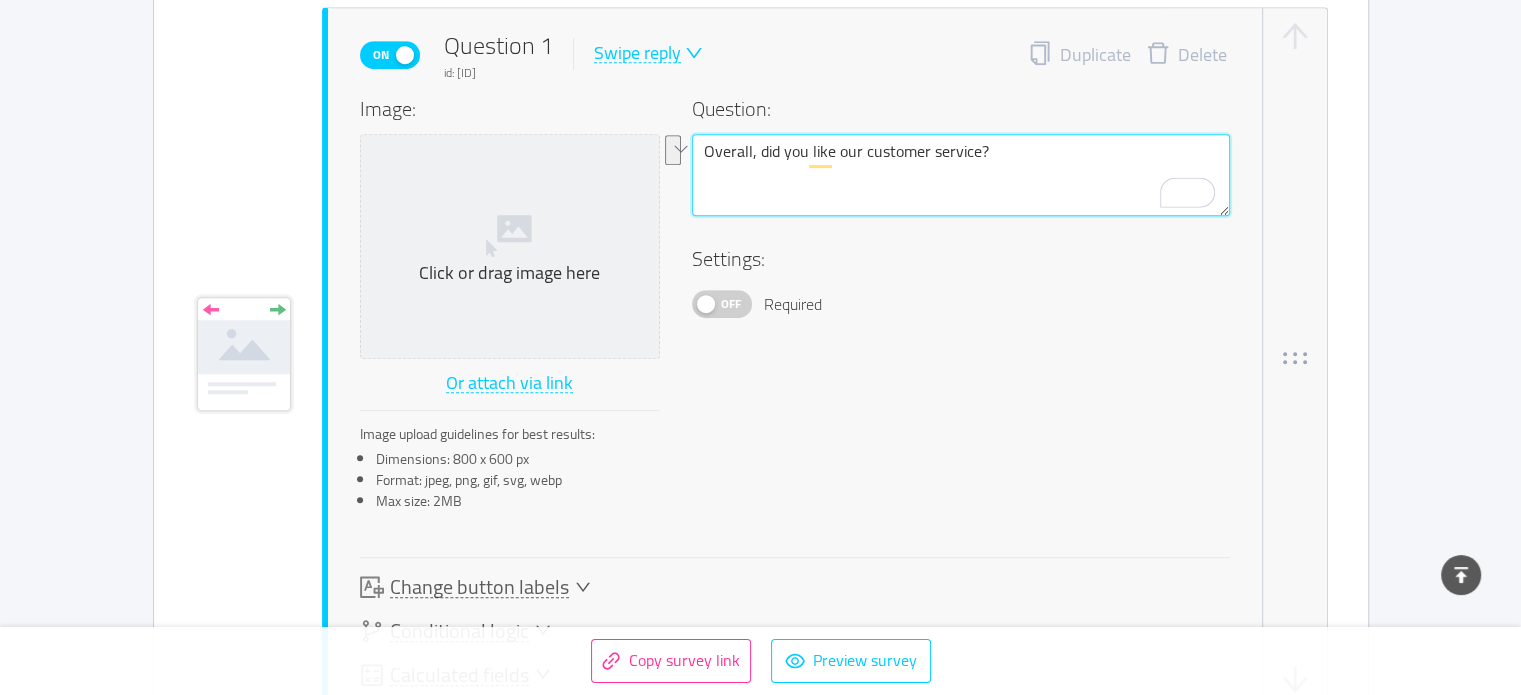 drag, startPoint x: 760, startPoint y: 155, endPoint x: 978, endPoint y: 155, distance: 218 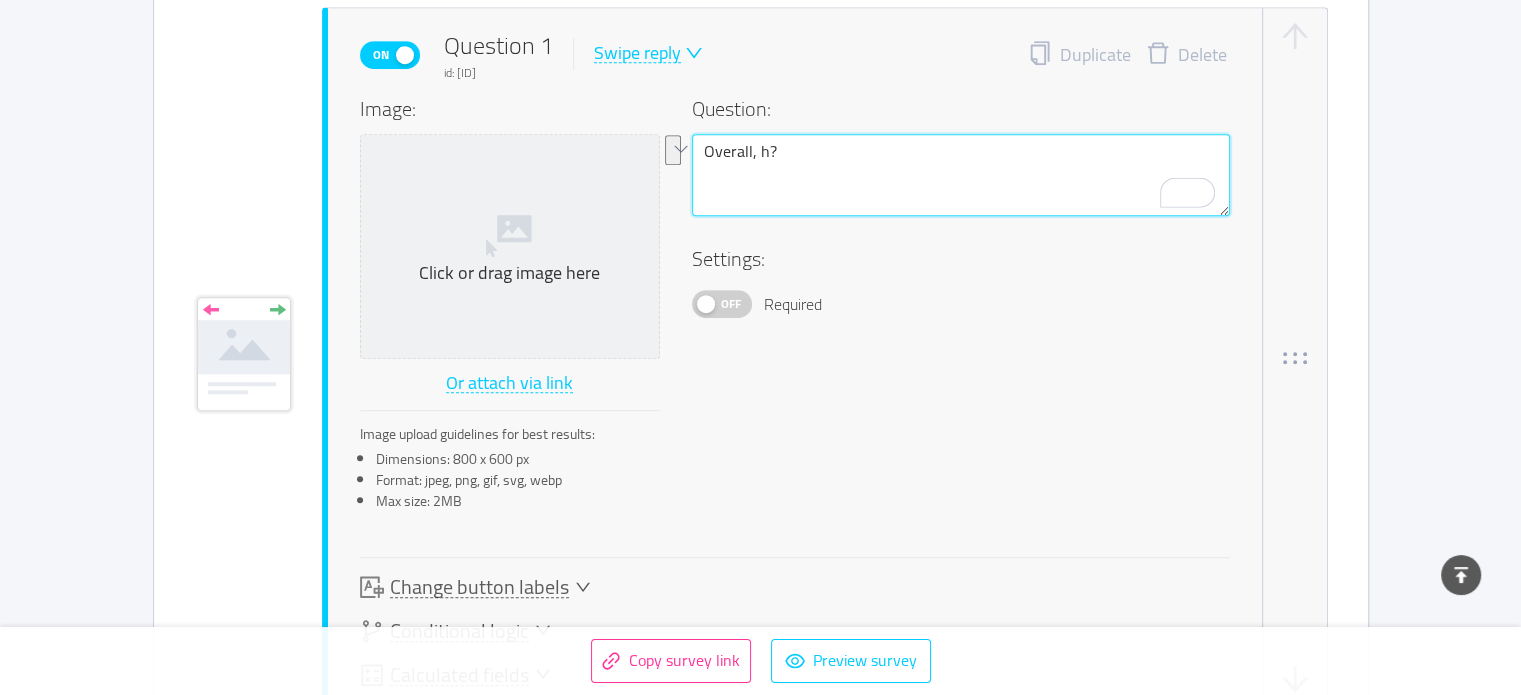 type 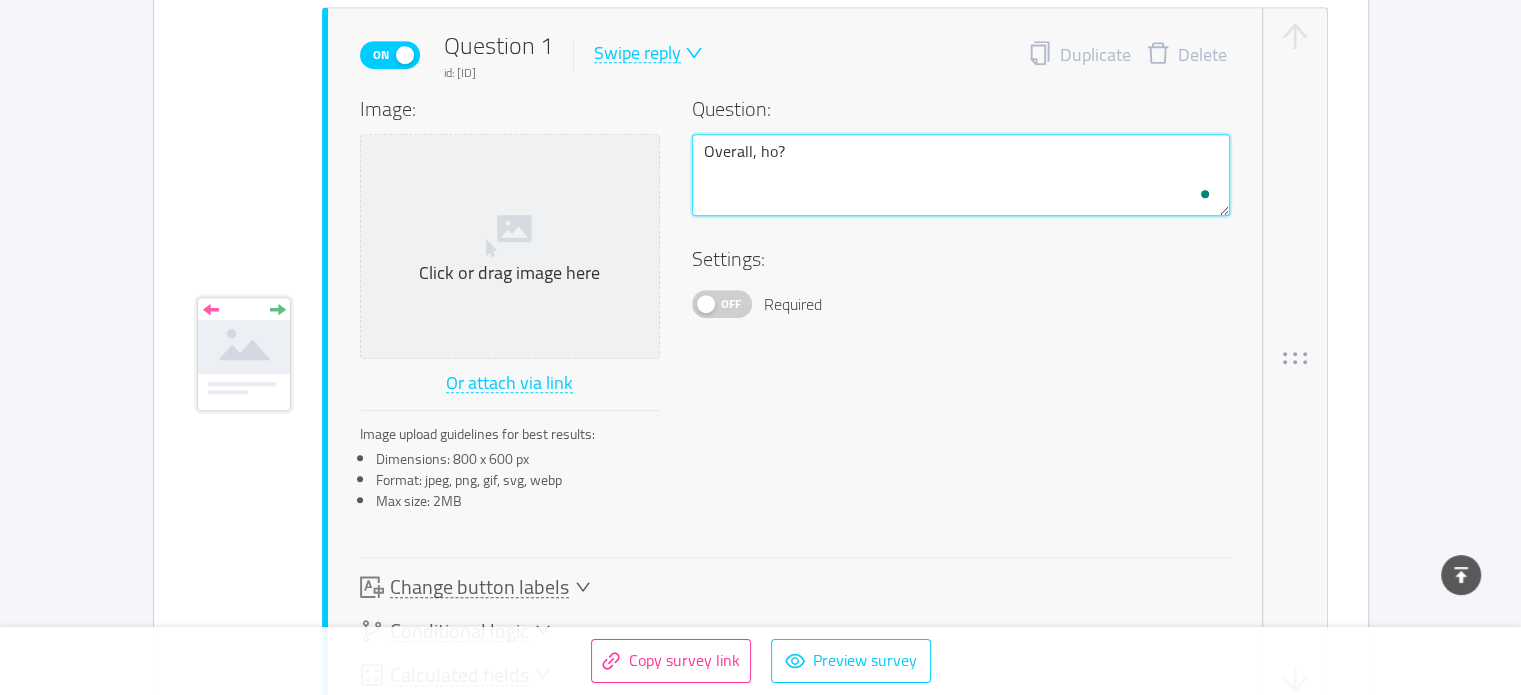 type 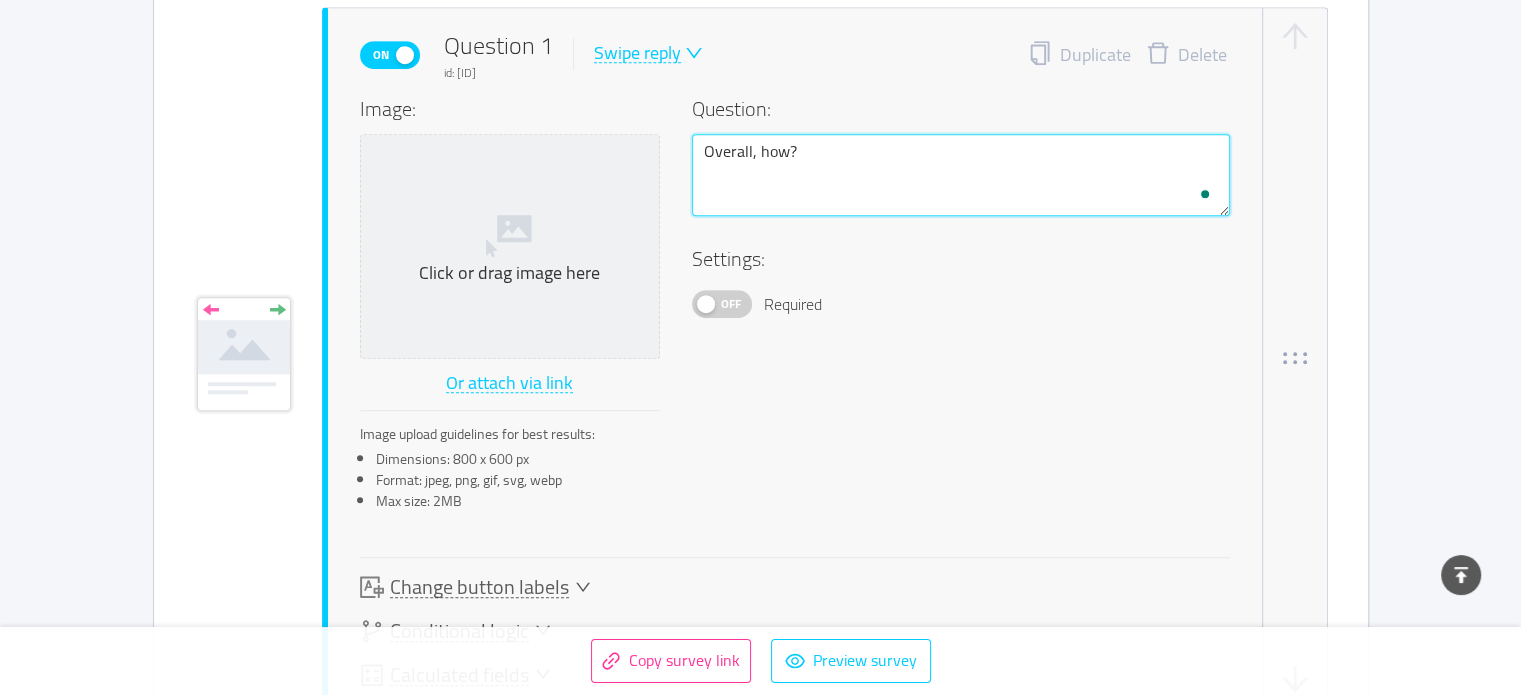 type 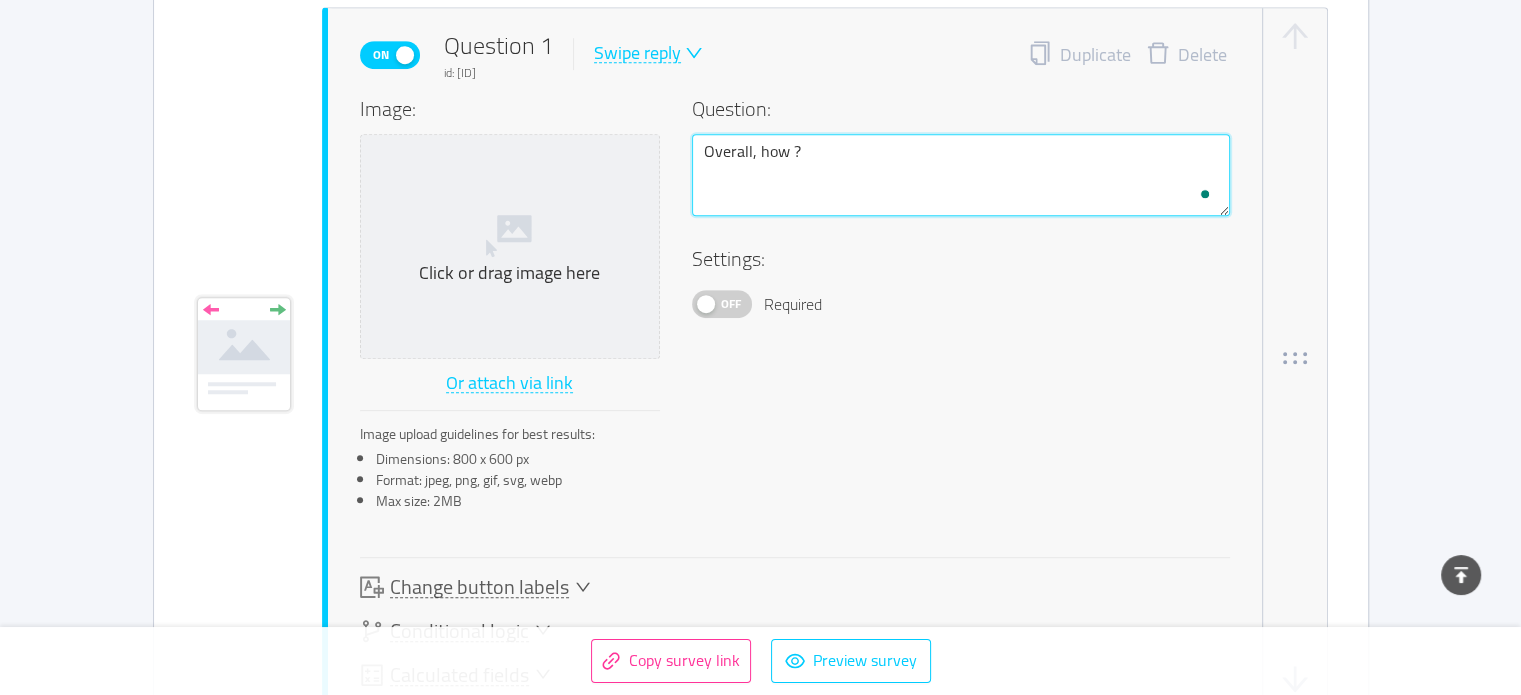 type 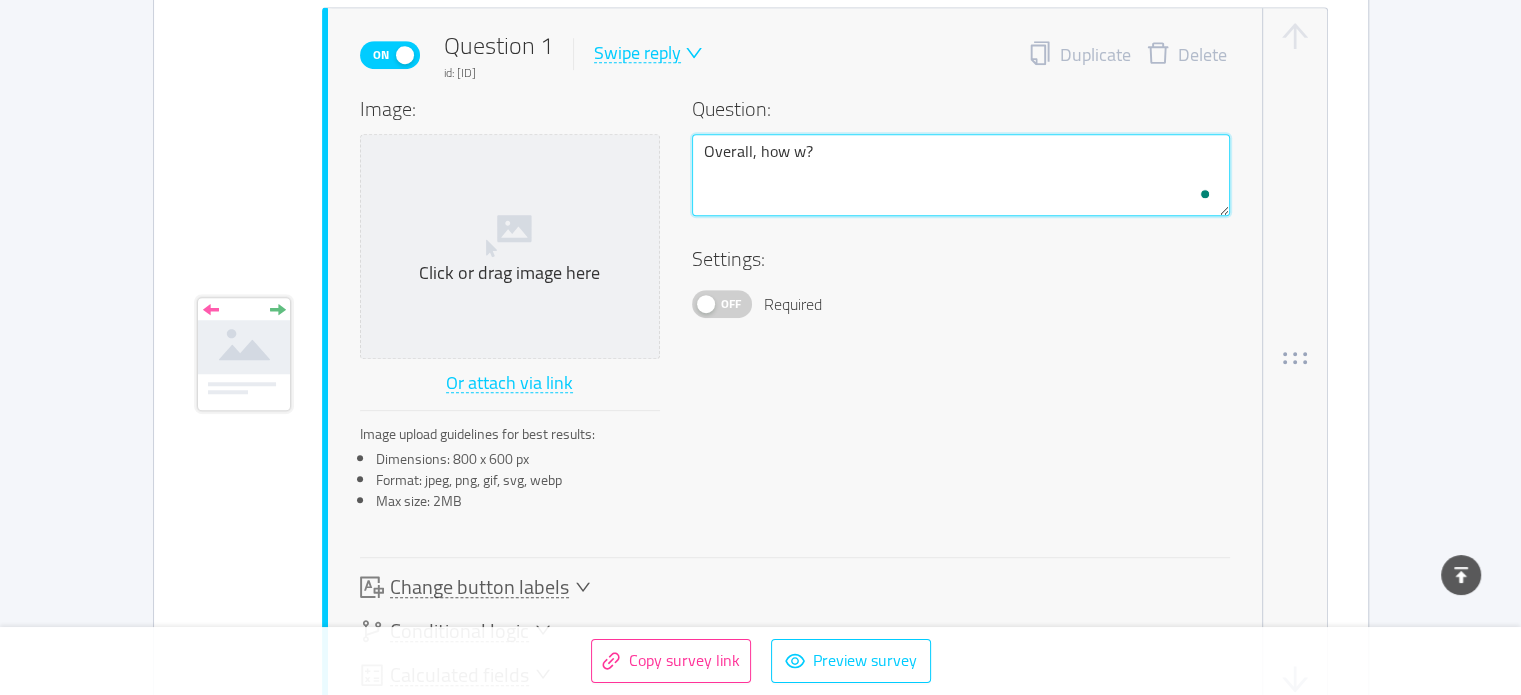 type 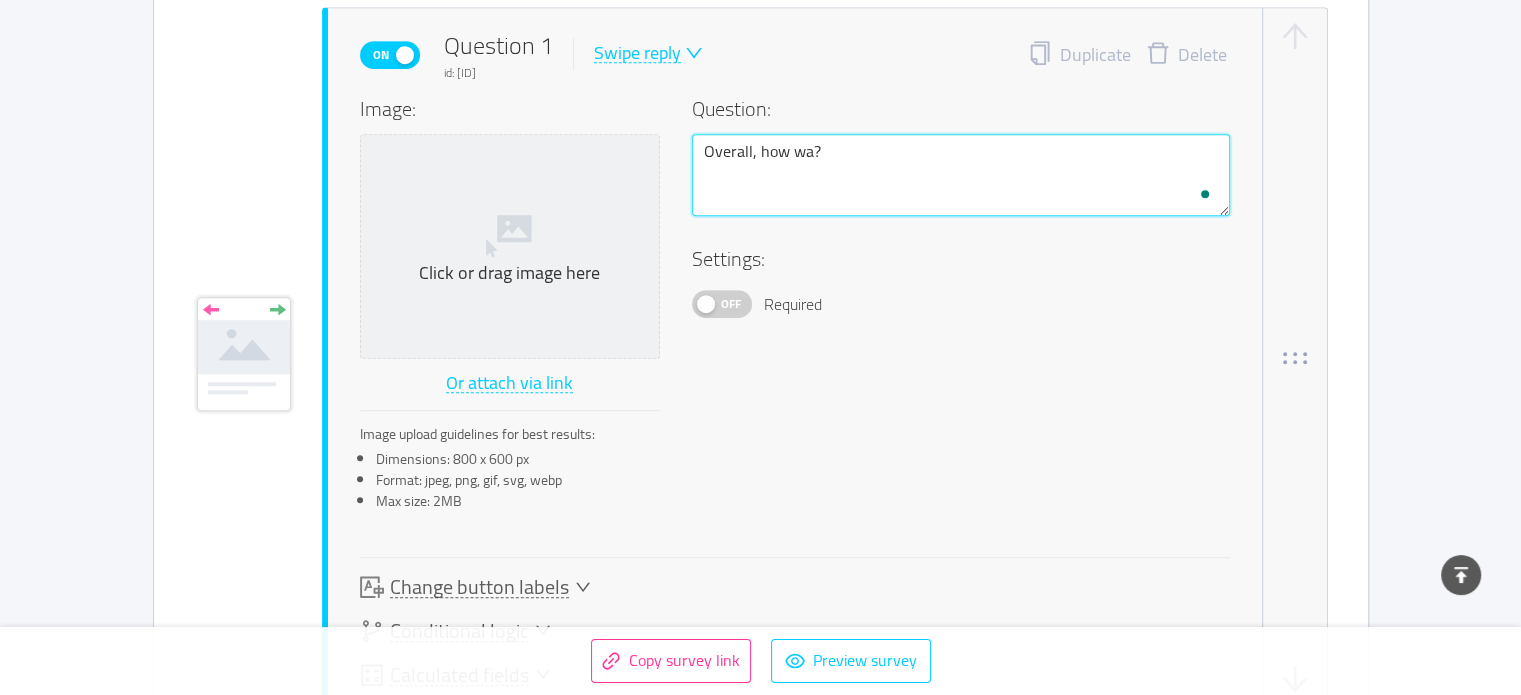 type 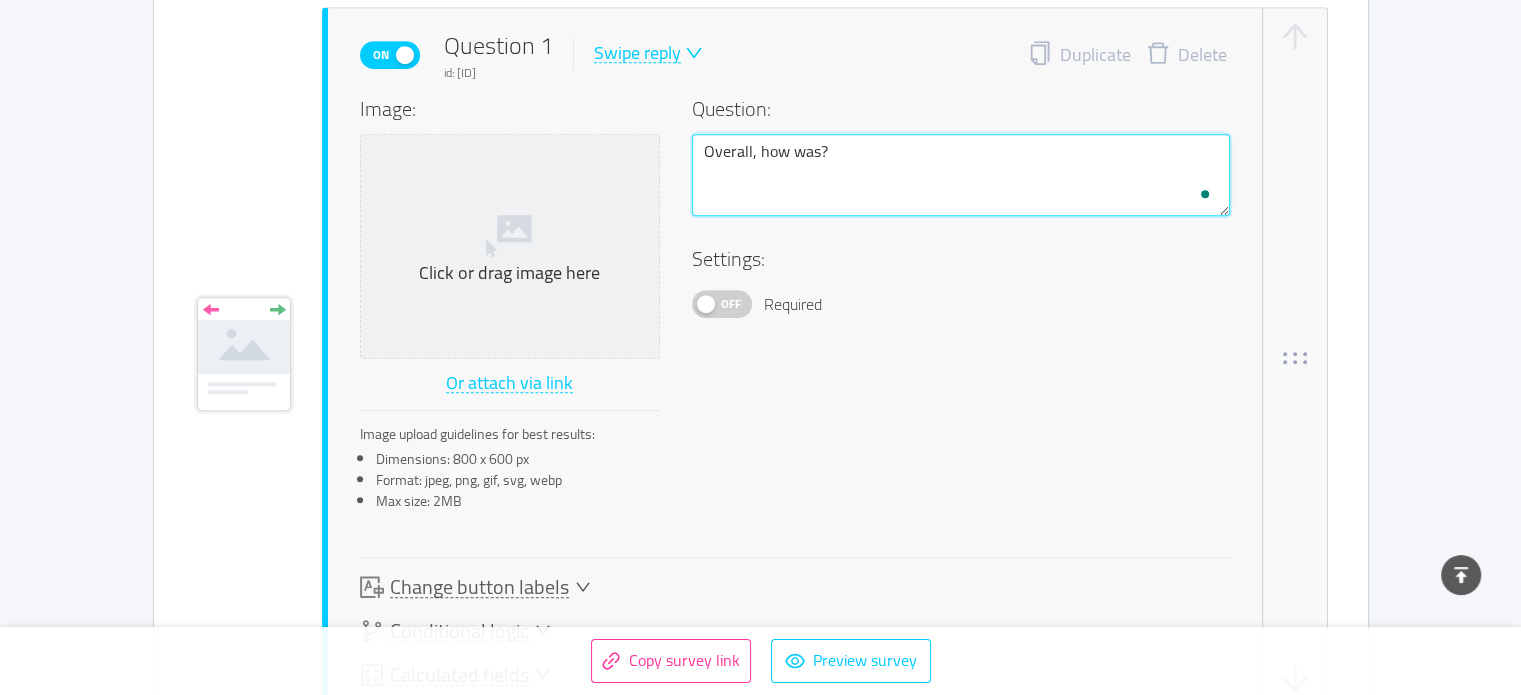 type 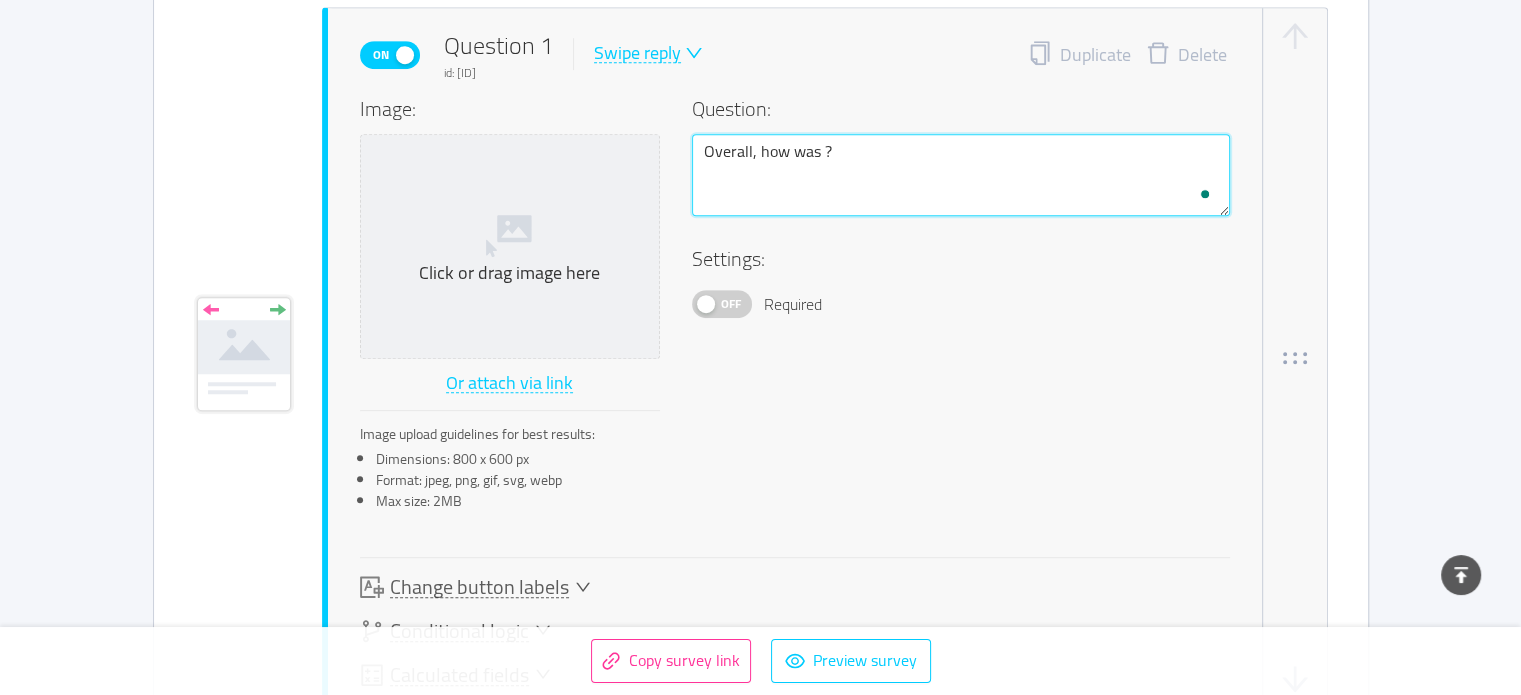 type 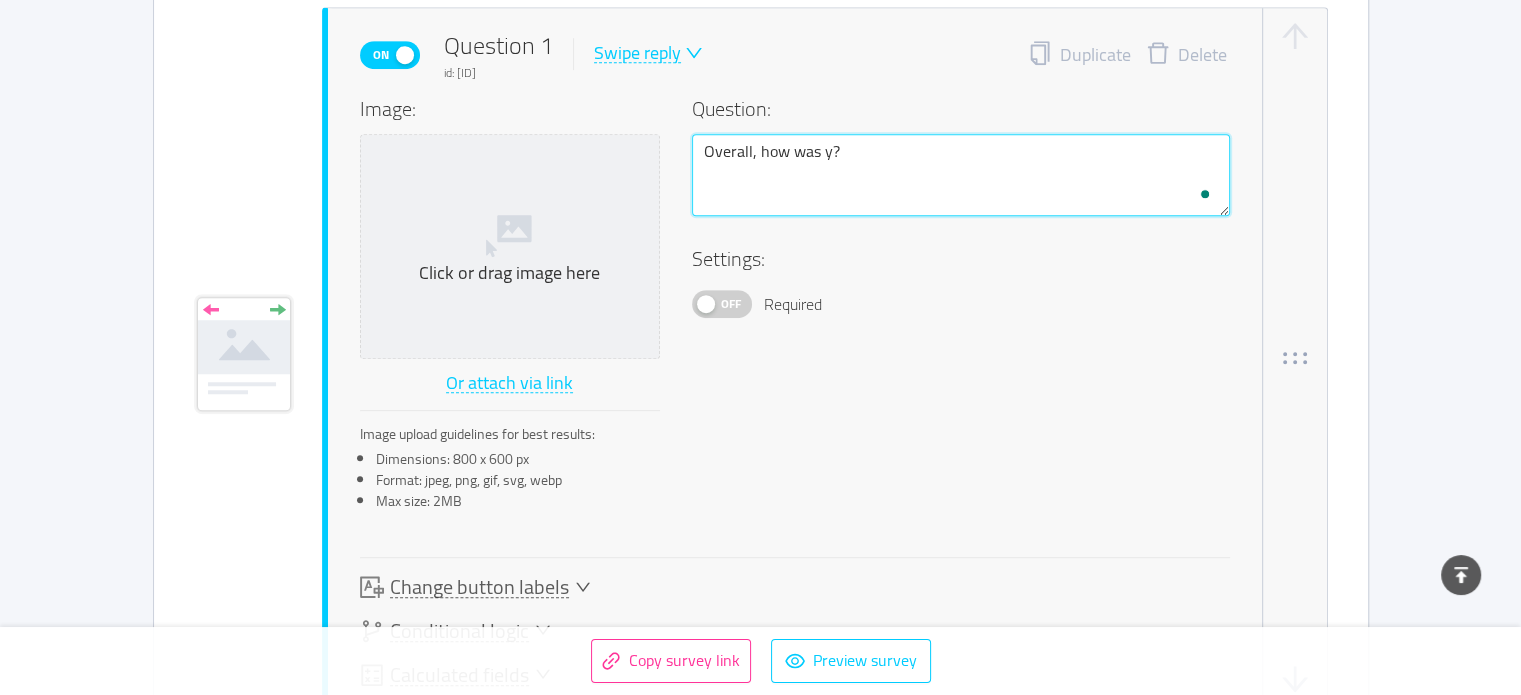 type 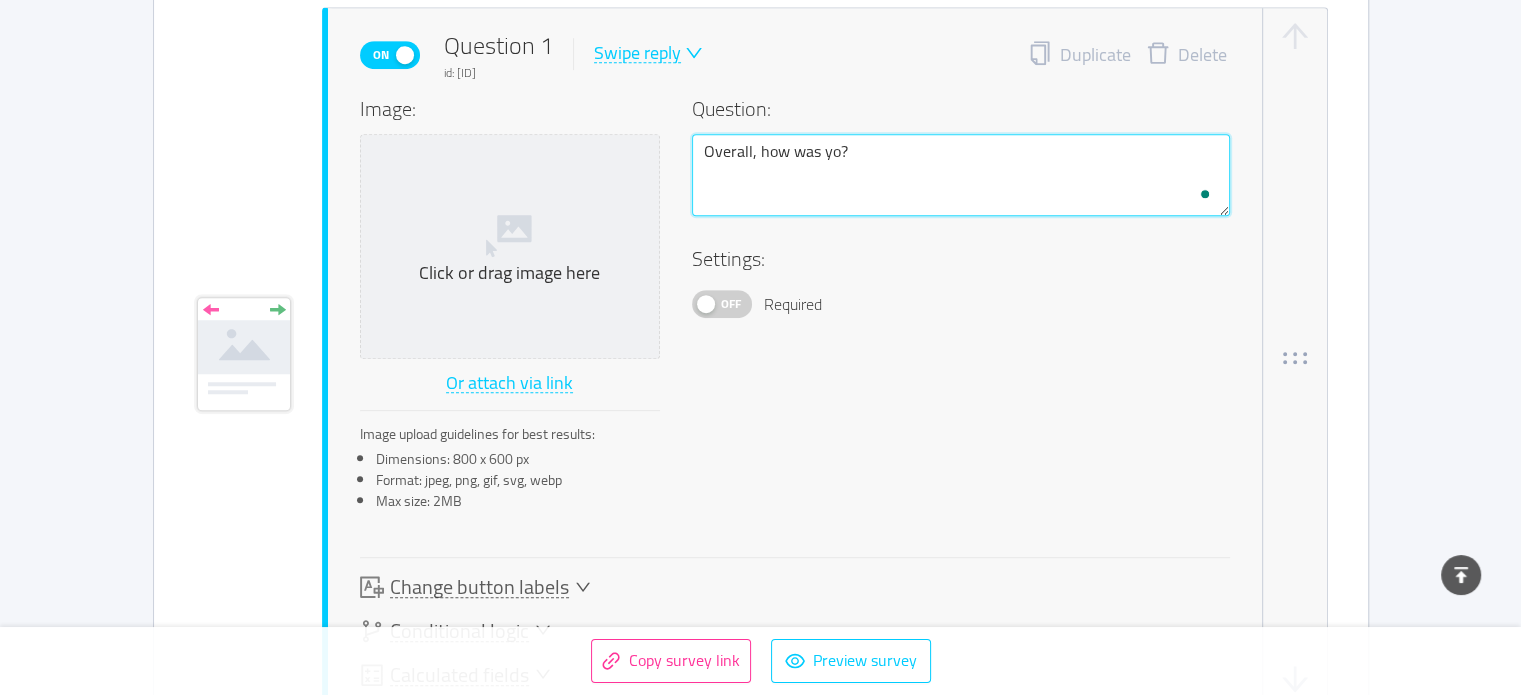 type 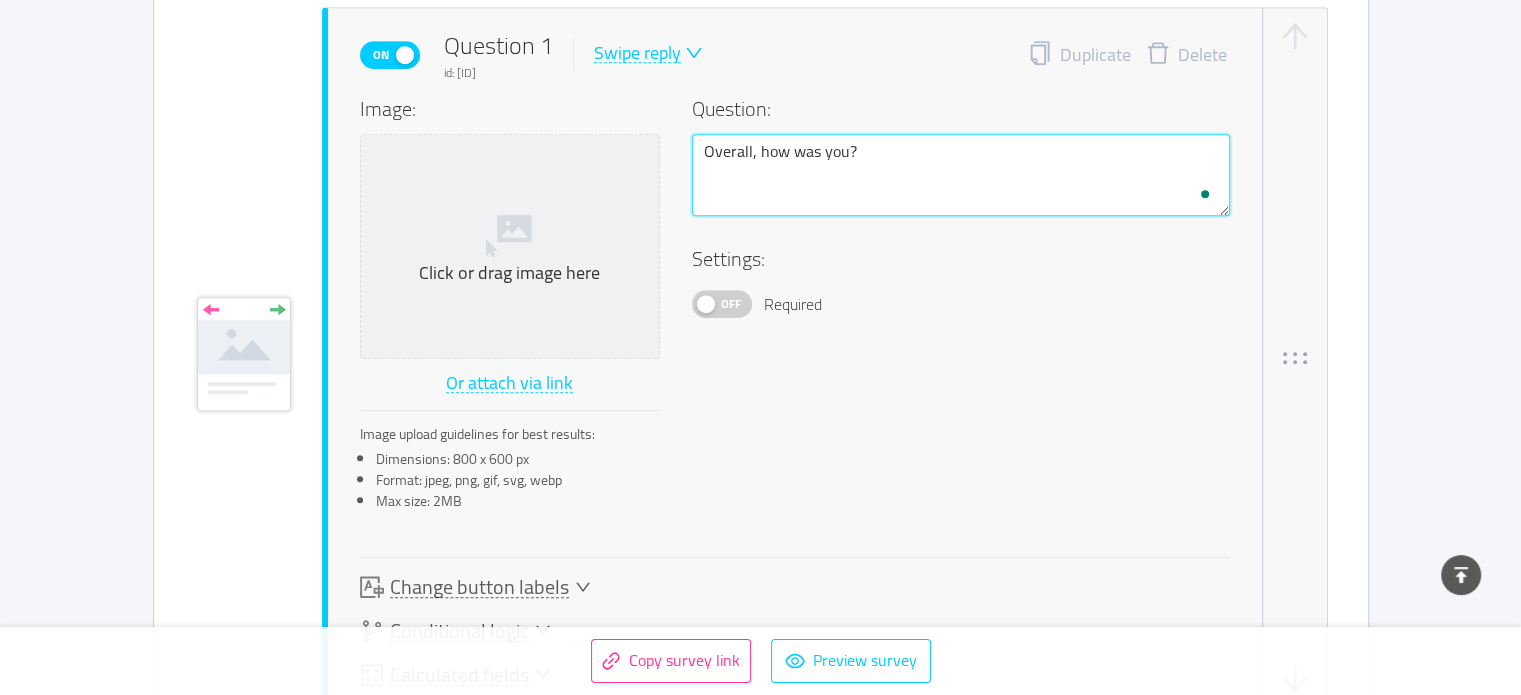 type 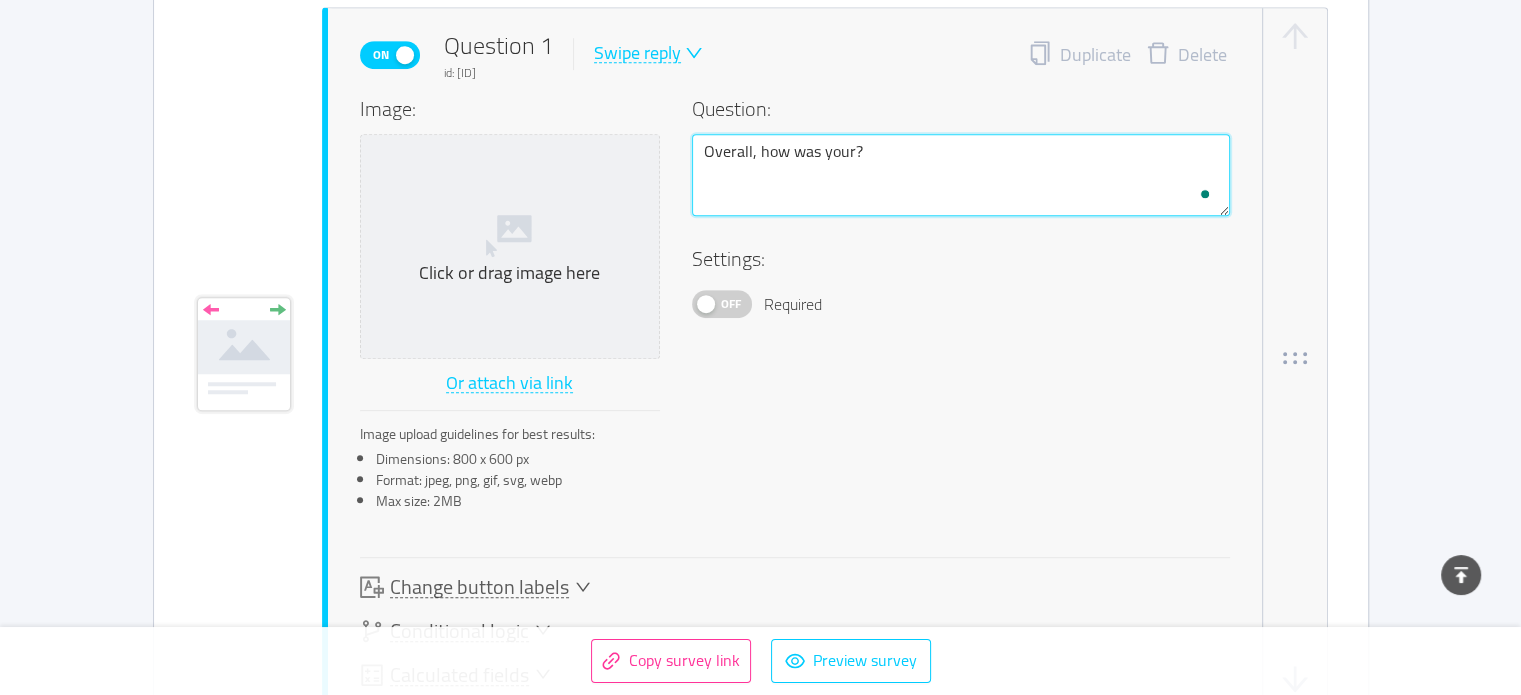 type 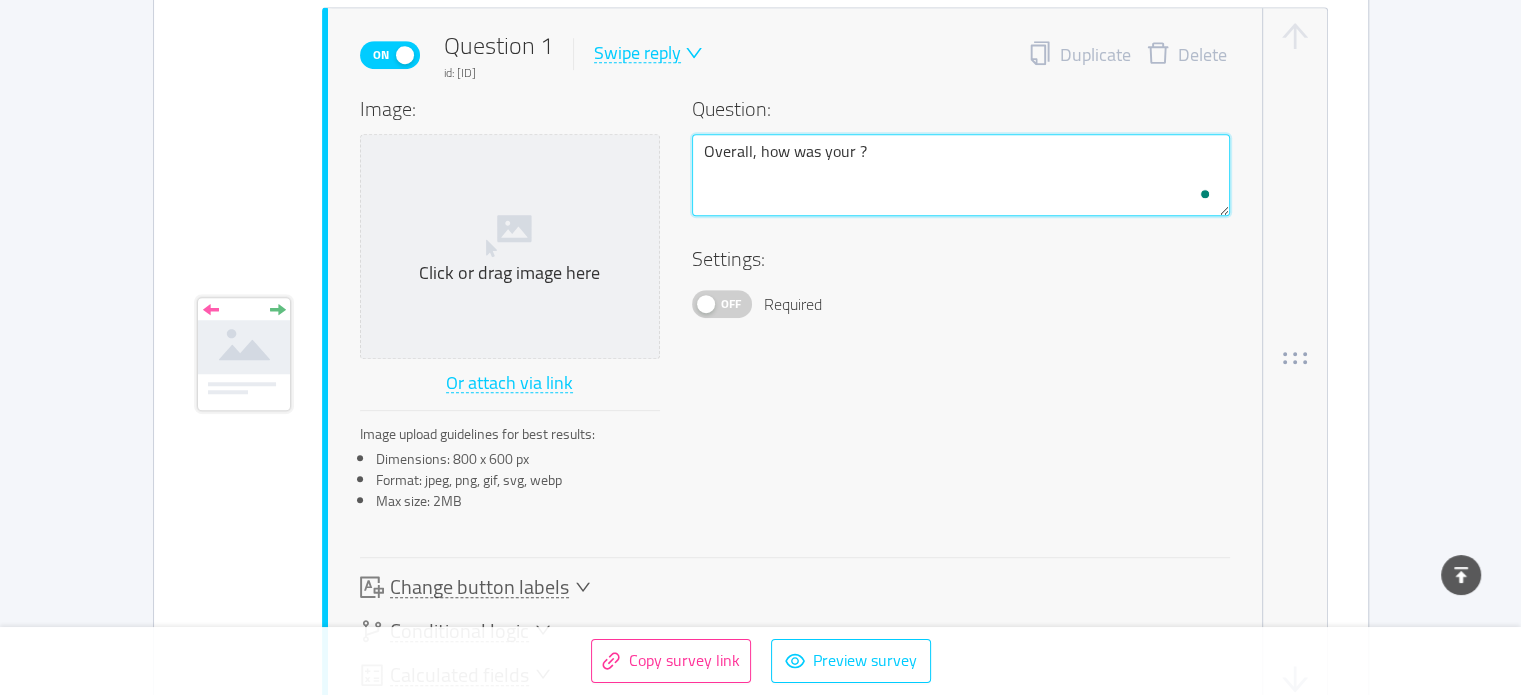 type 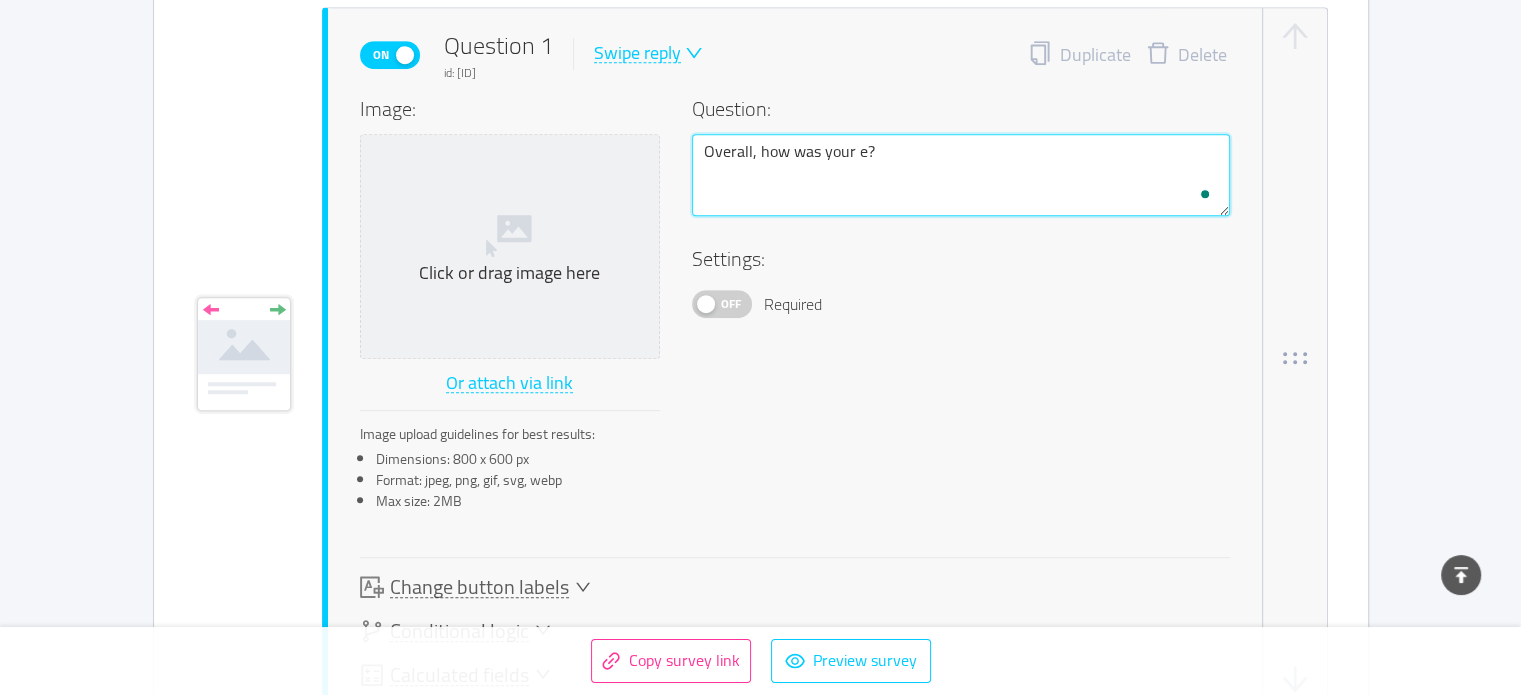 type 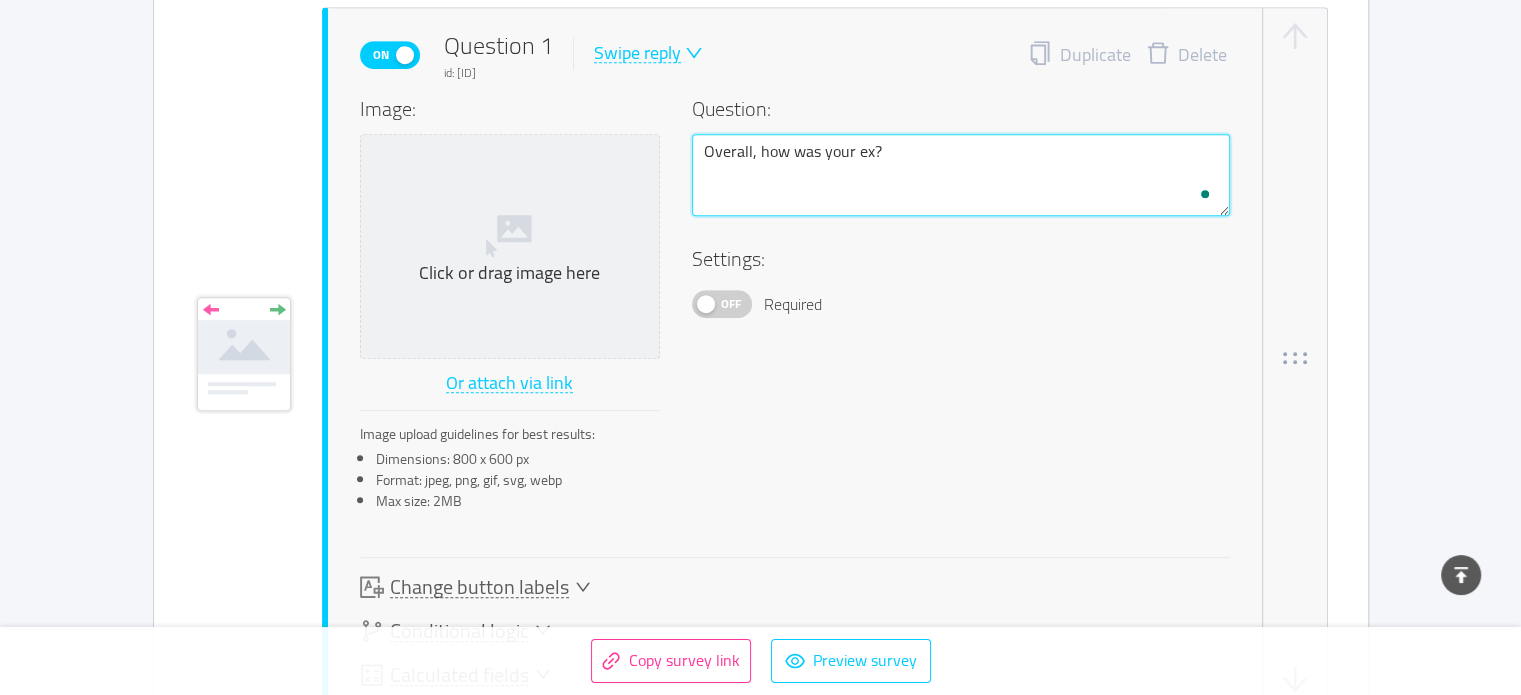 type 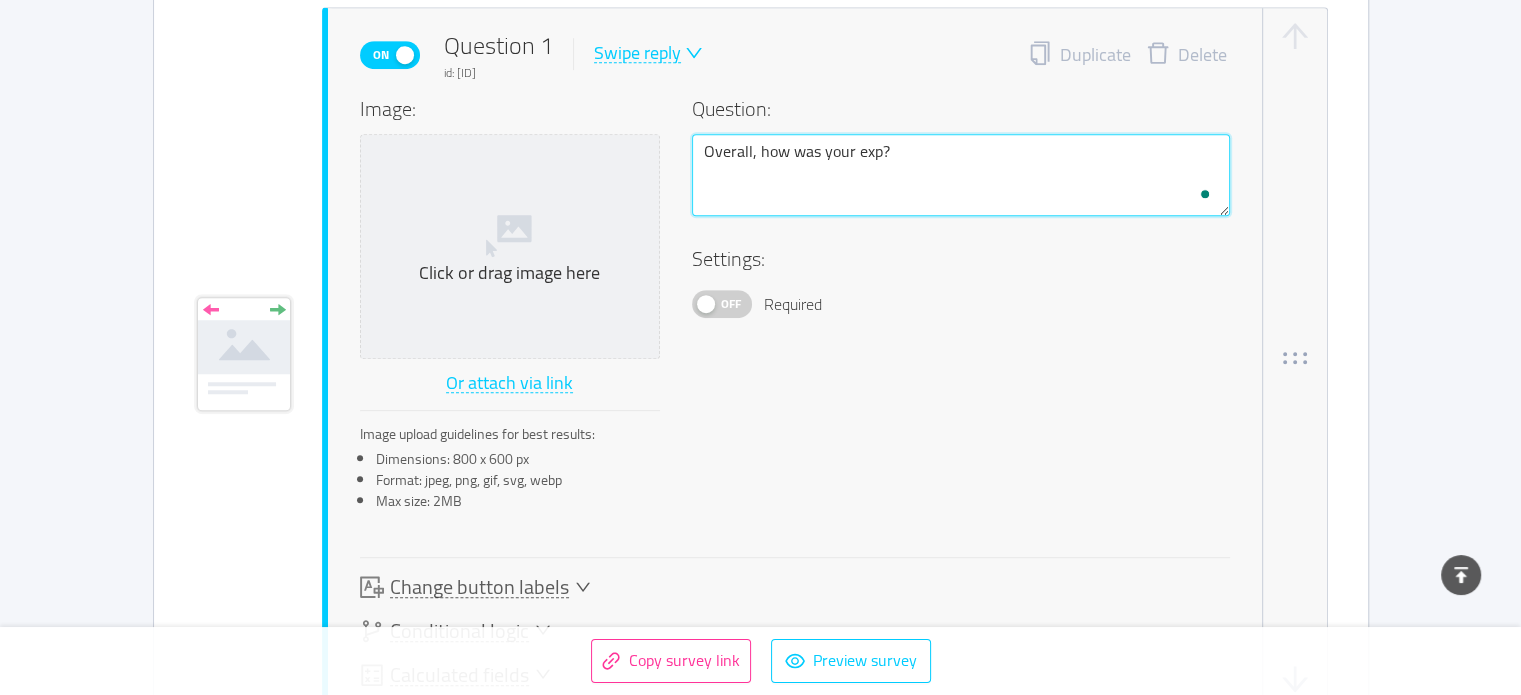 type 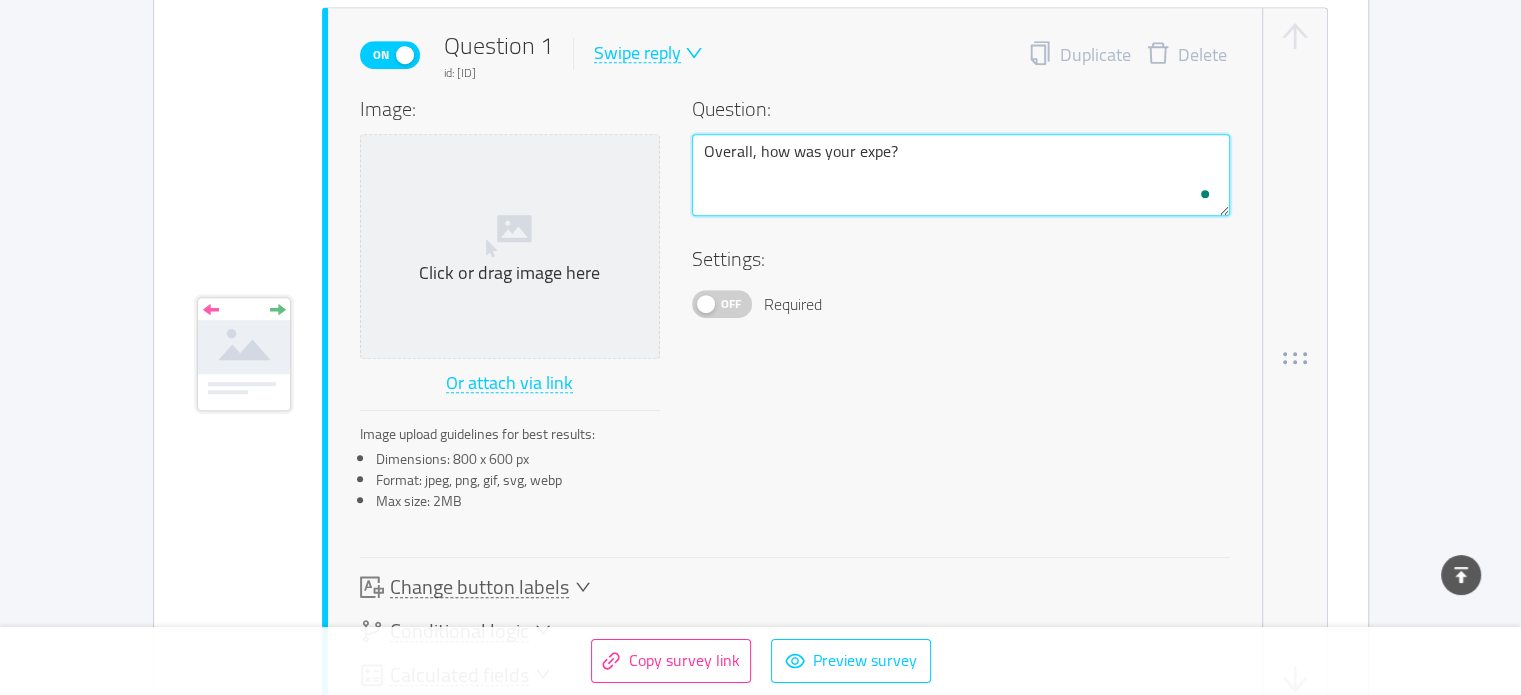 type 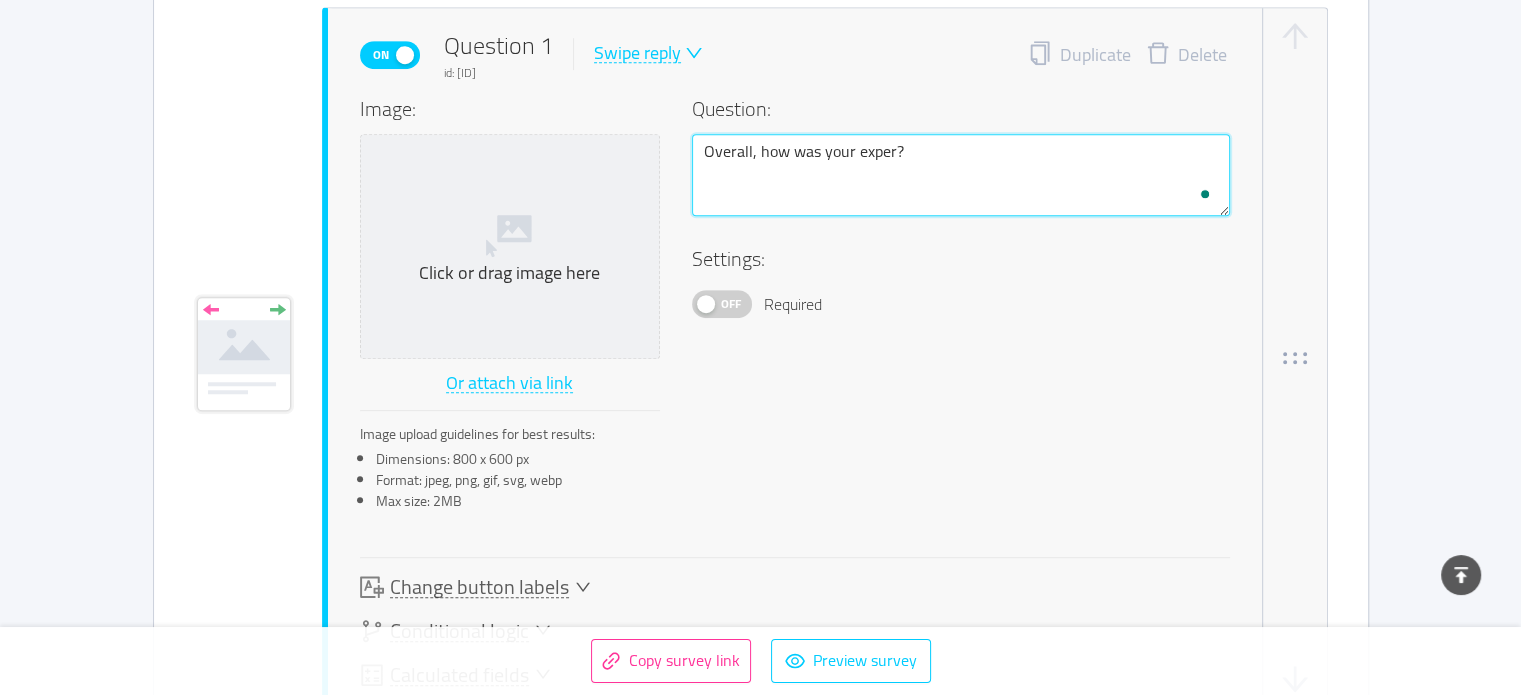 type 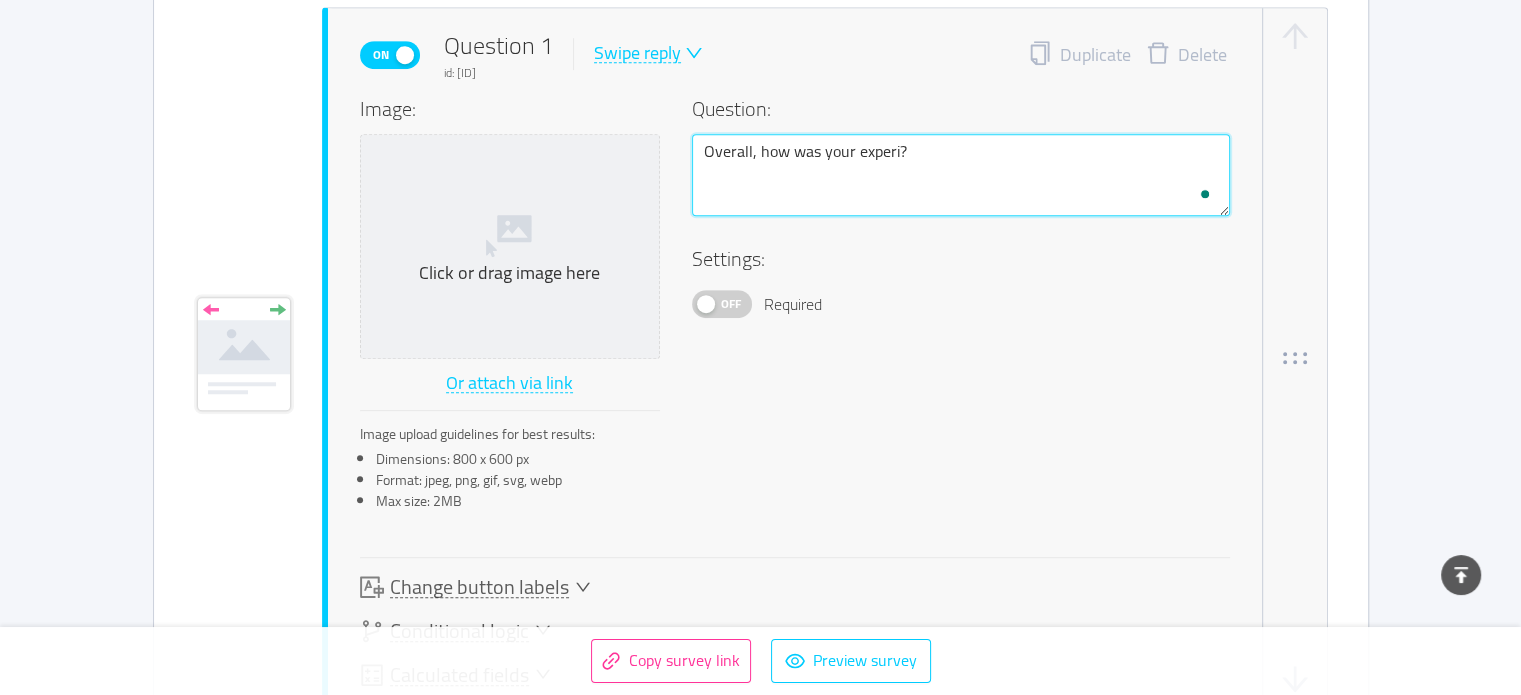 type 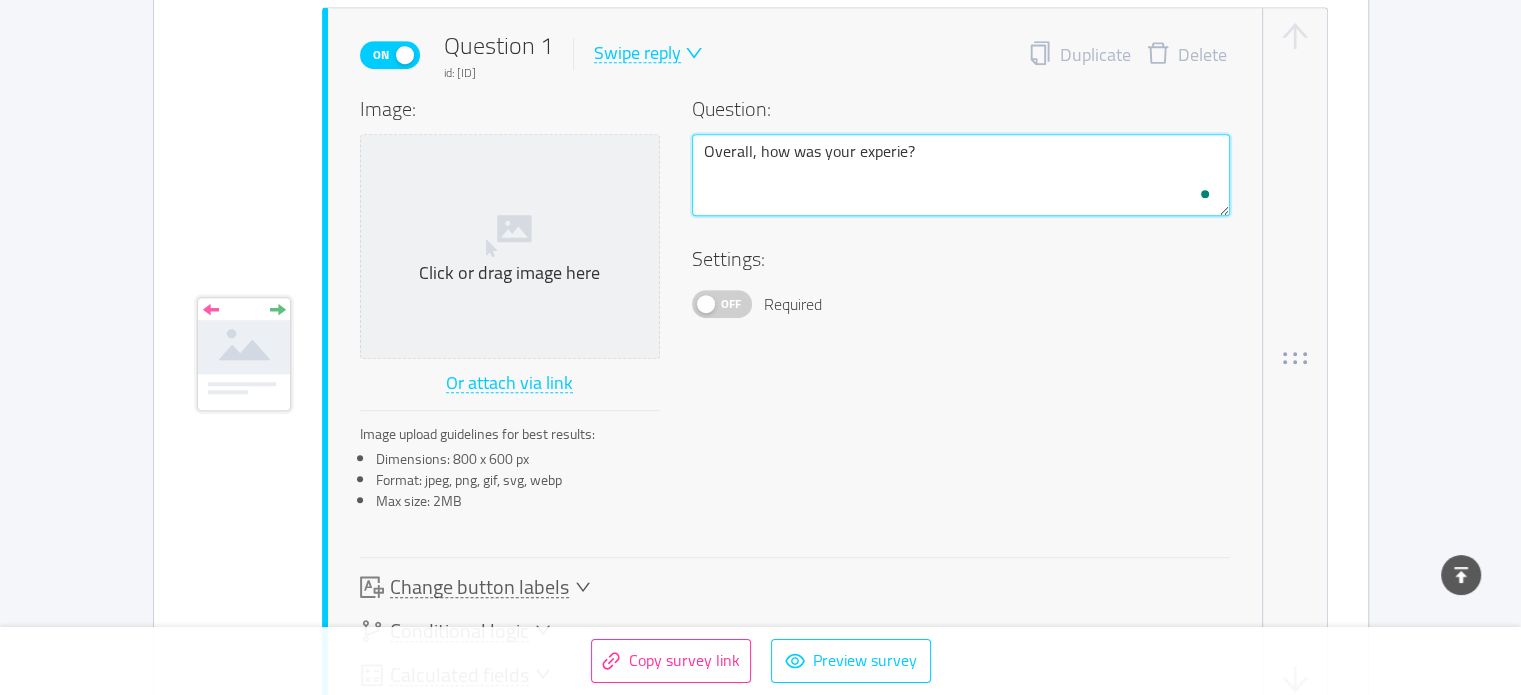 type 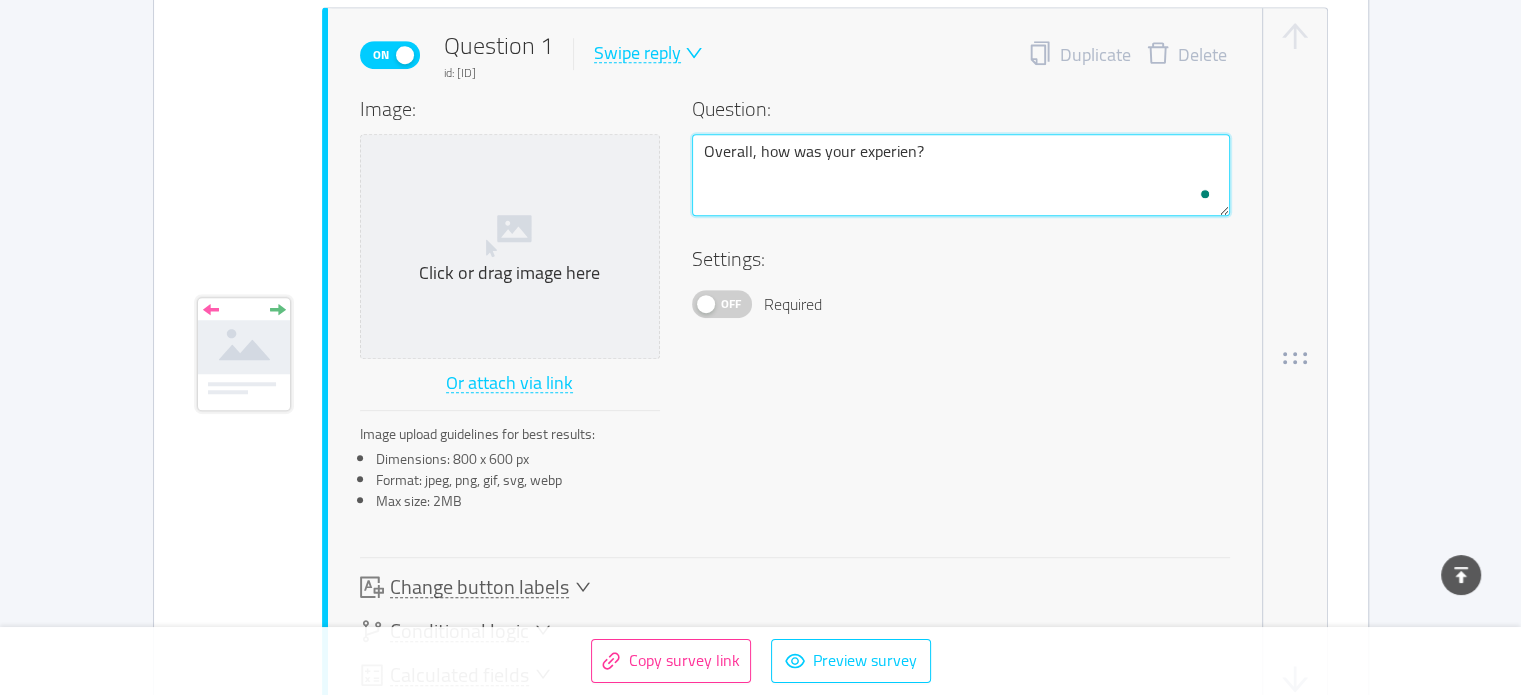 type 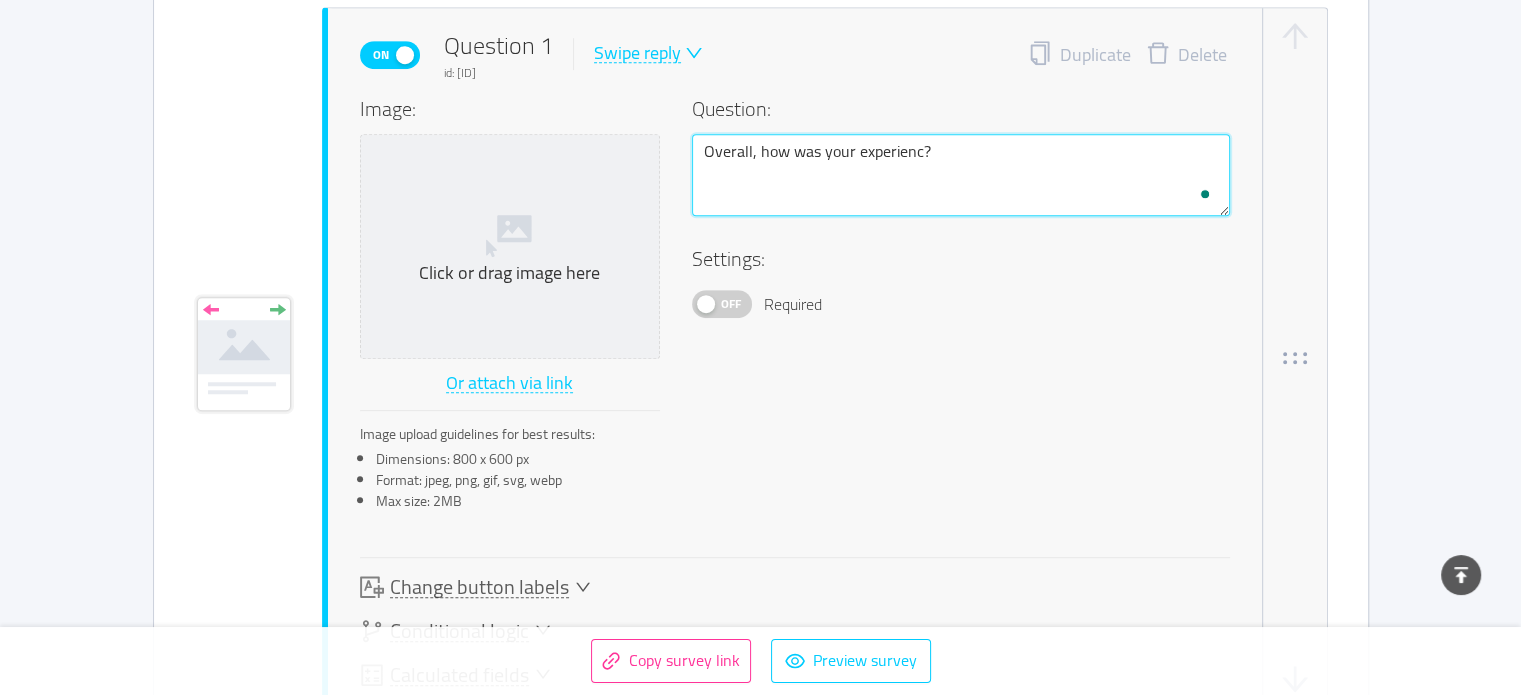 type 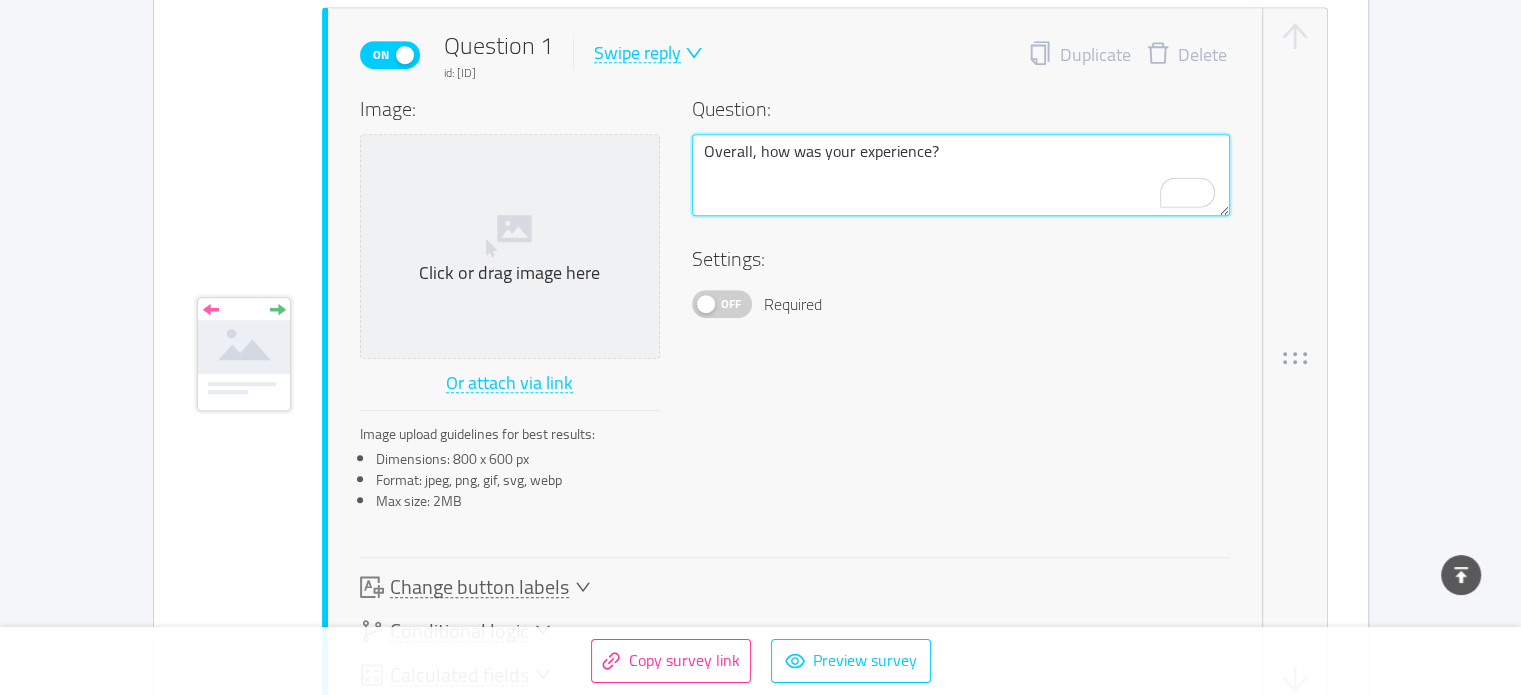 type on "Overall, how was your experience?" 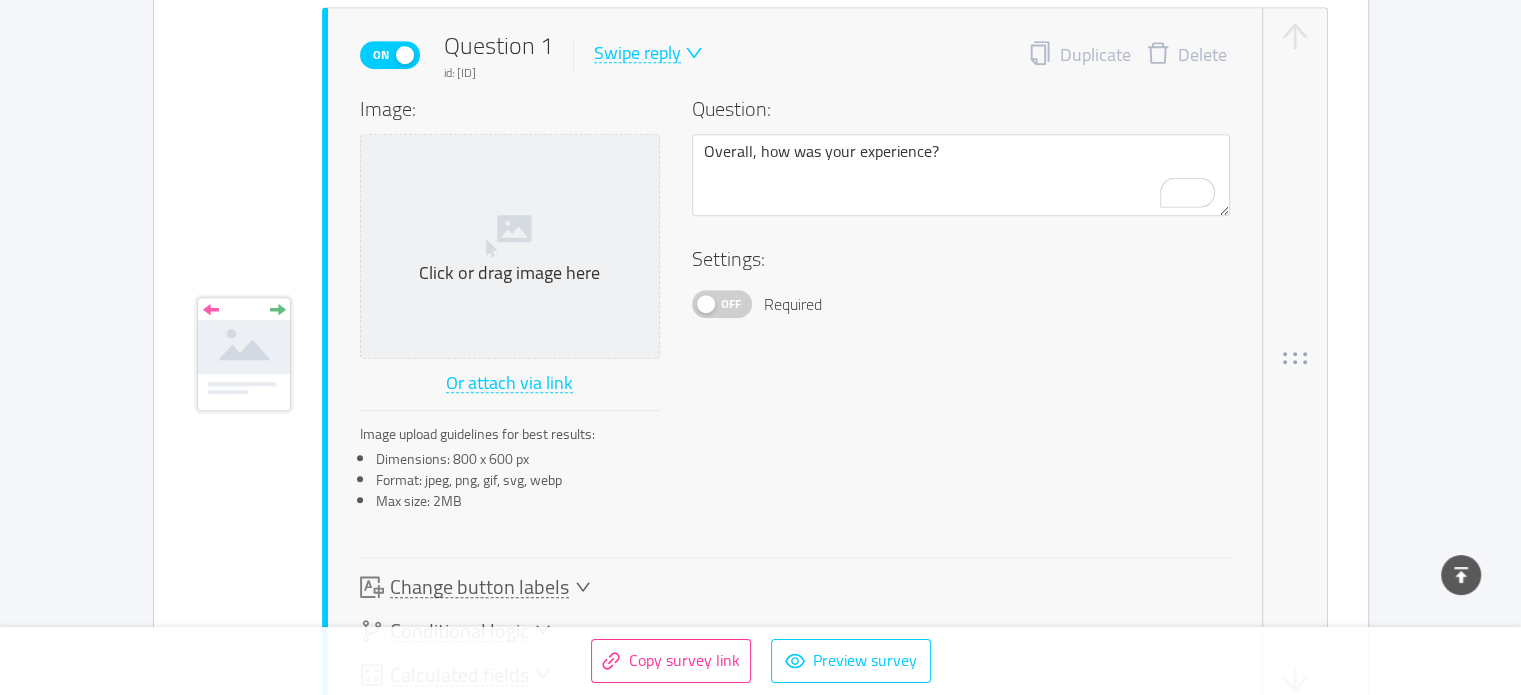 click on "Image:    Click or drag image here  Or attach via link Image upload guidelines for best results: Dimensions: 800 x 600 px Format: jpeg, png, gif, svg, webp Max size: 2MB Question: Overall, how was your experience? Settings: Off Required" at bounding box center (795, 310) 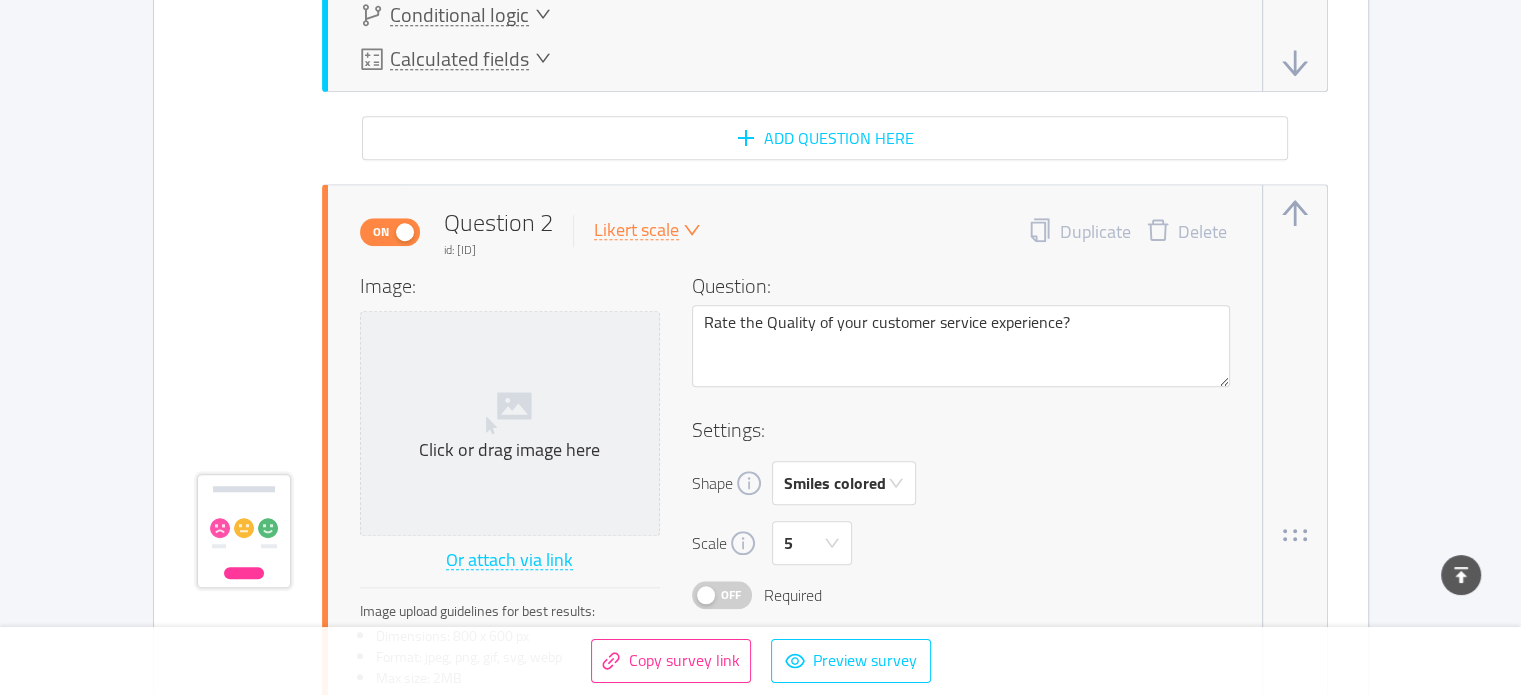 scroll, scrollTop: 1800, scrollLeft: 0, axis: vertical 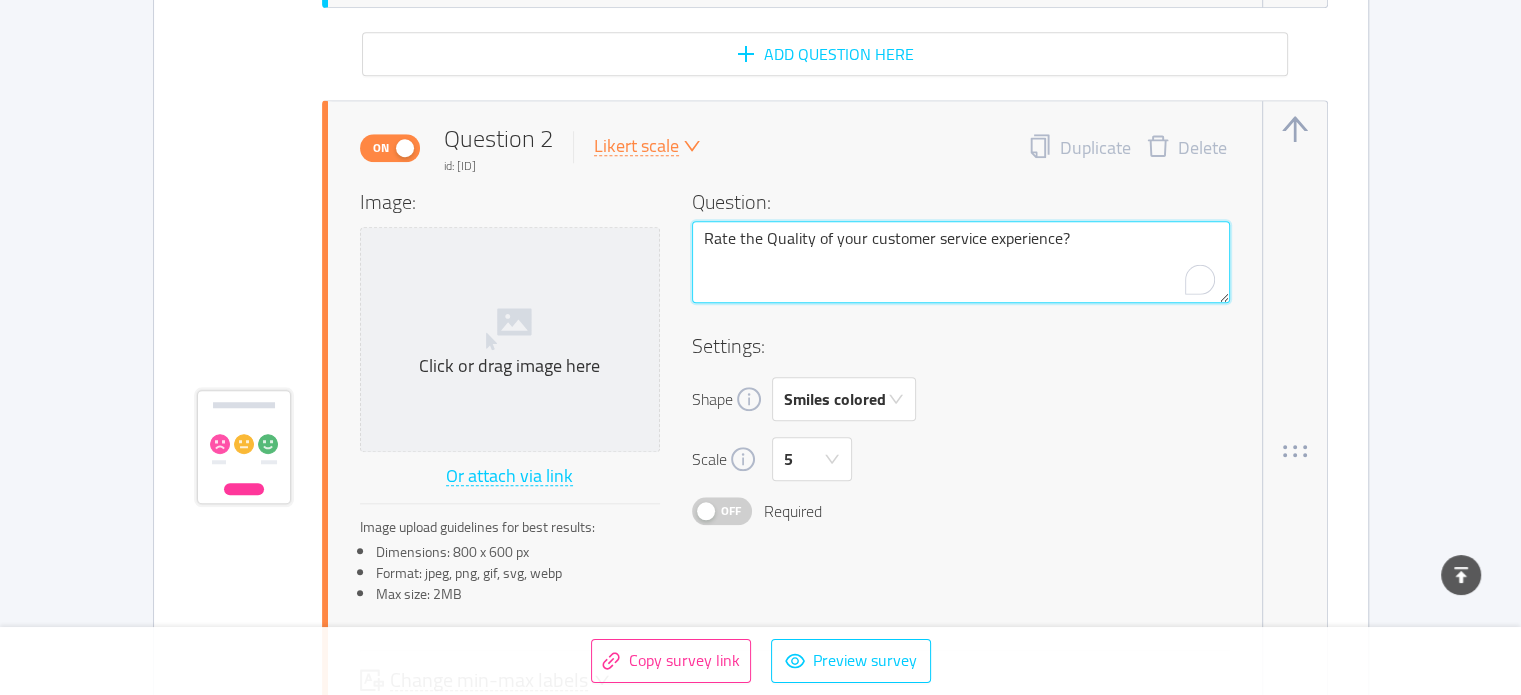click on "Rate the Quality of your customer service experience?" at bounding box center (961, 262) 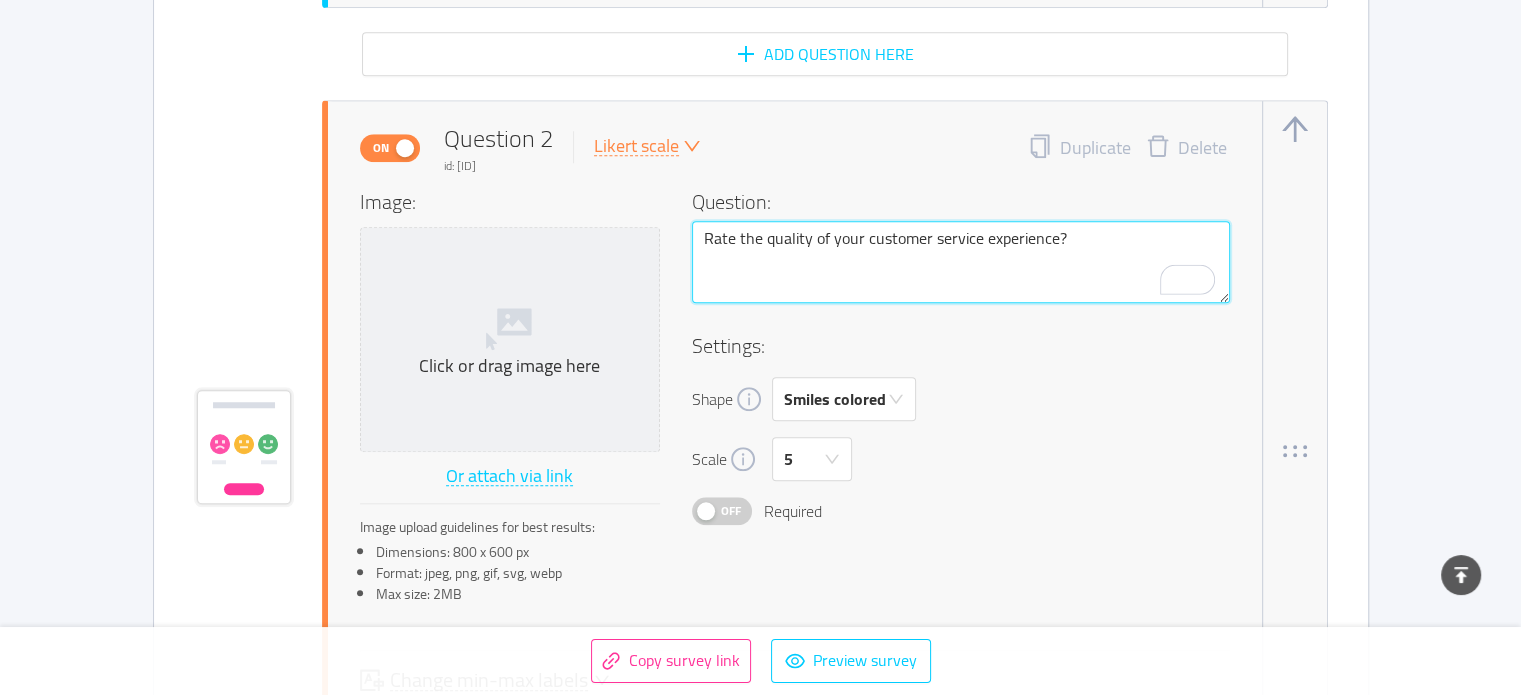 click on "Rate the quality of your customer service experience?" at bounding box center [961, 262] 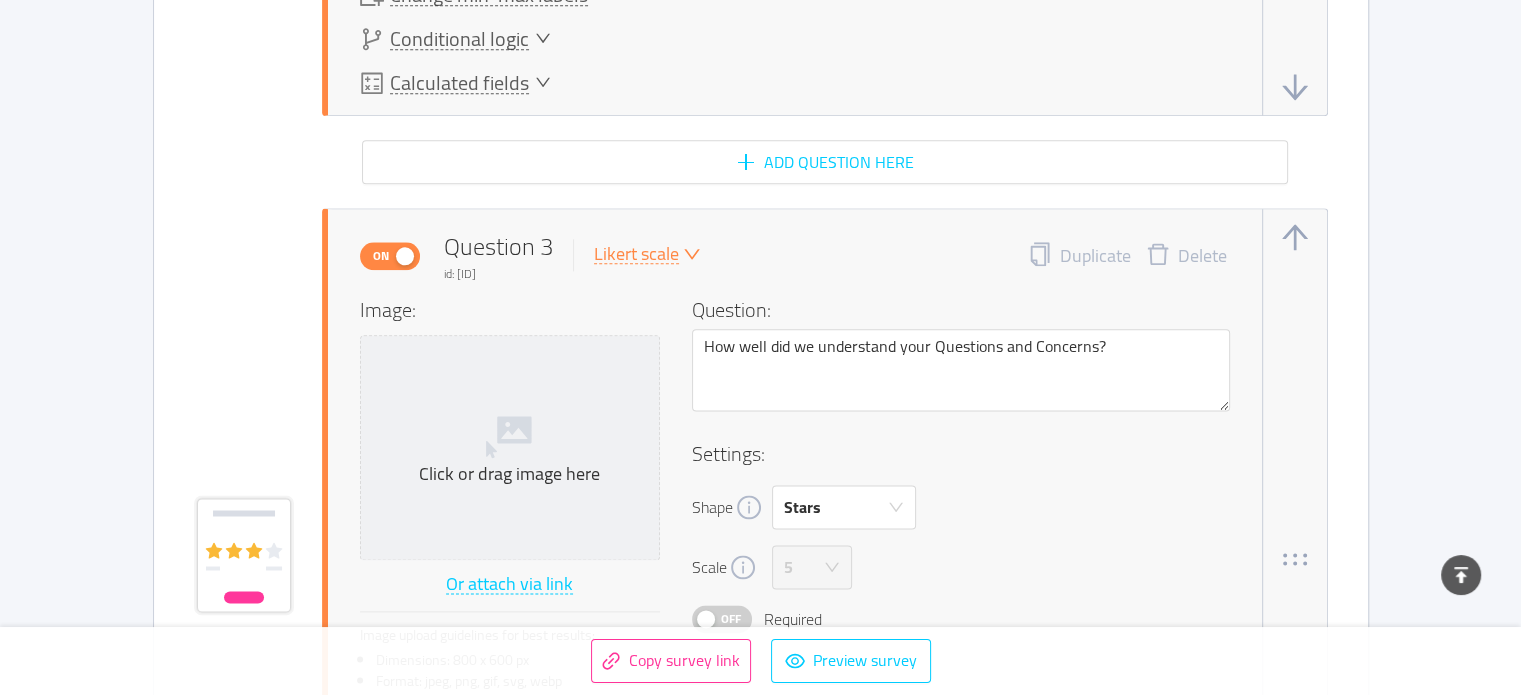 scroll, scrollTop: 2600, scrollLeft: 0, axis: vertical 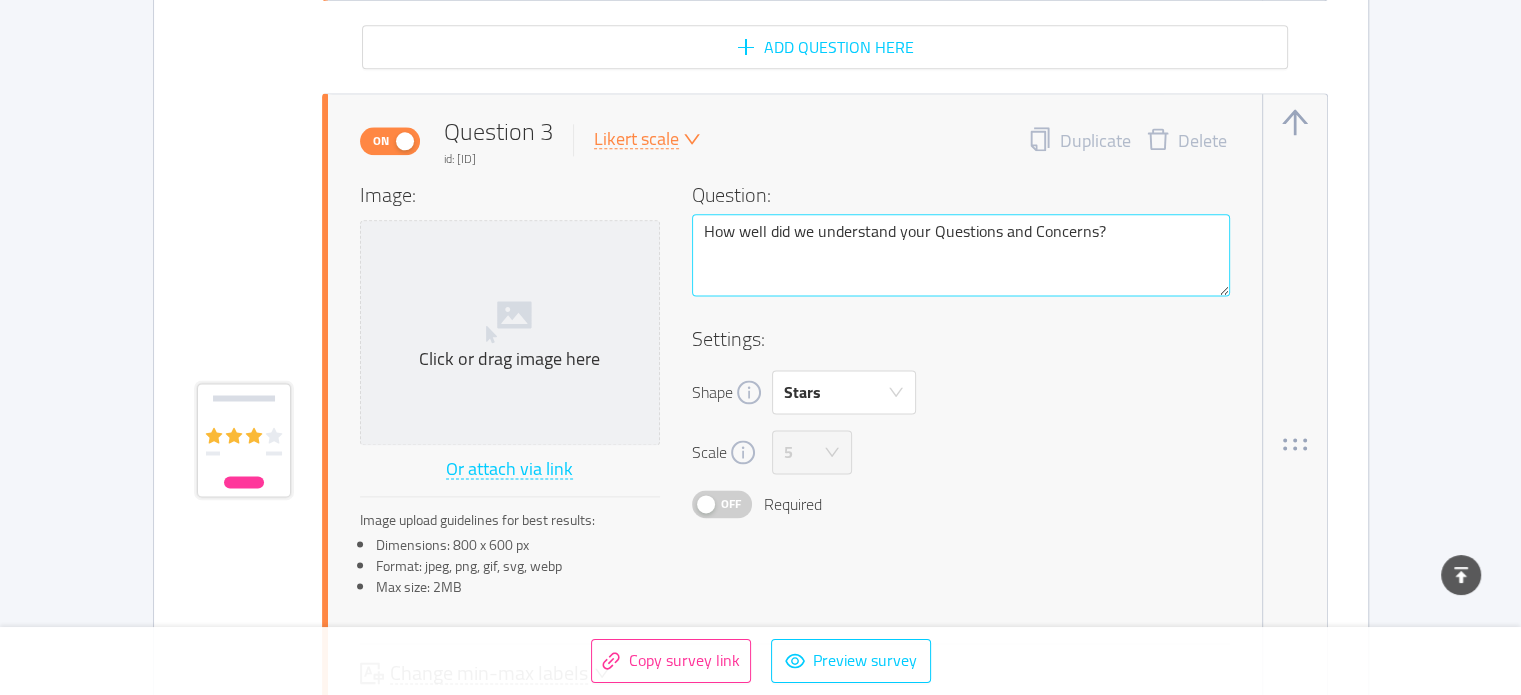 type on "Rate the quality of your customer service experience?" 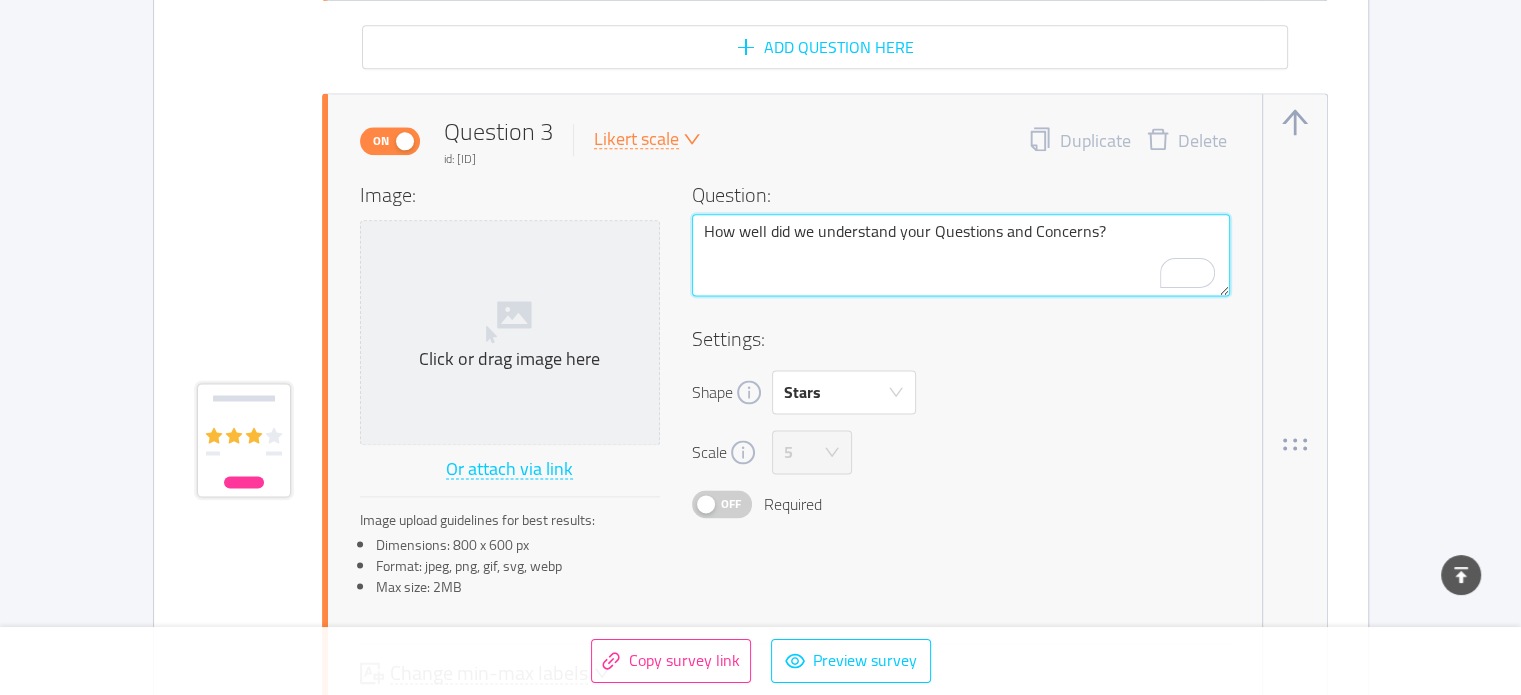 drag, startPoint x: 1091, startPoint y: 229, endPoint x: 737, endPoint y: 237, distance: 354.0904 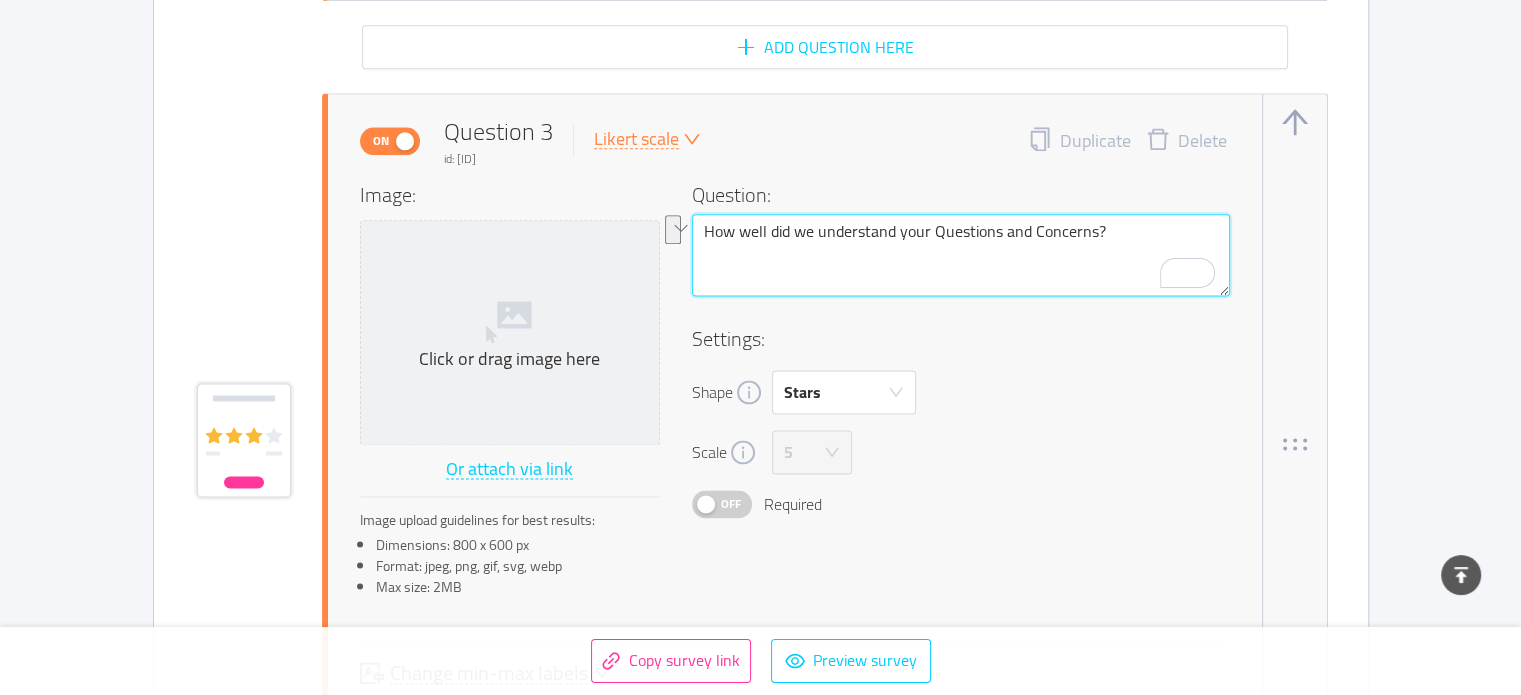 type 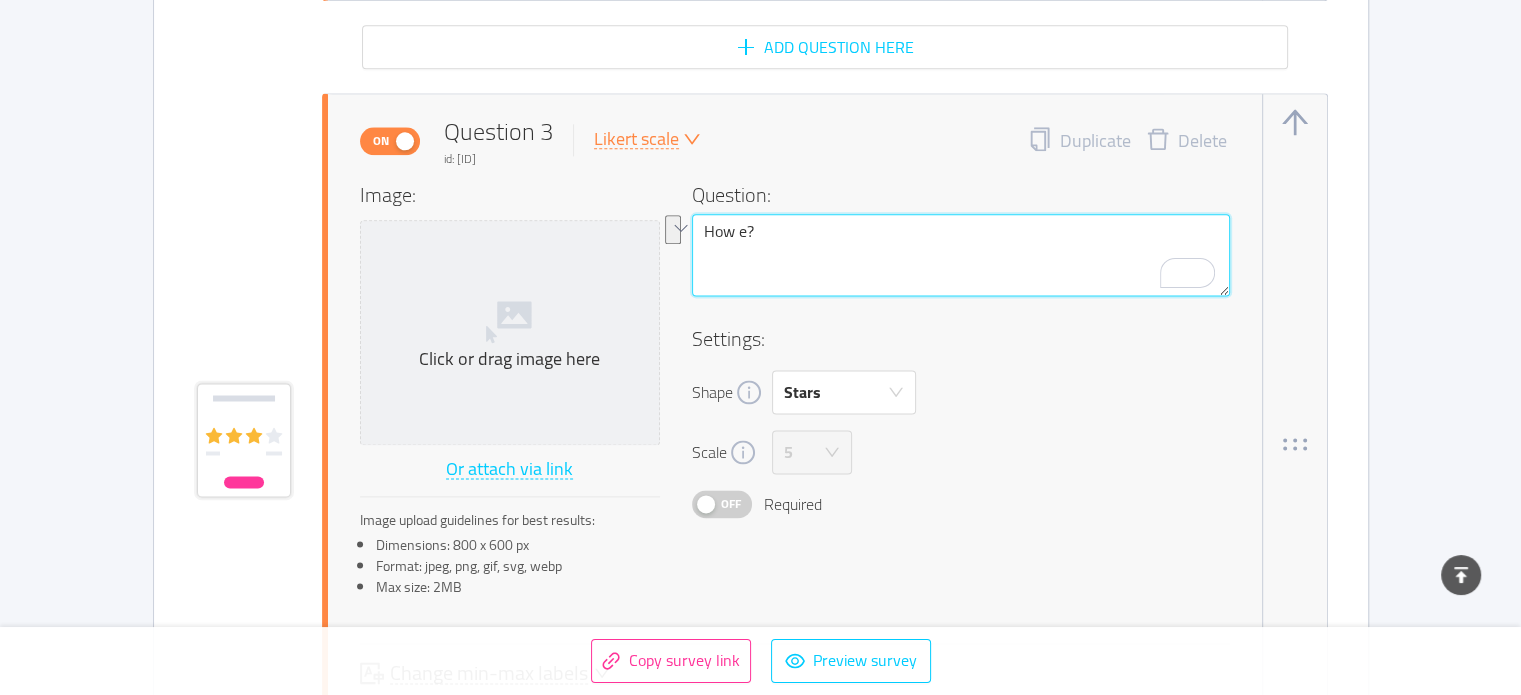 type 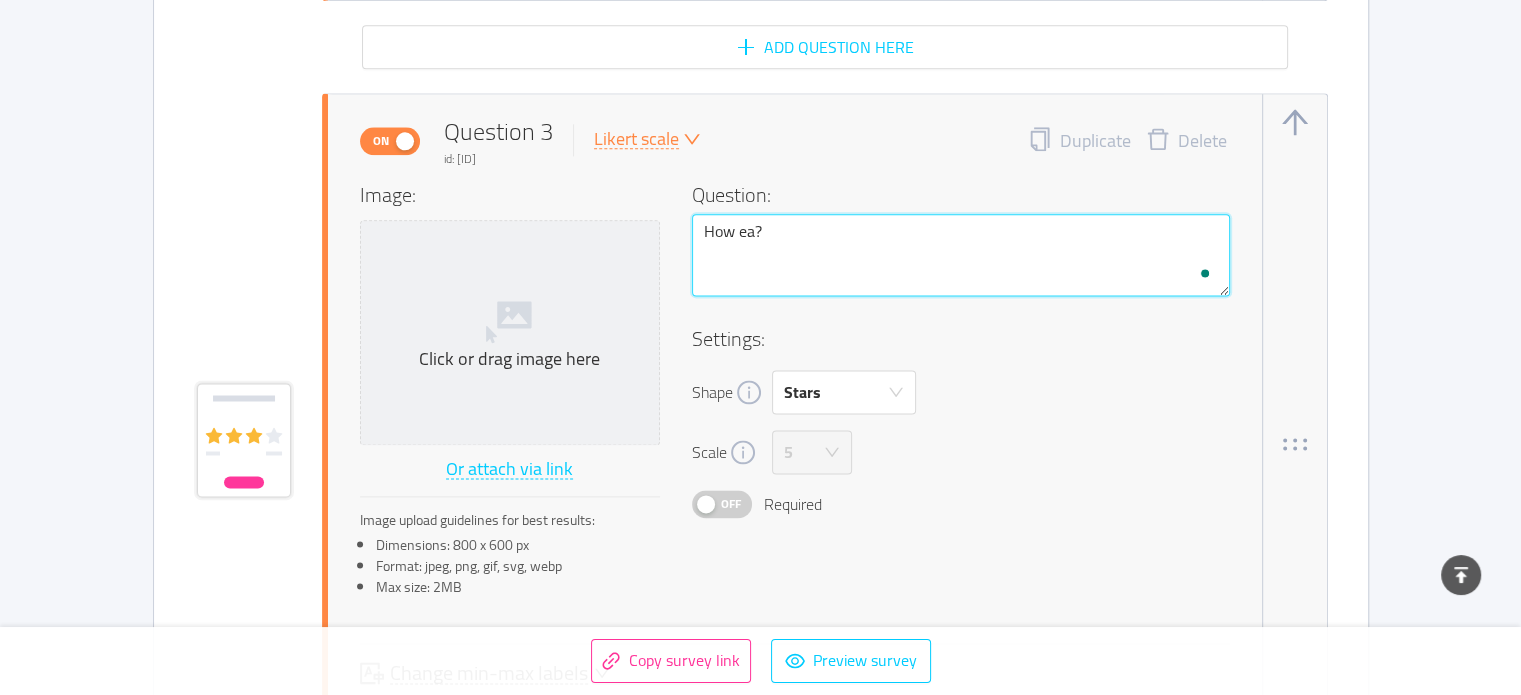 type 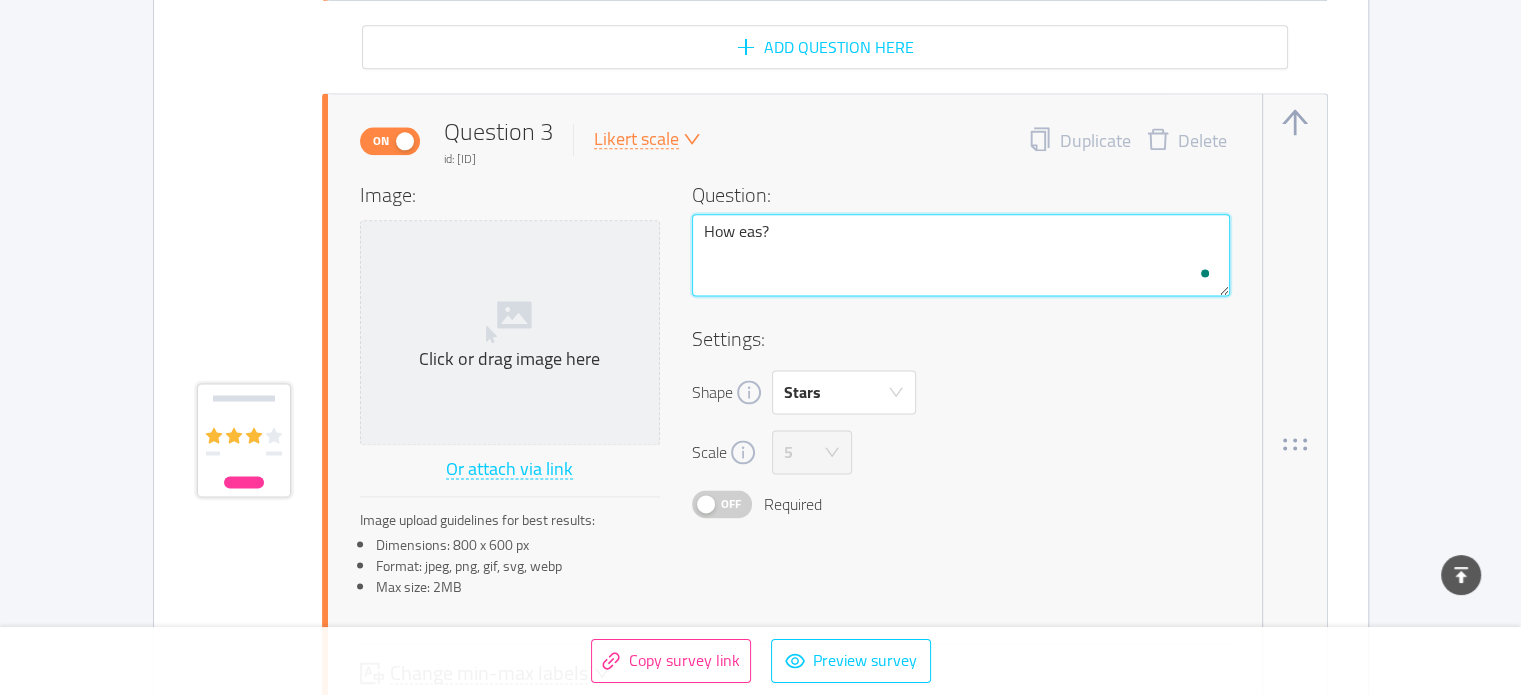 type 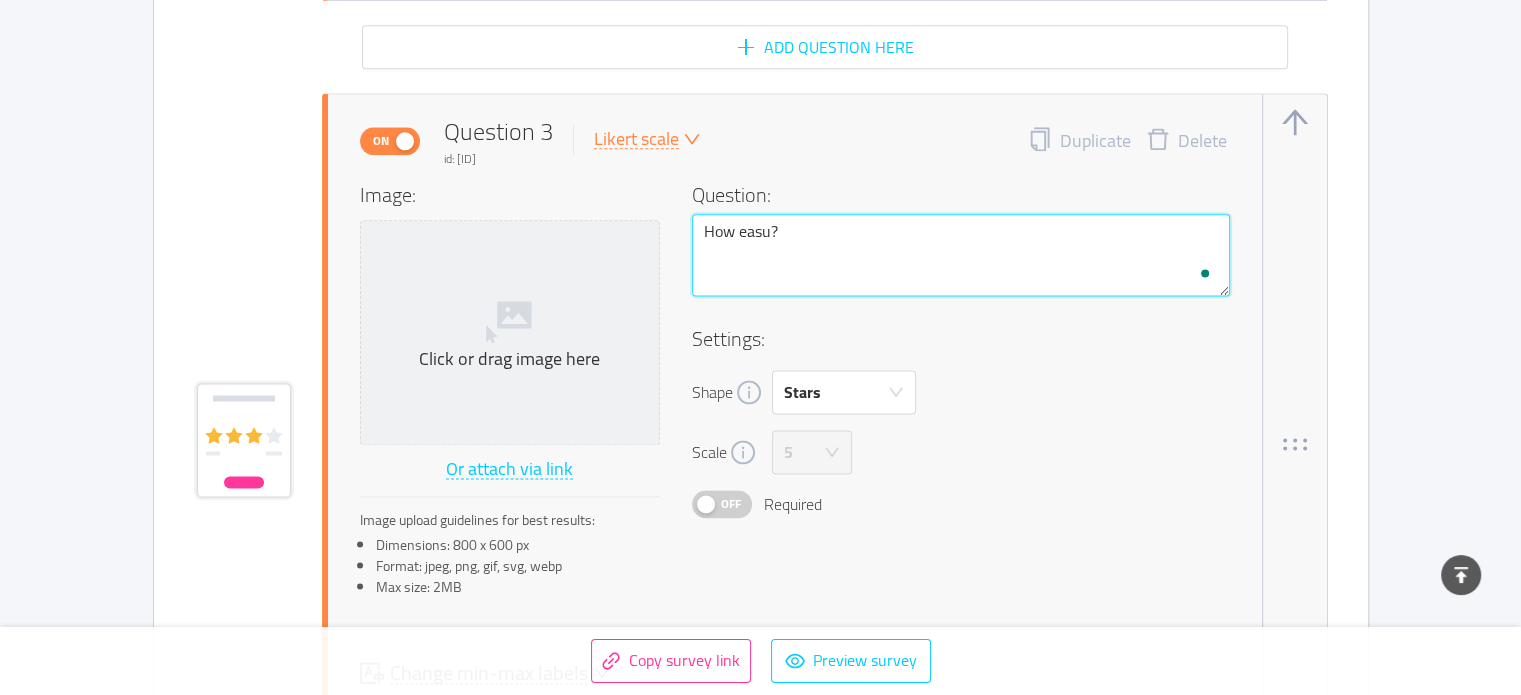 type 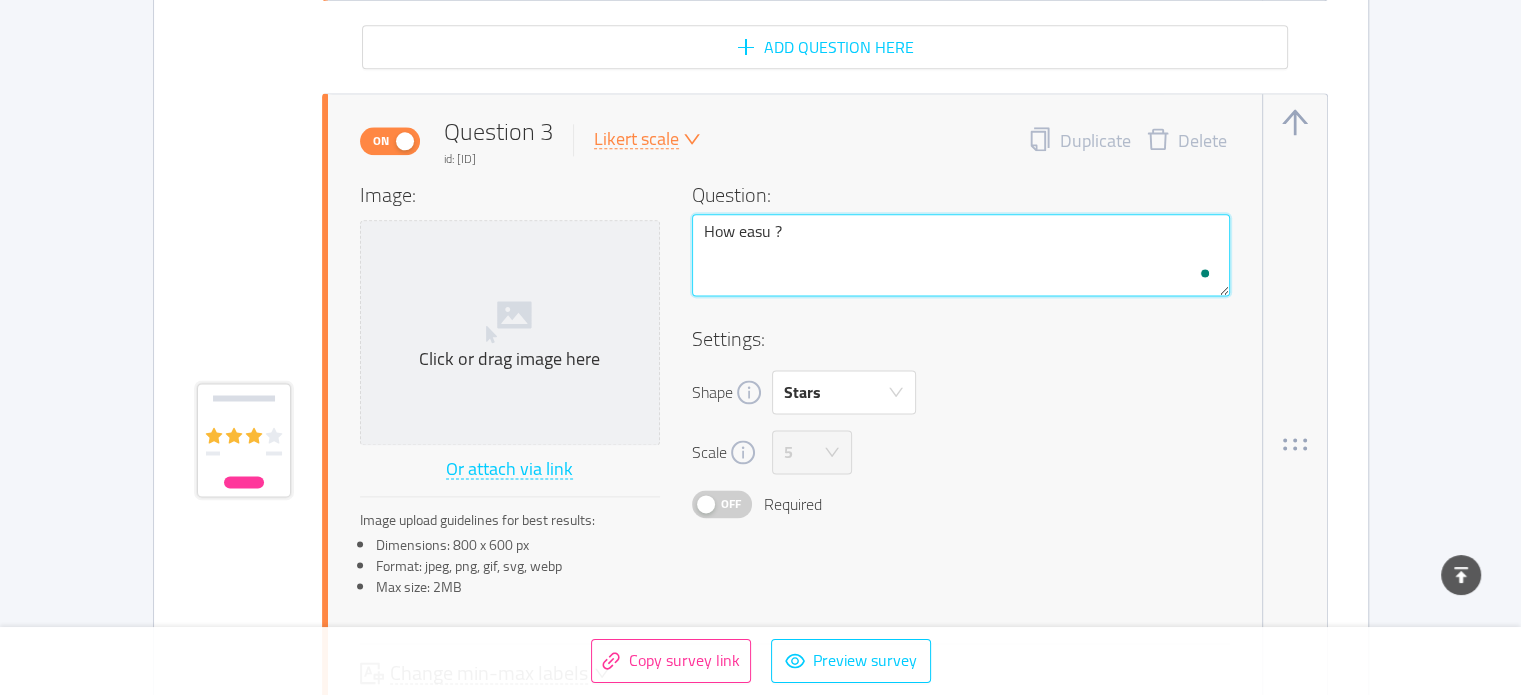 type 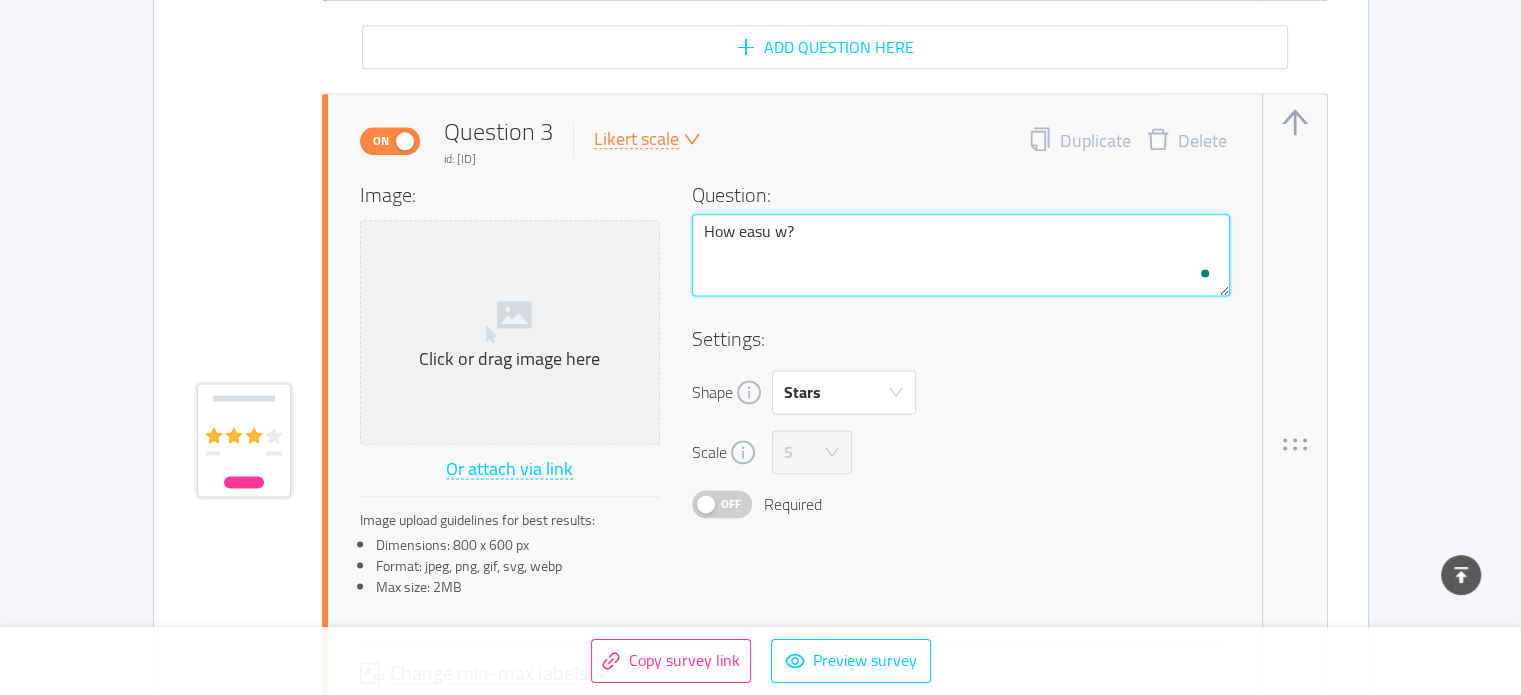 type 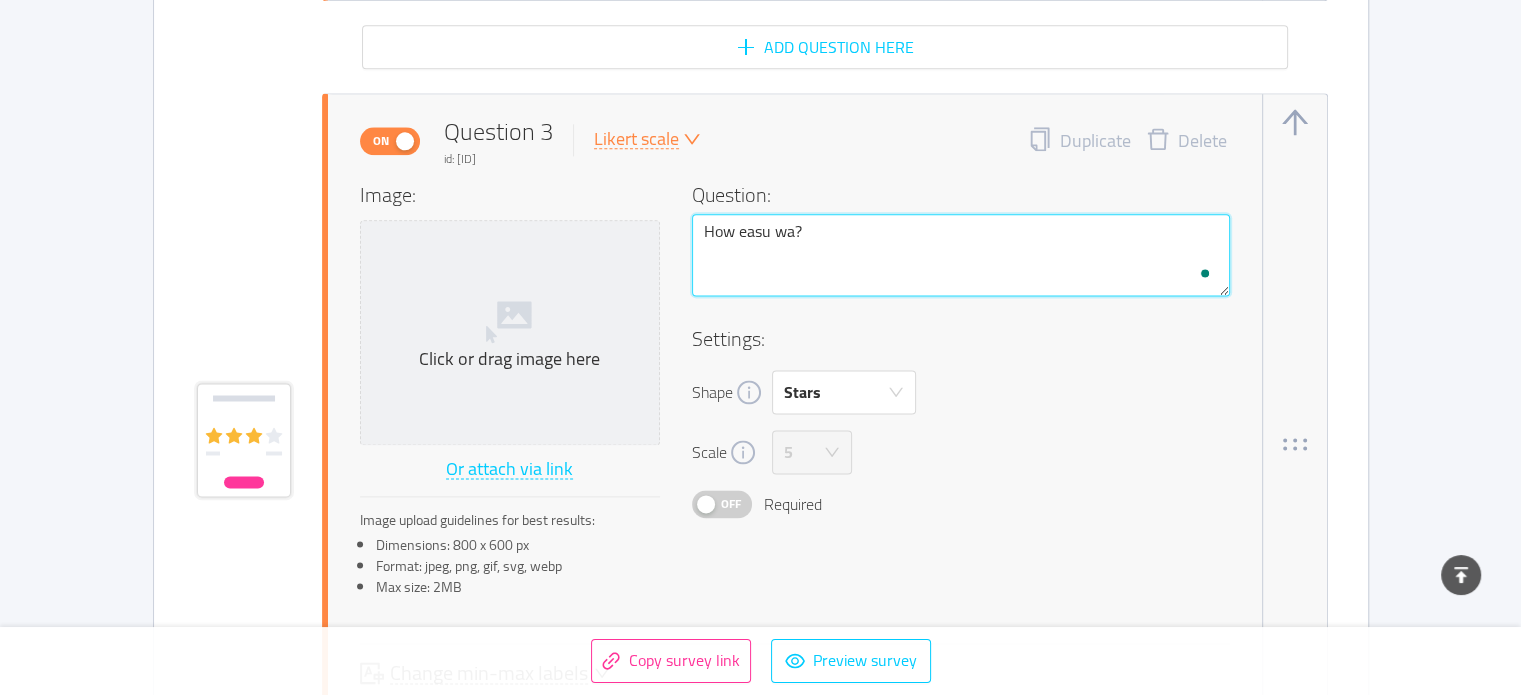 type 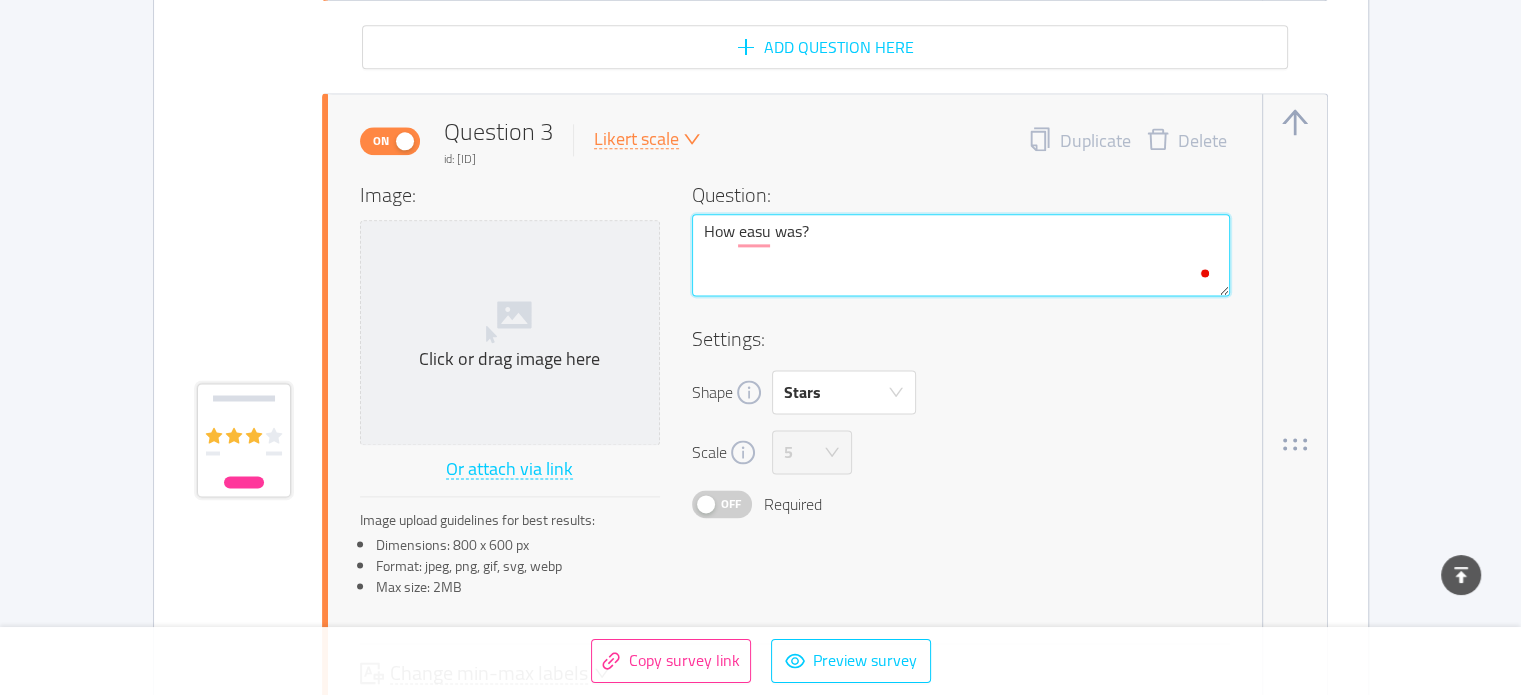 type 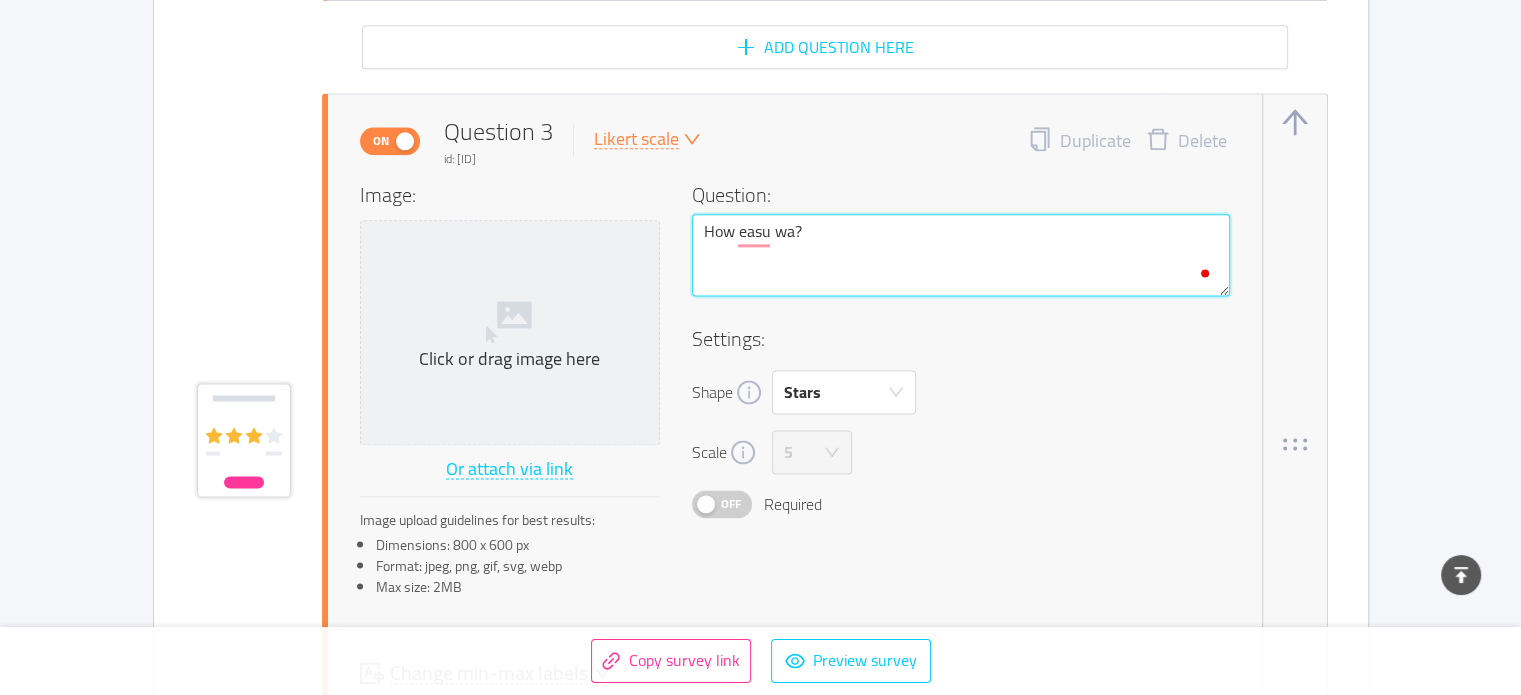 type 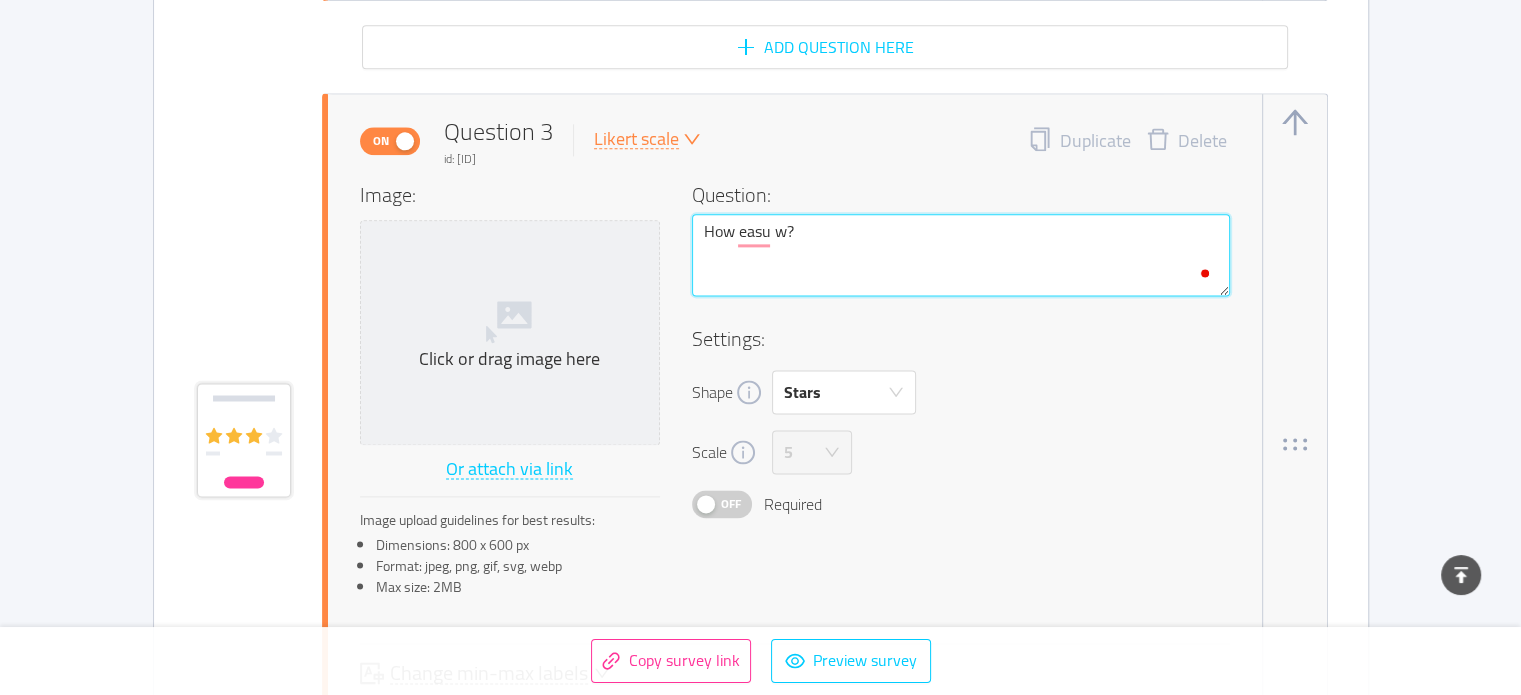 type 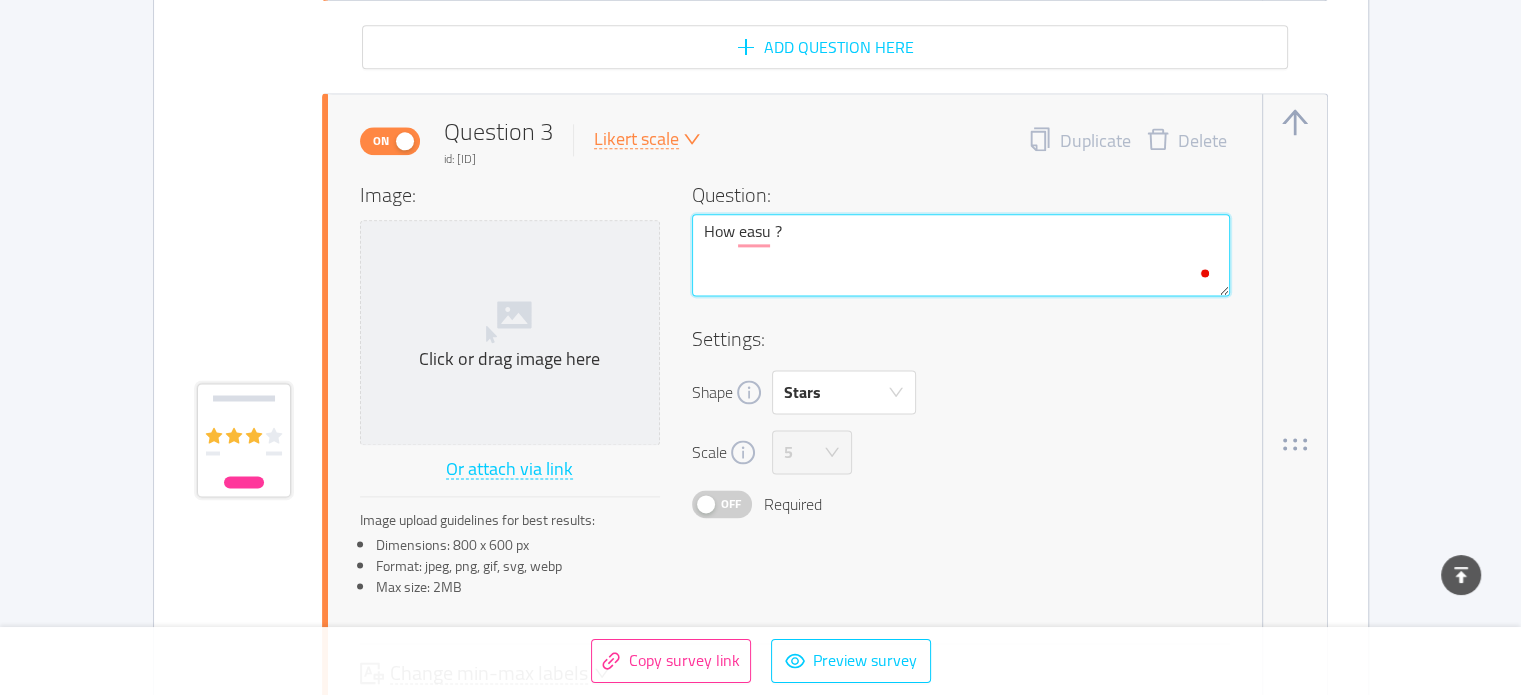 type 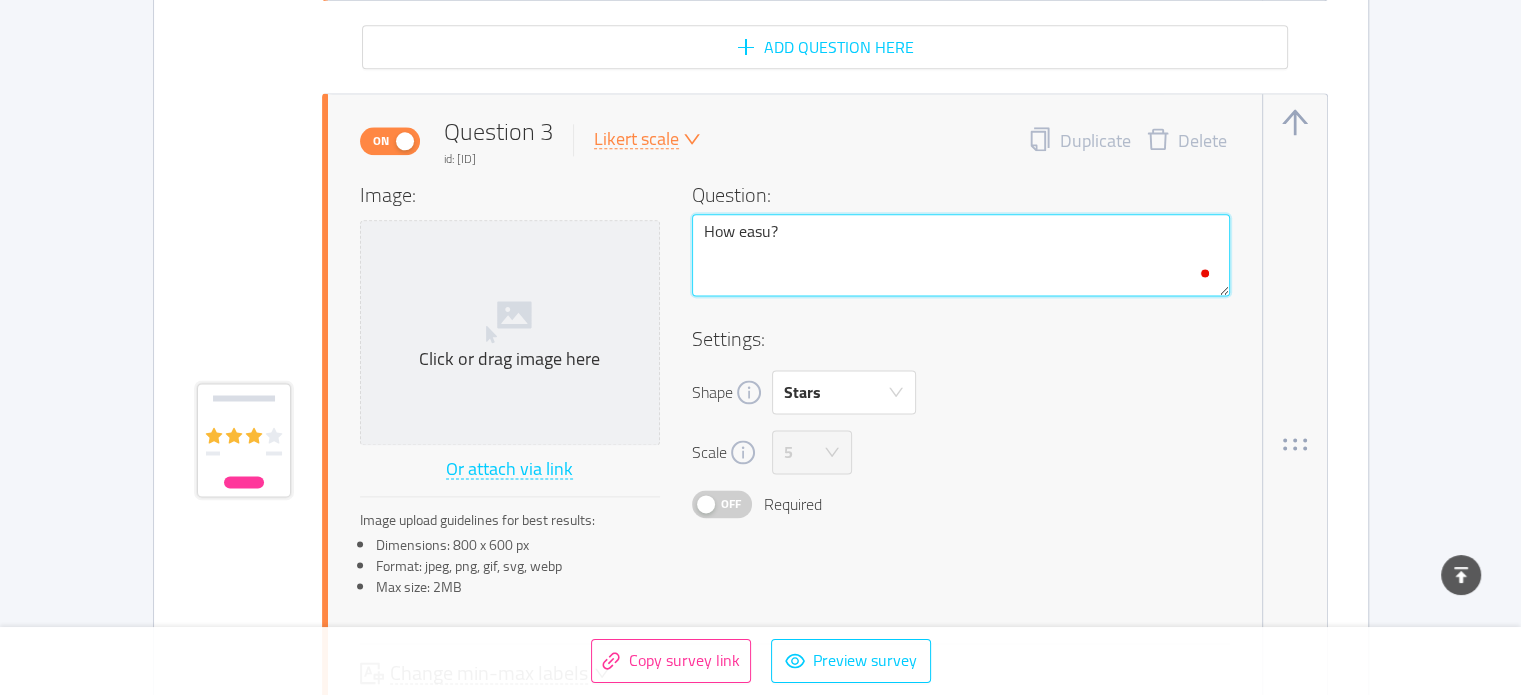 type 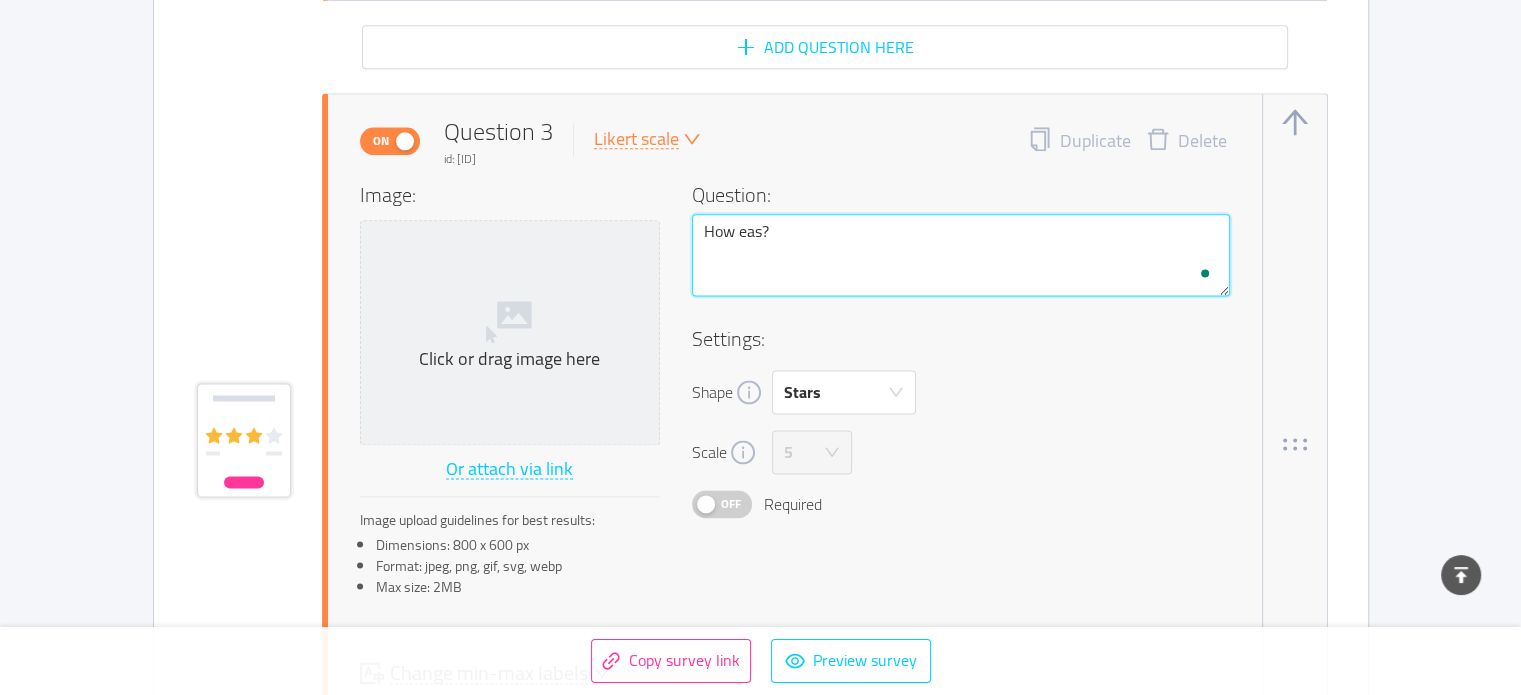 type 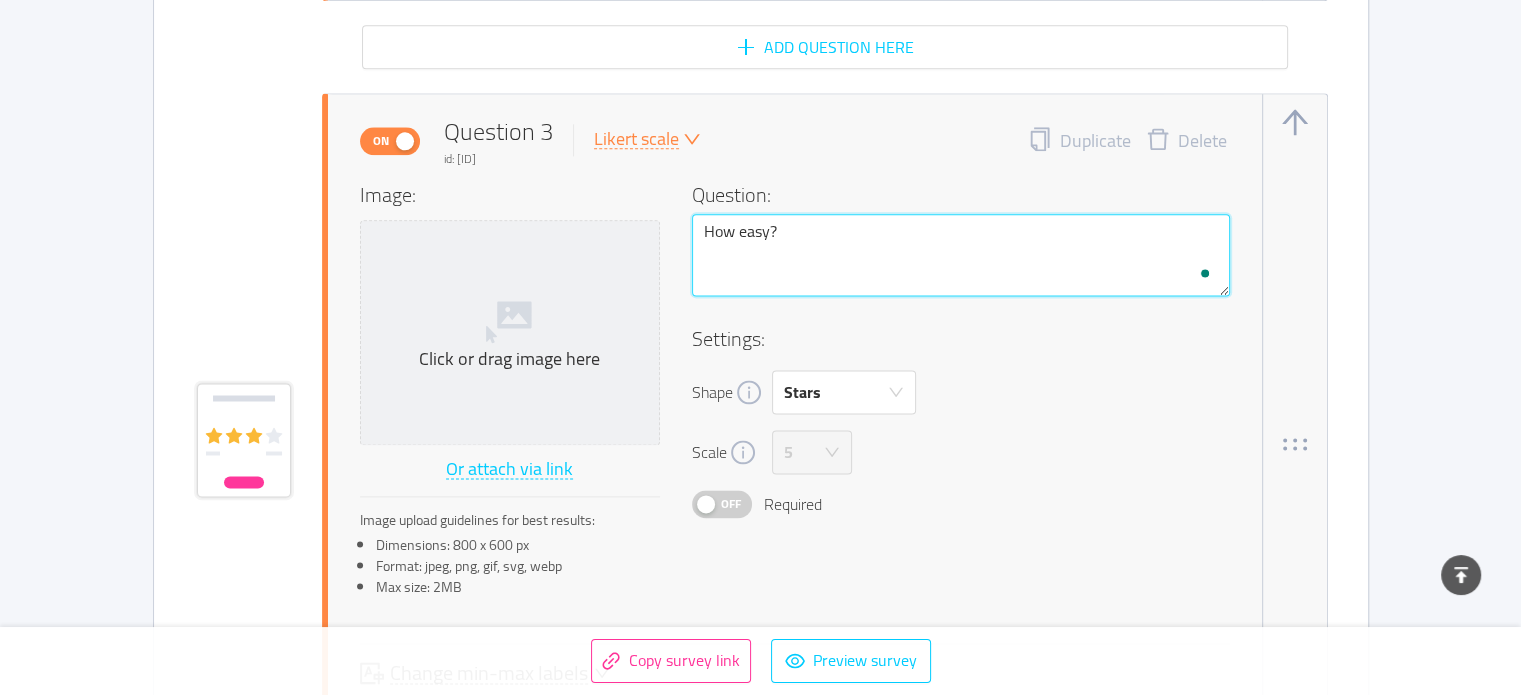 type 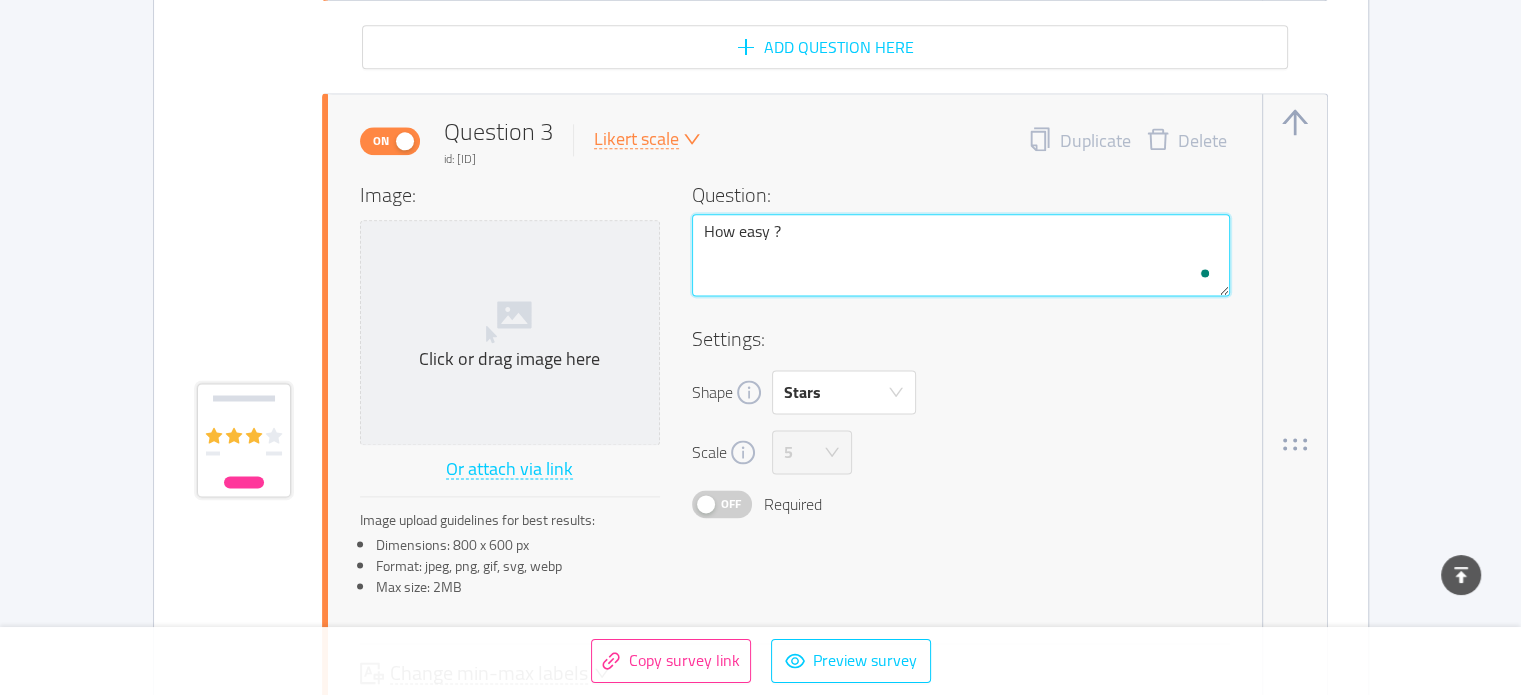 type 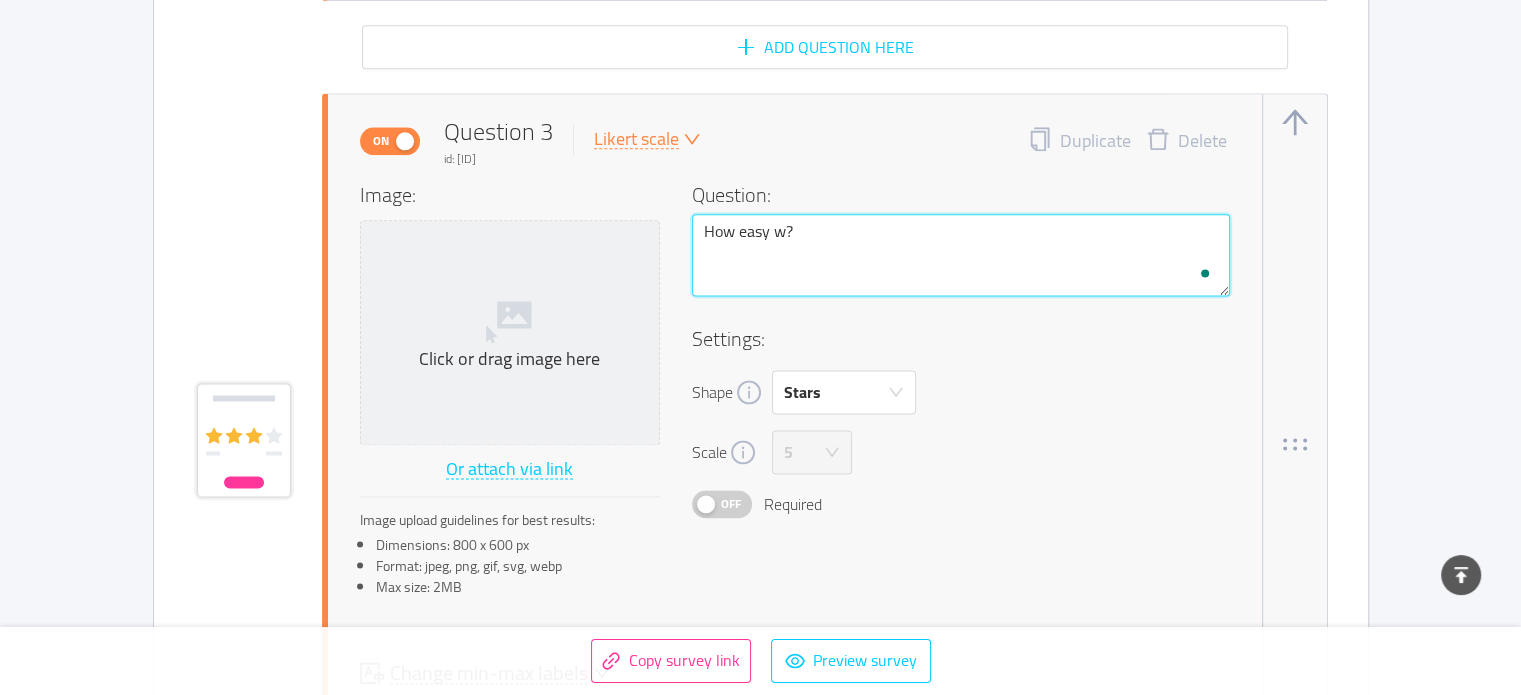type 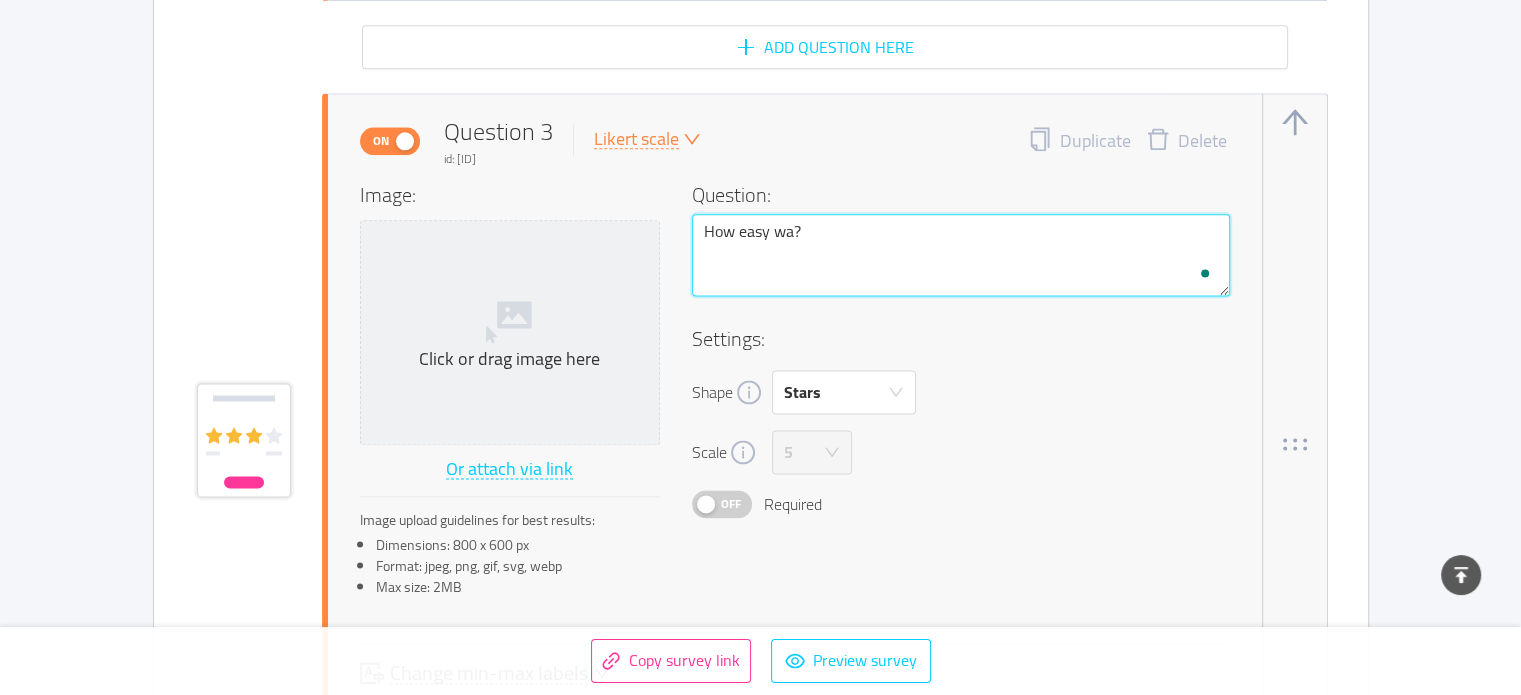 type 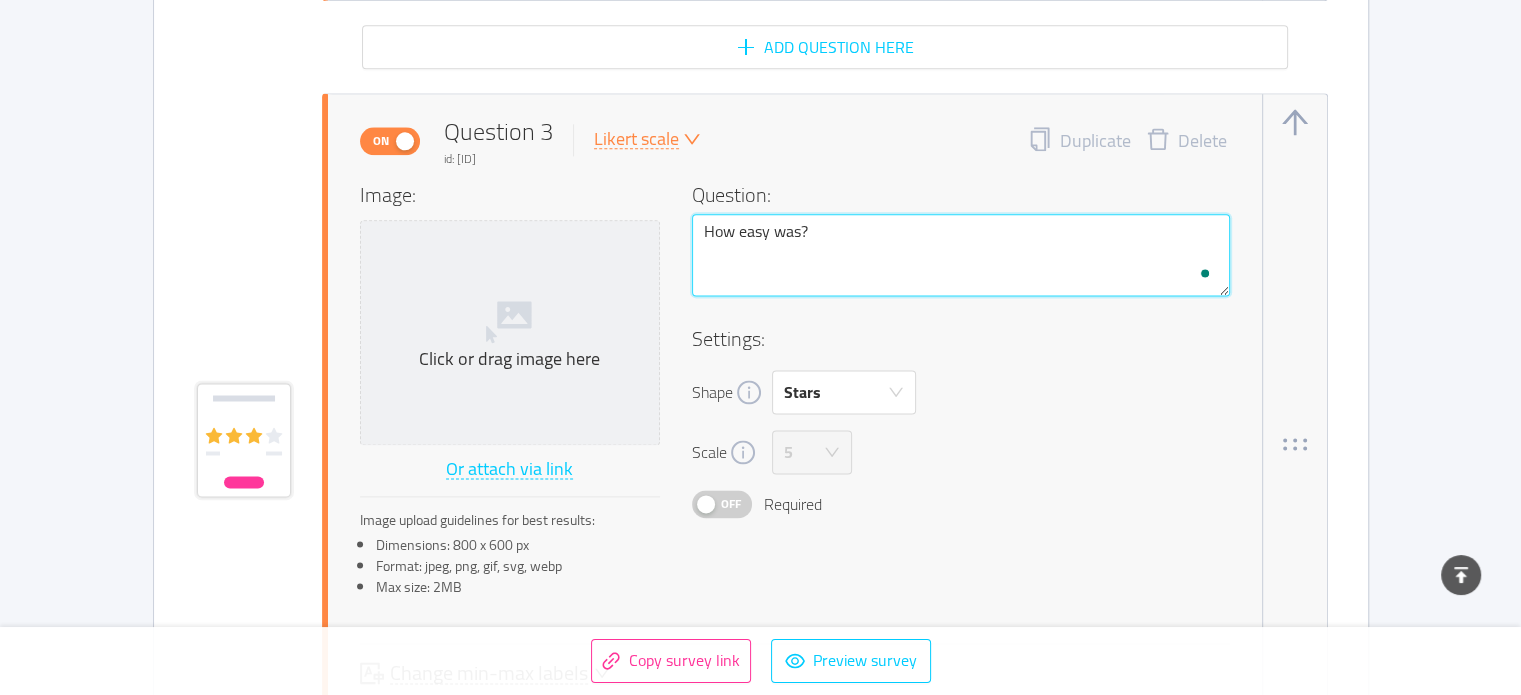 type 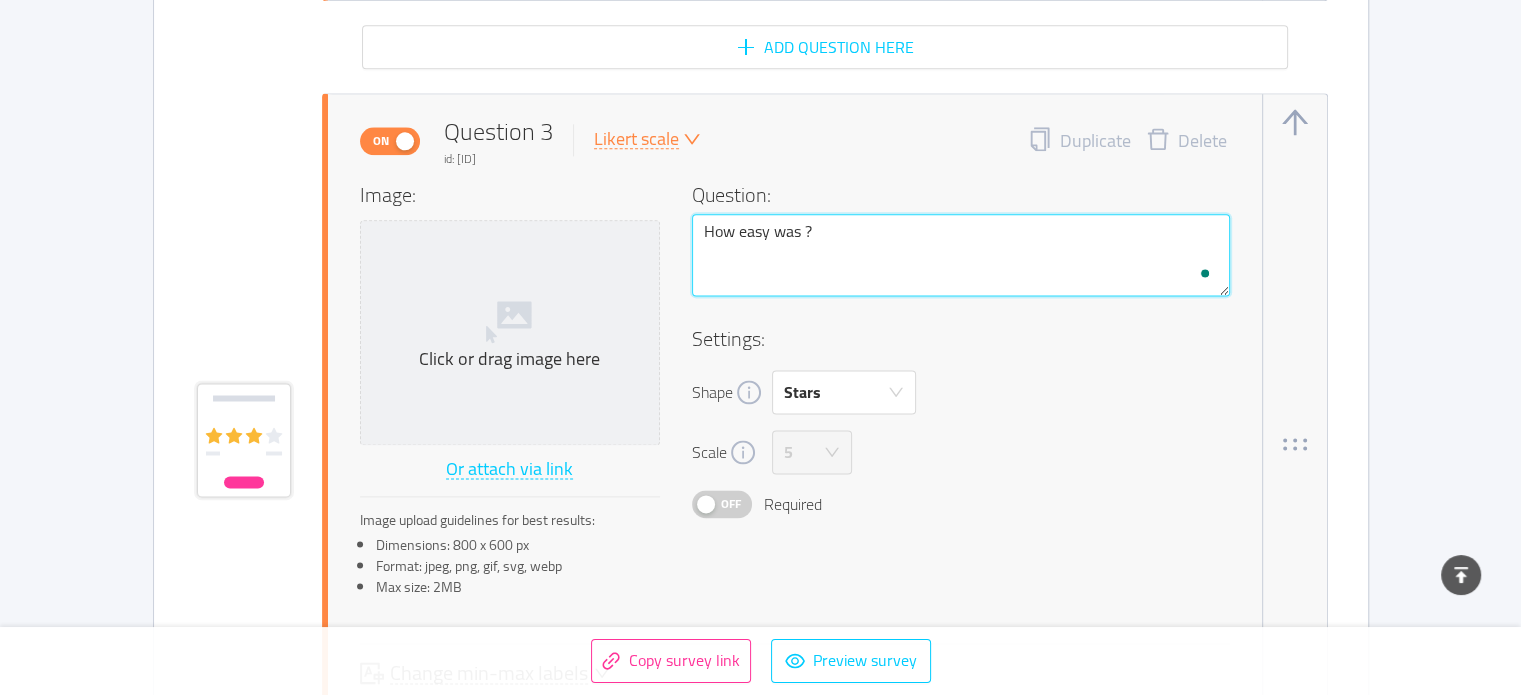 type 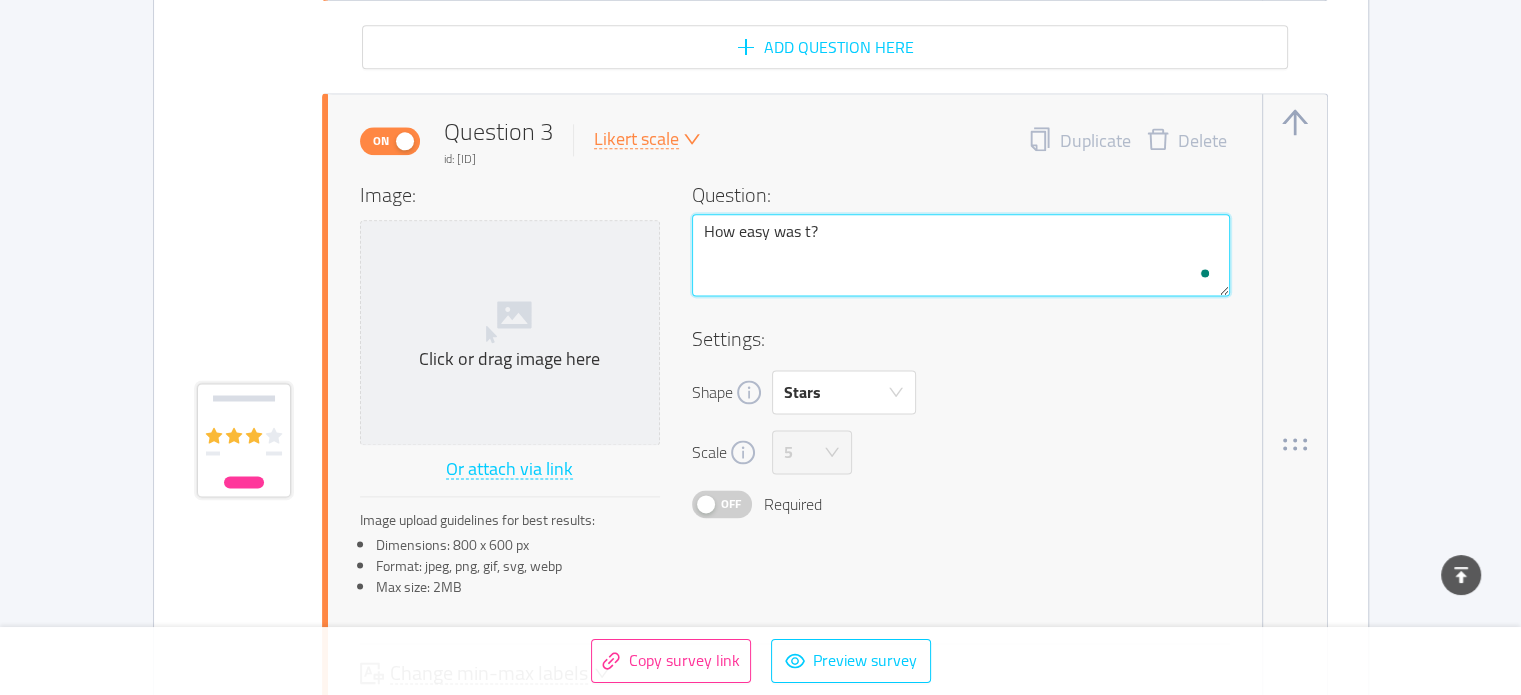 type 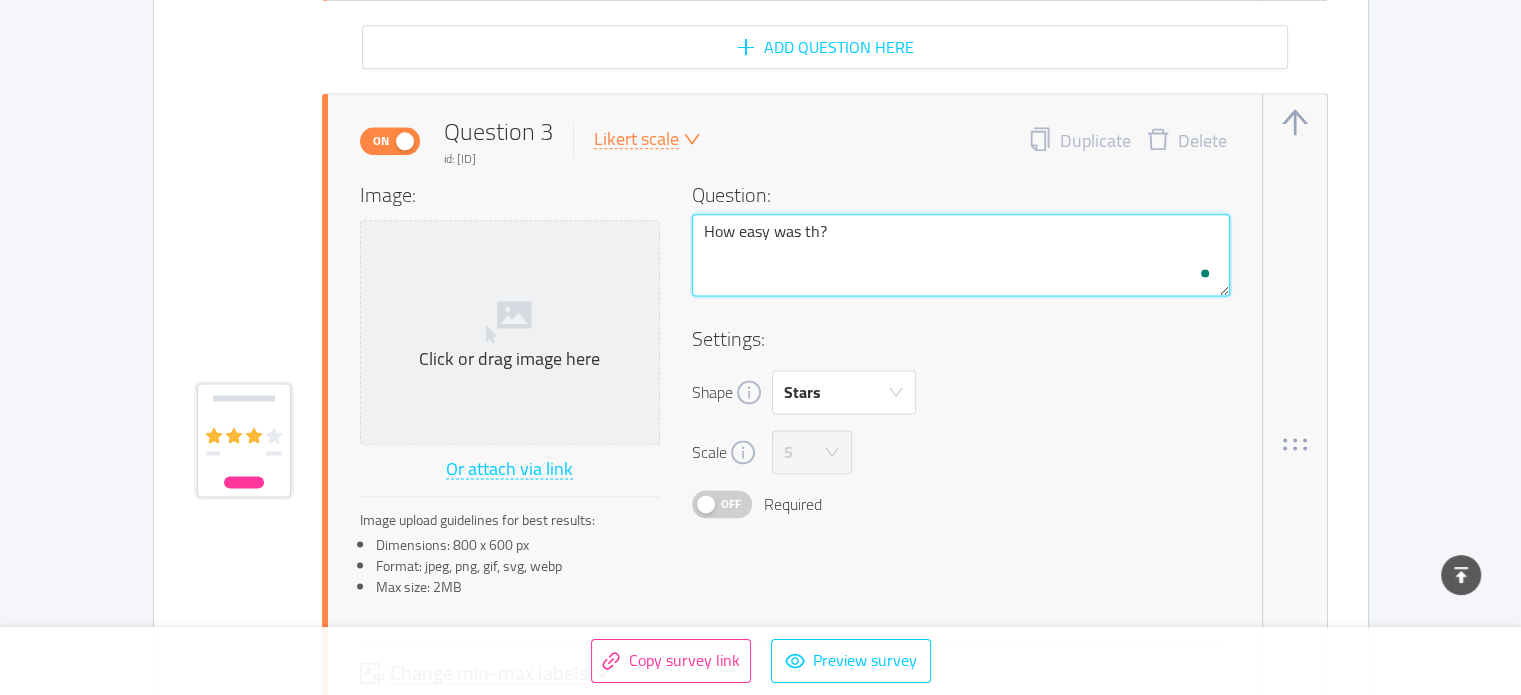 type 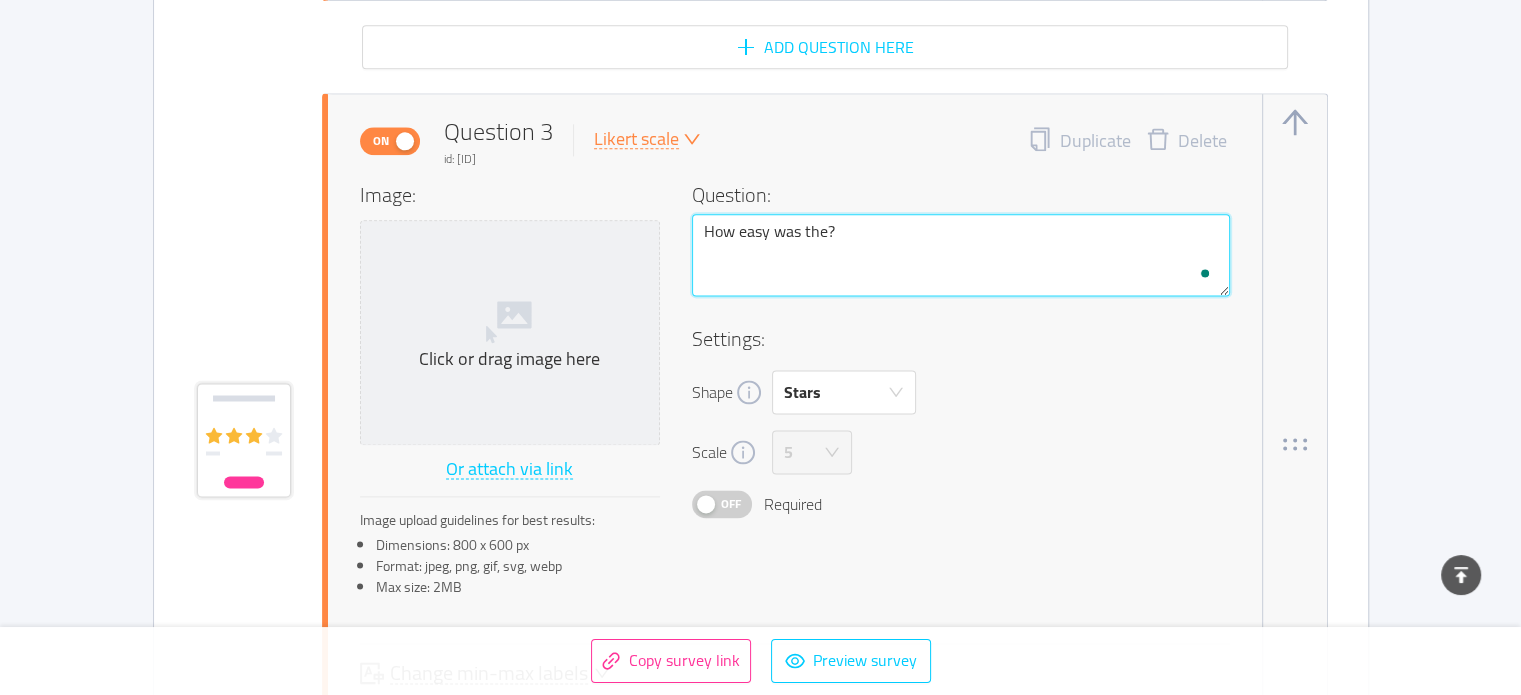 type 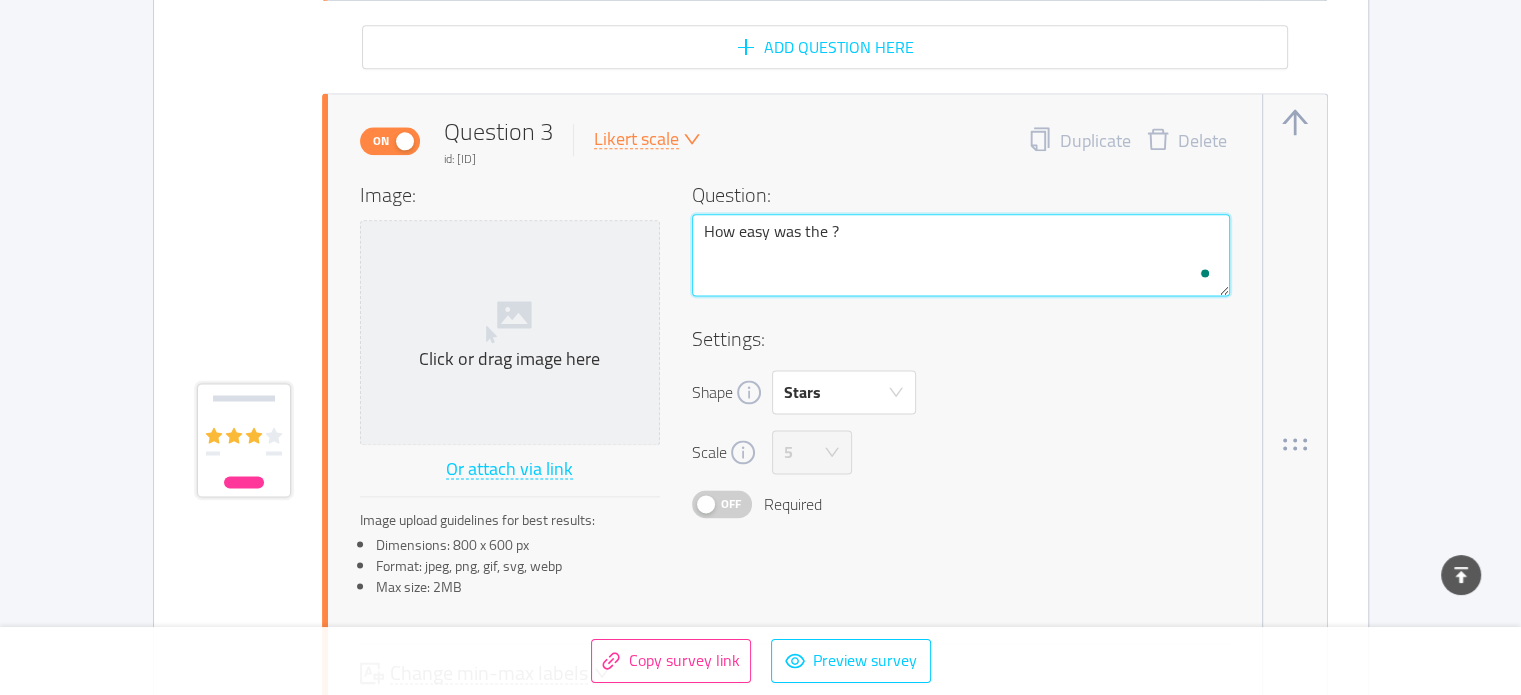 type 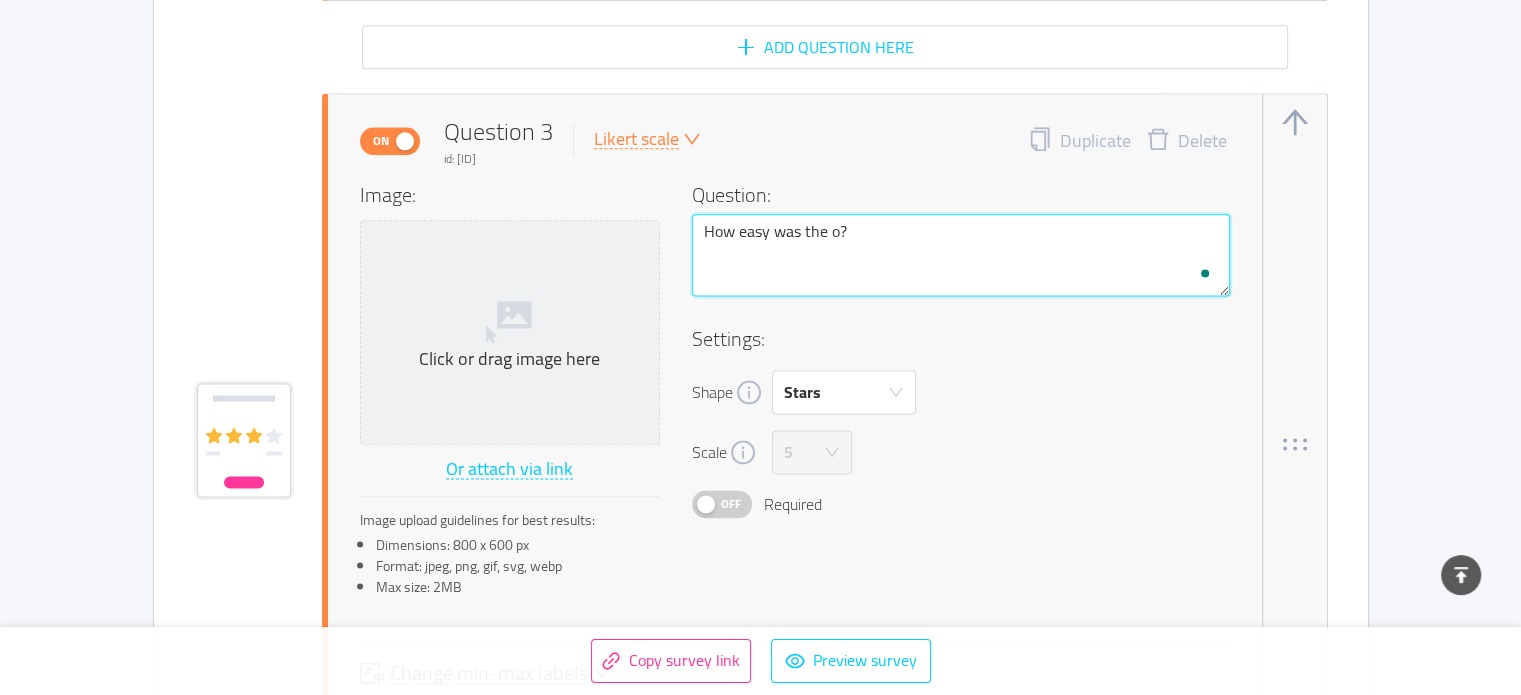 type 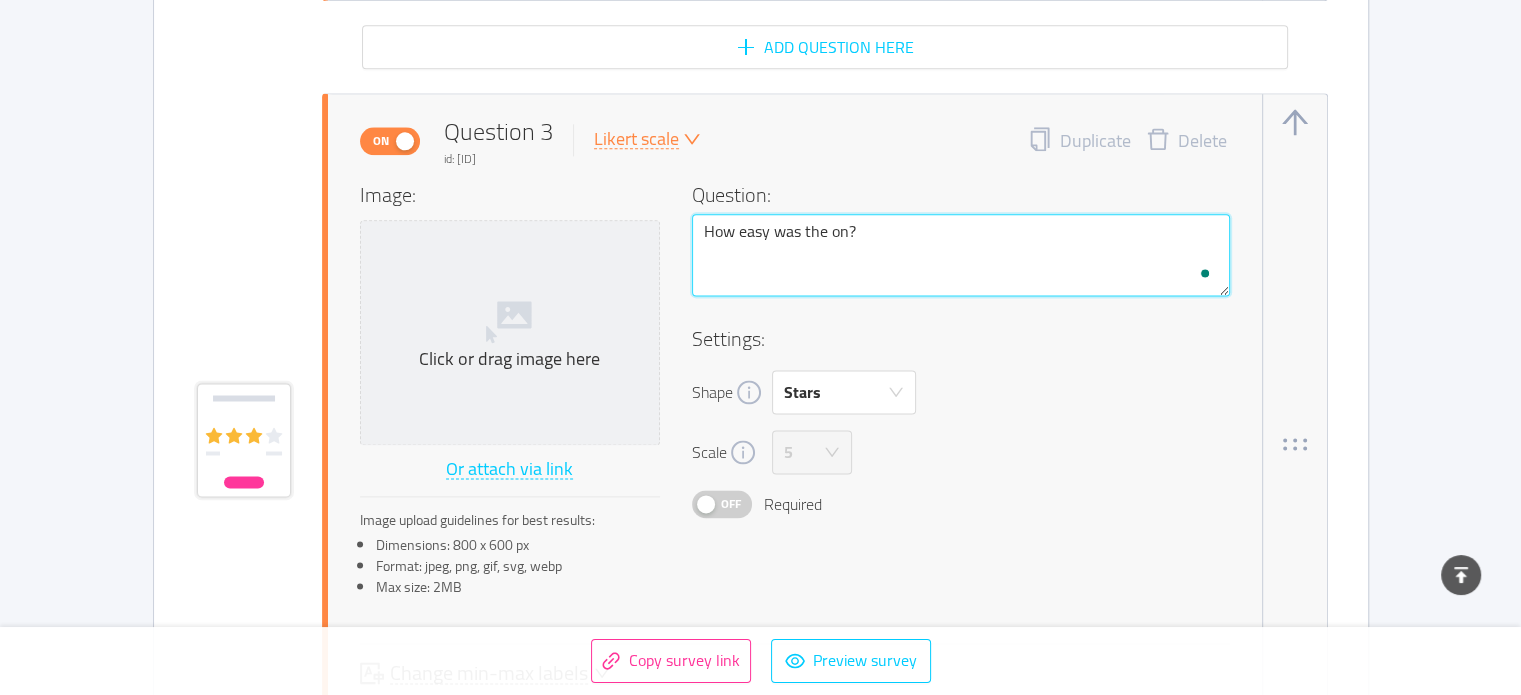 type 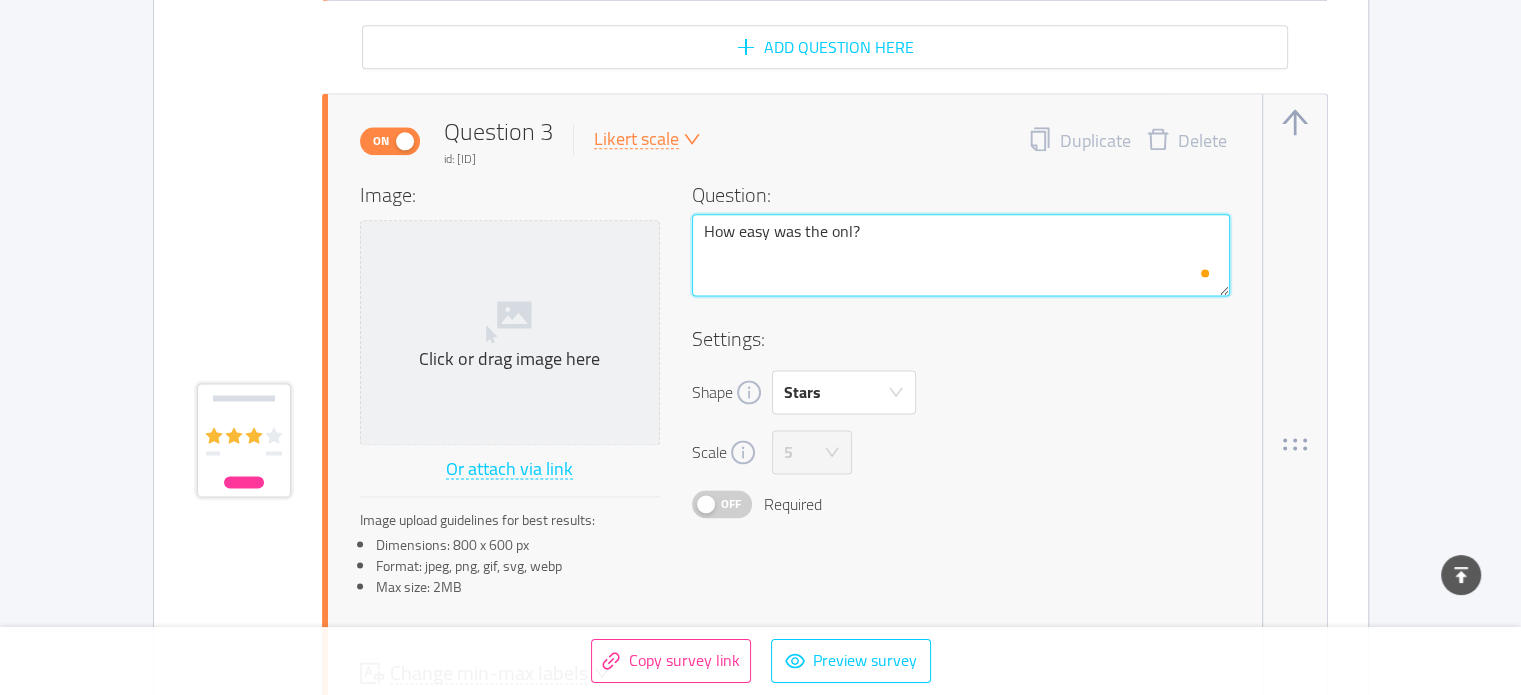 type 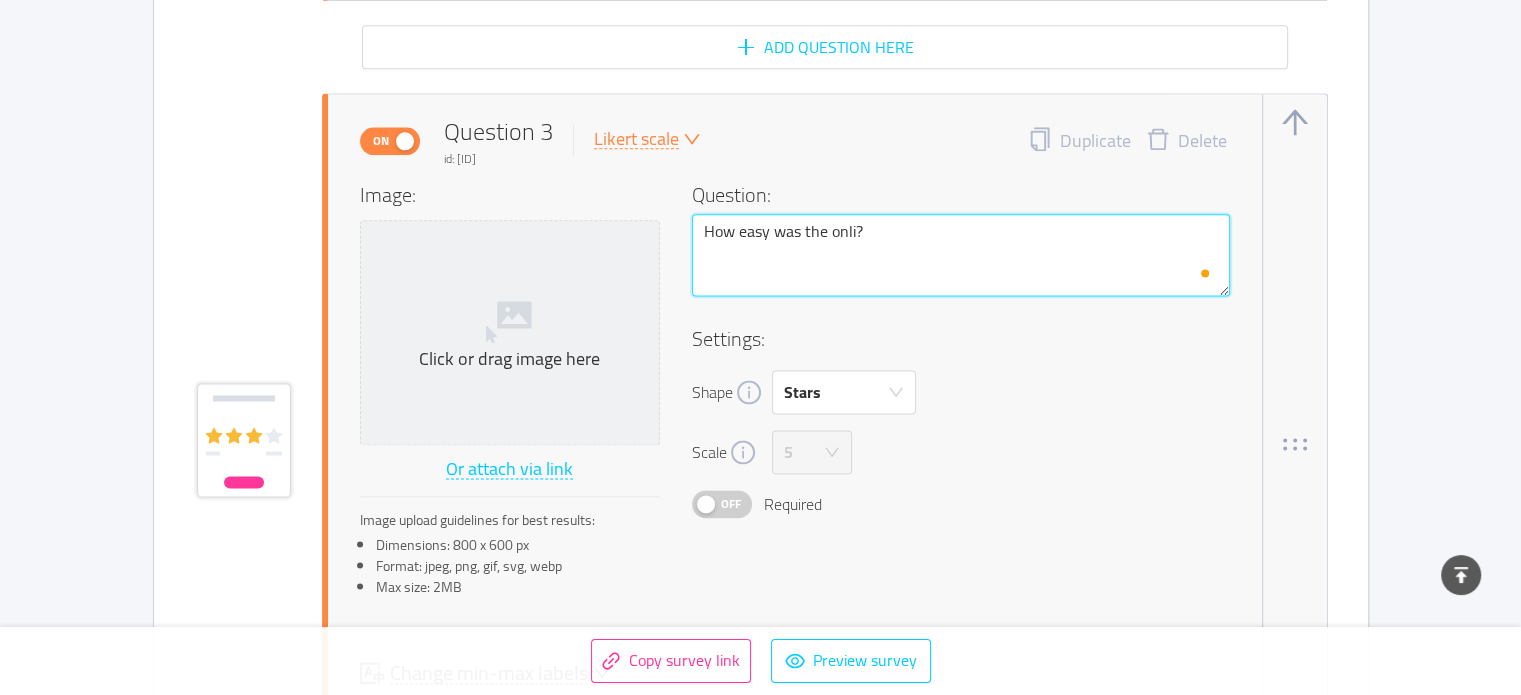 type 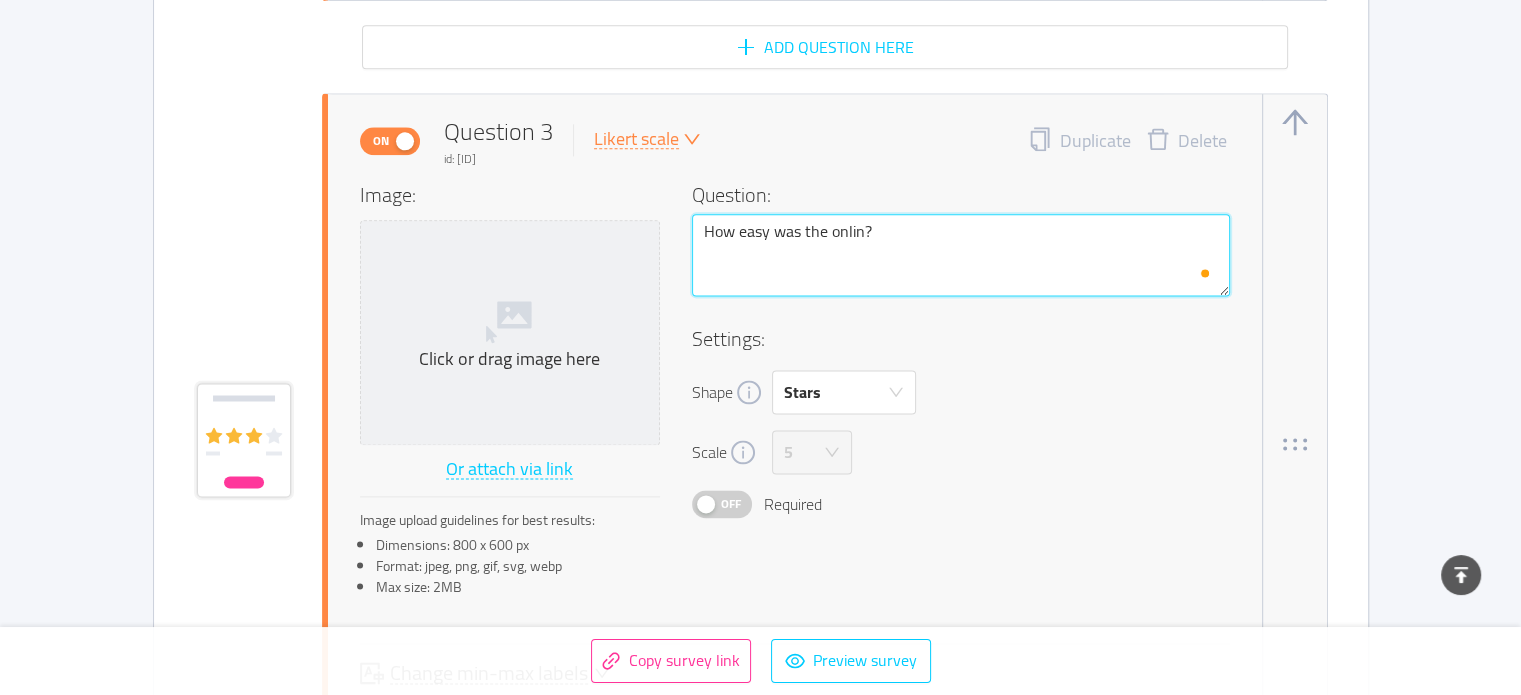 type 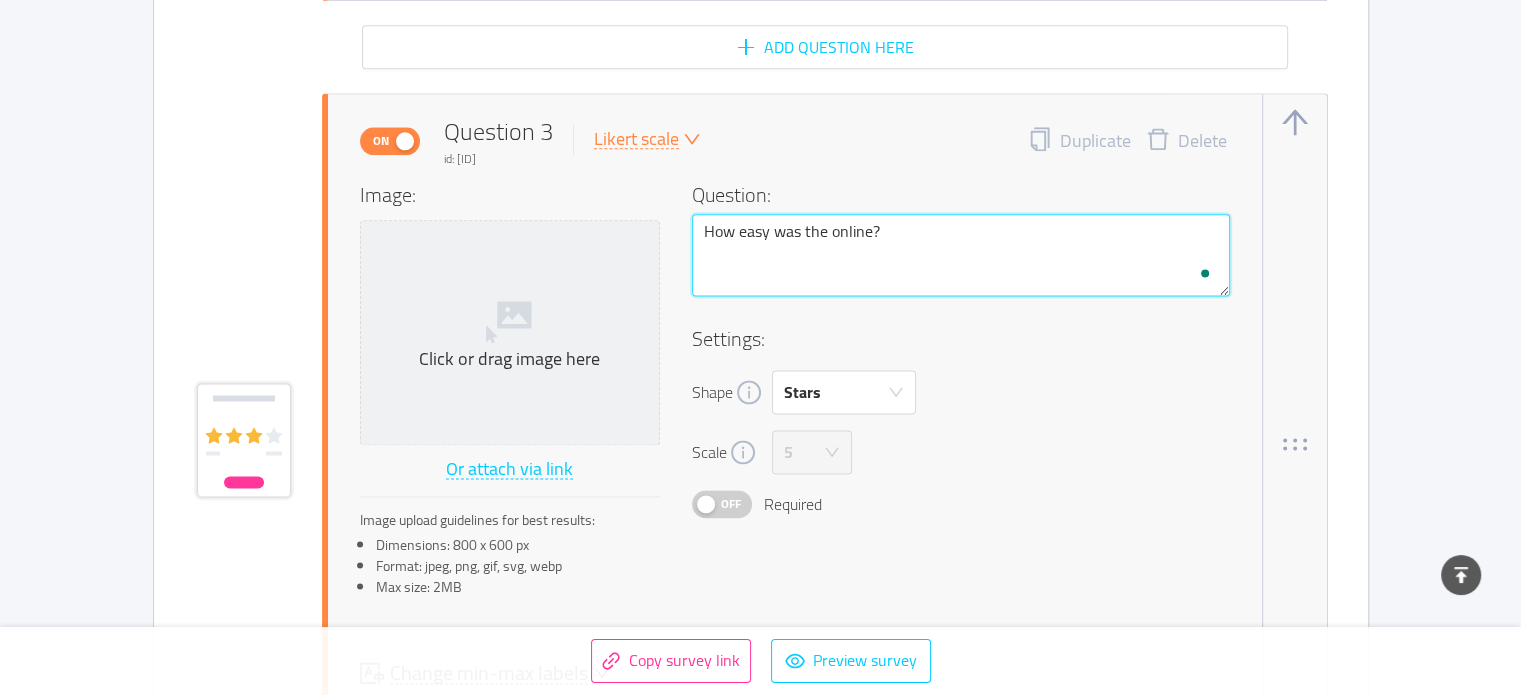 type on "How easy was the online ?" 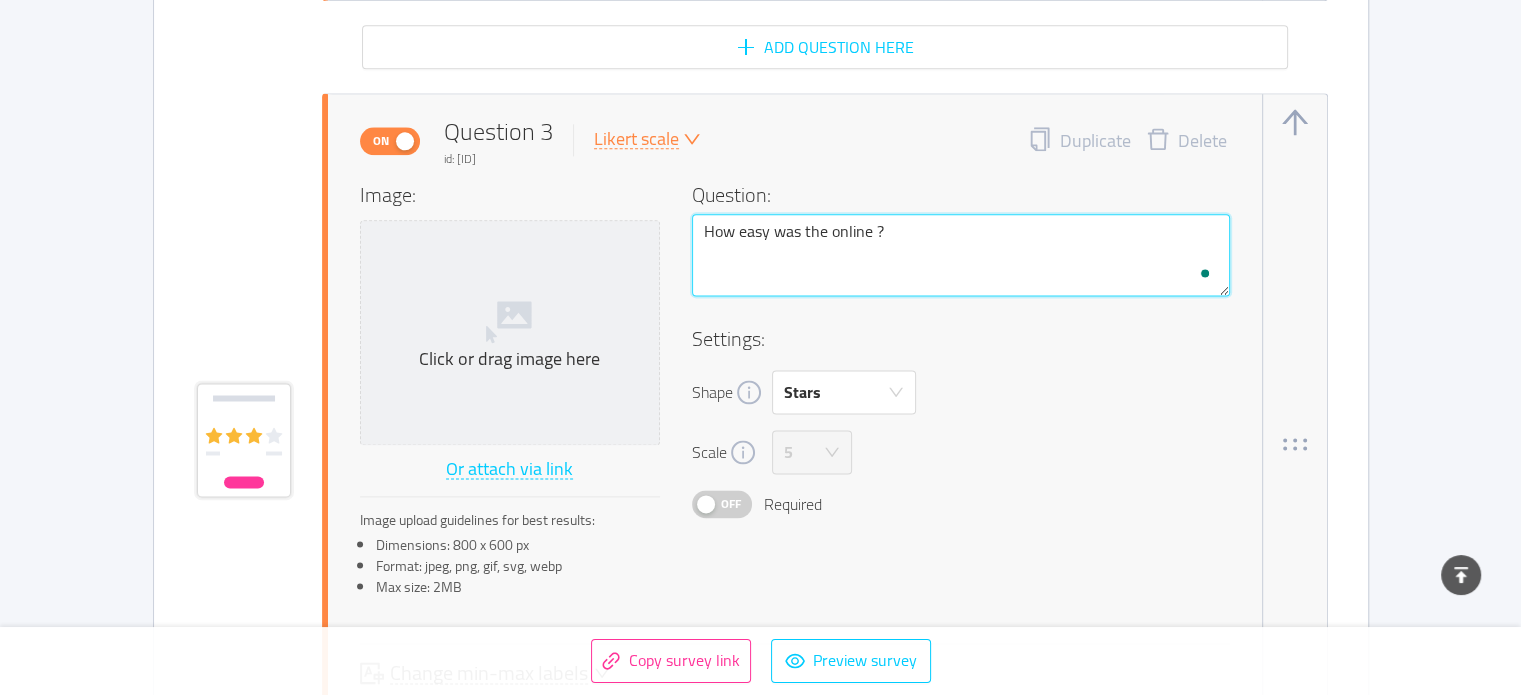 type 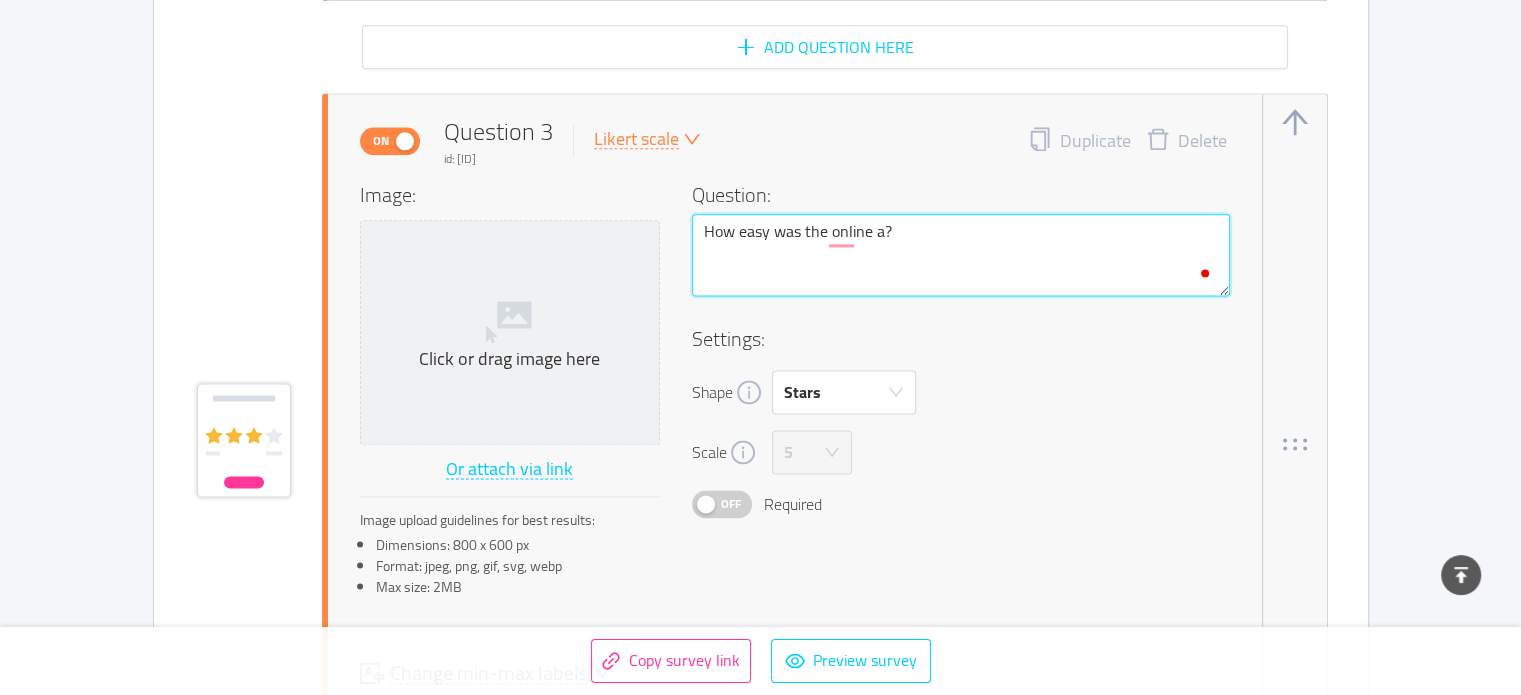 type 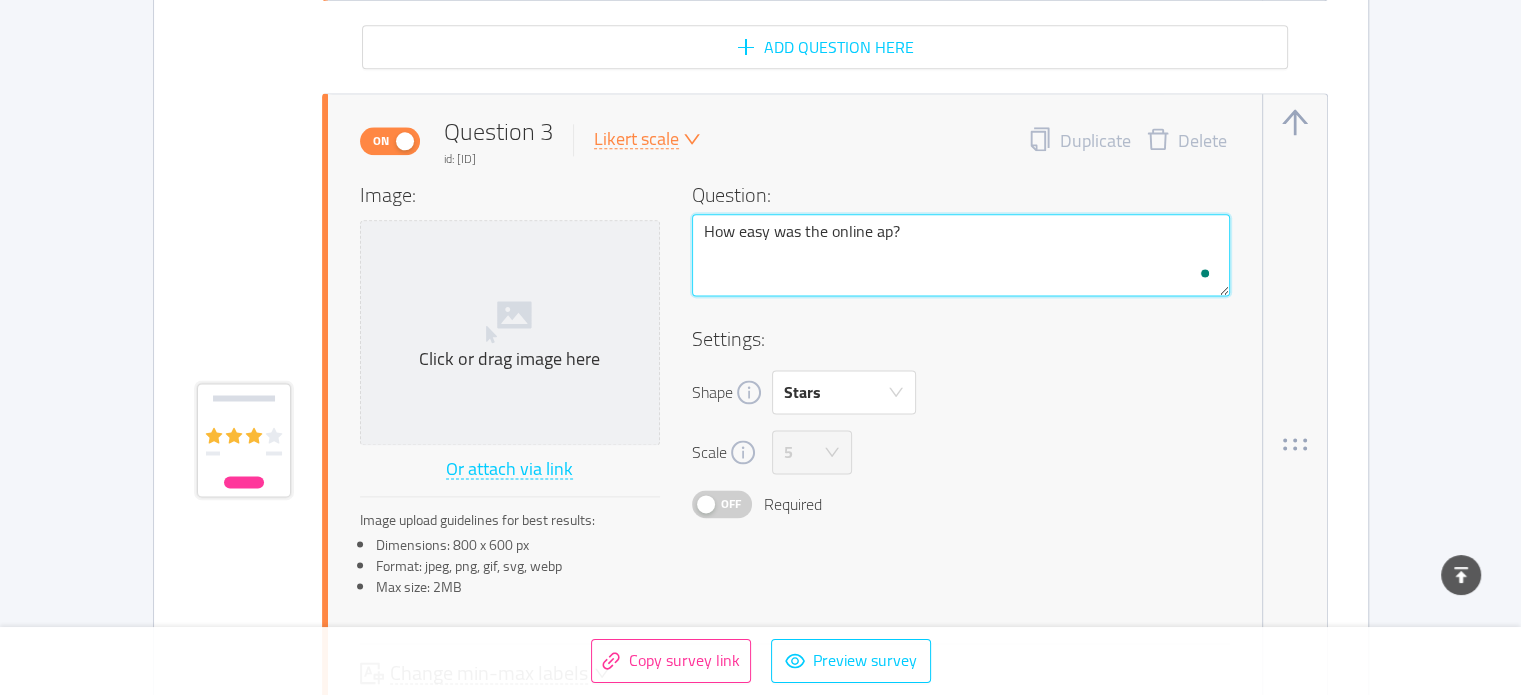 type 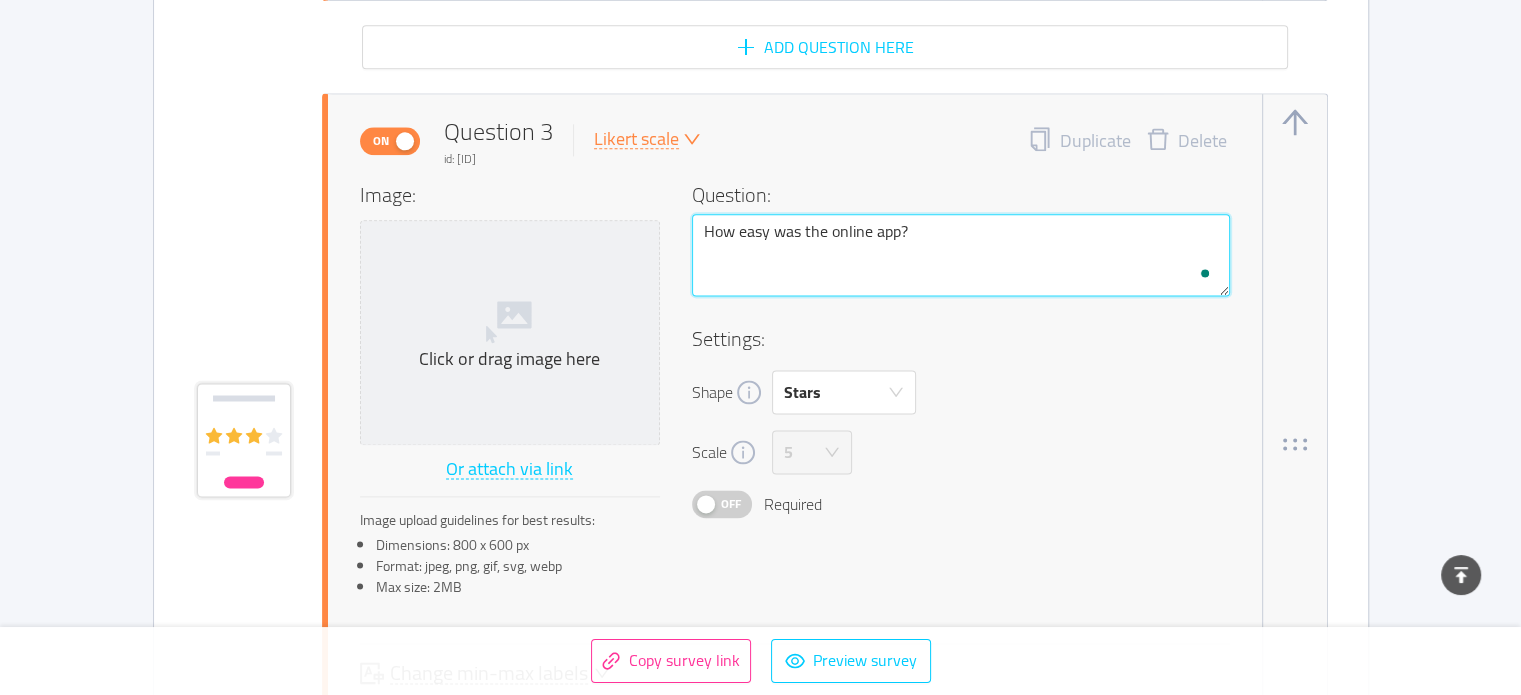 type 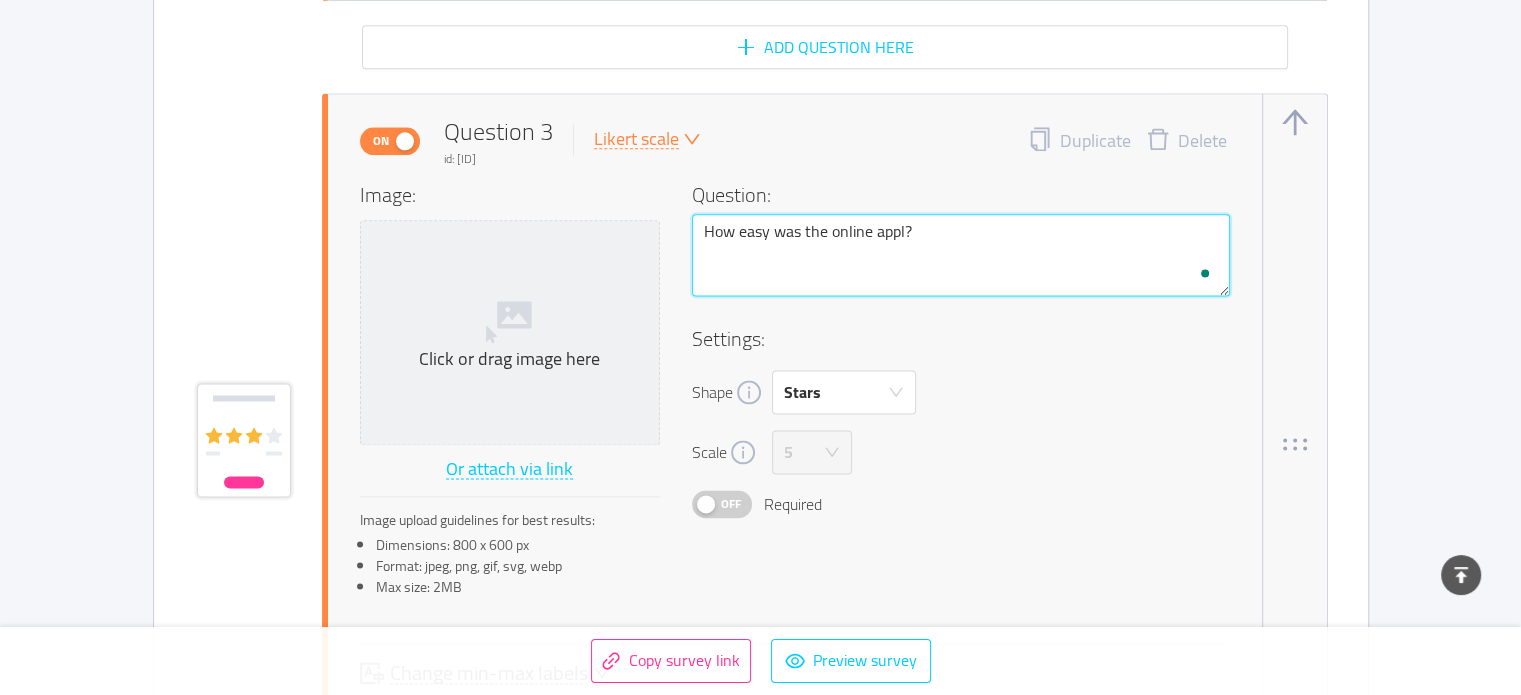 type 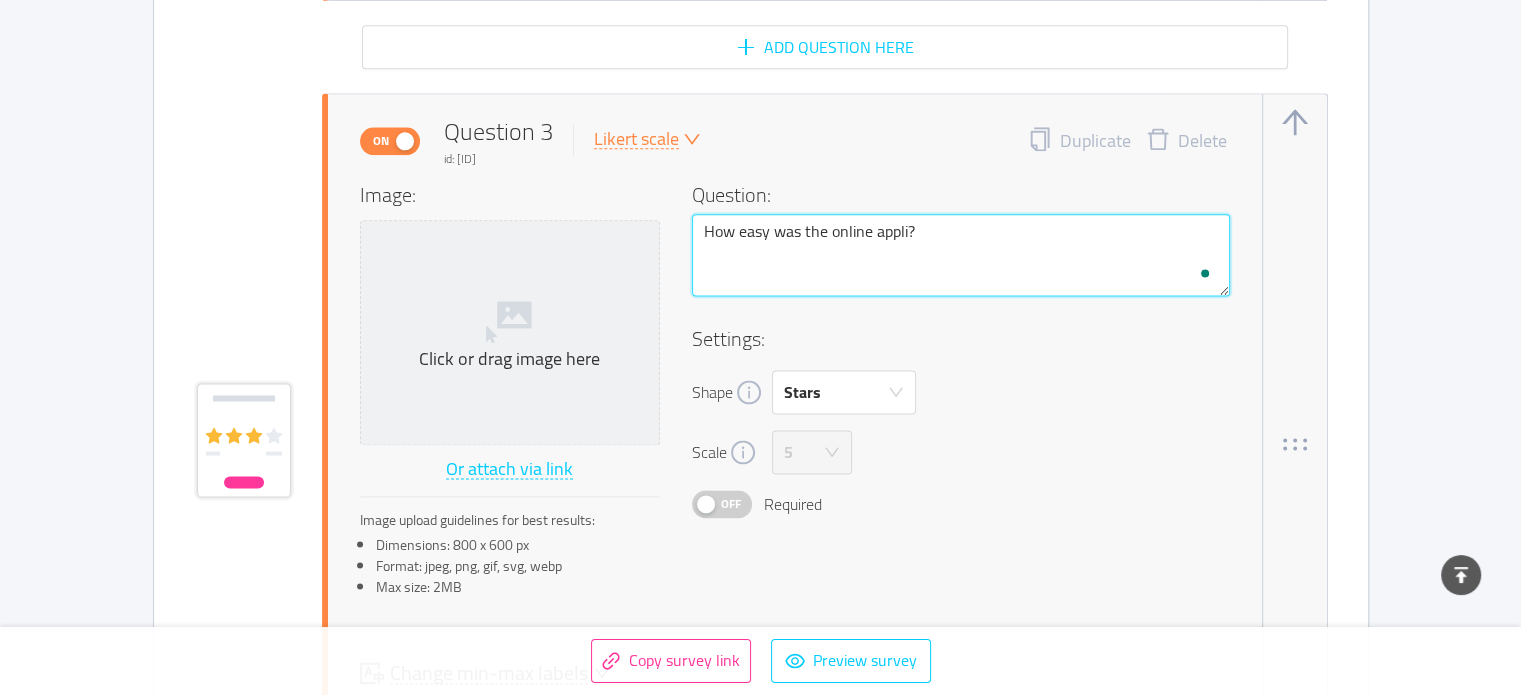 type 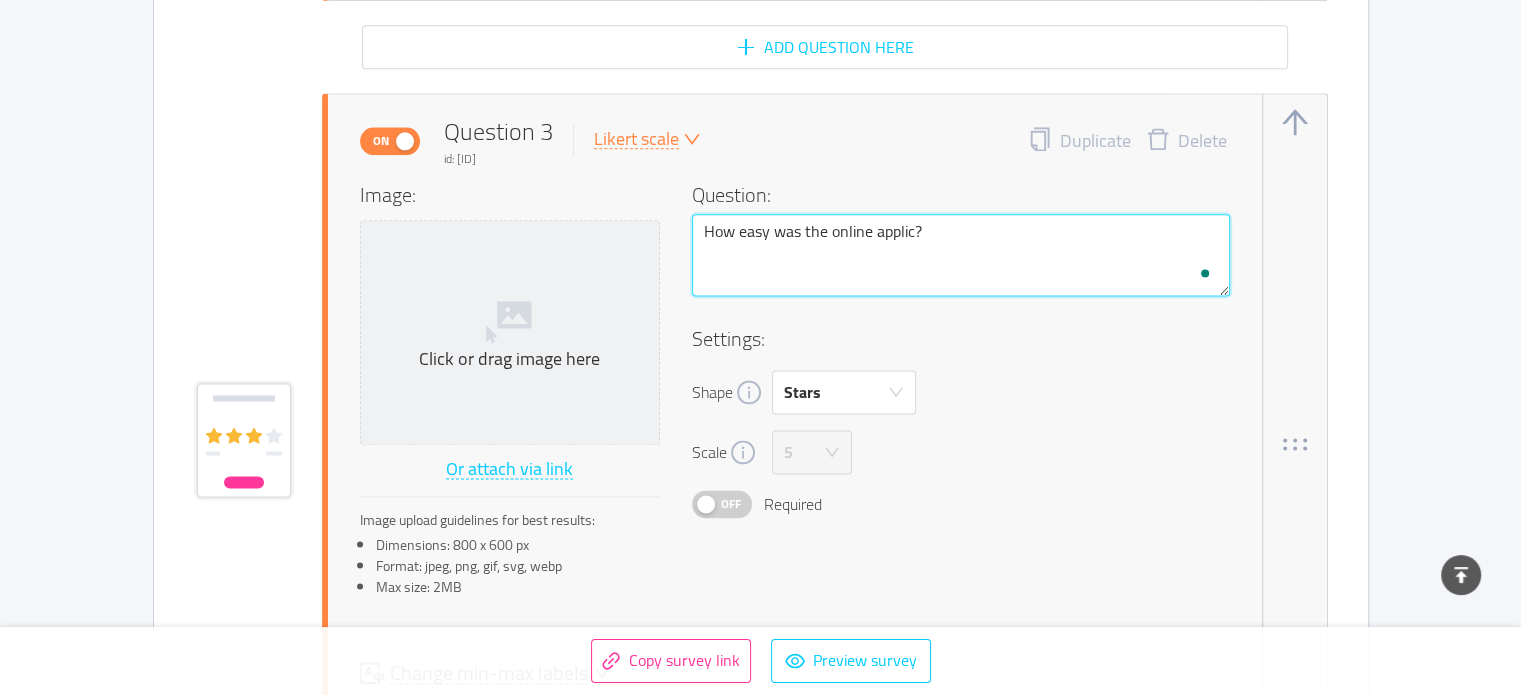 type 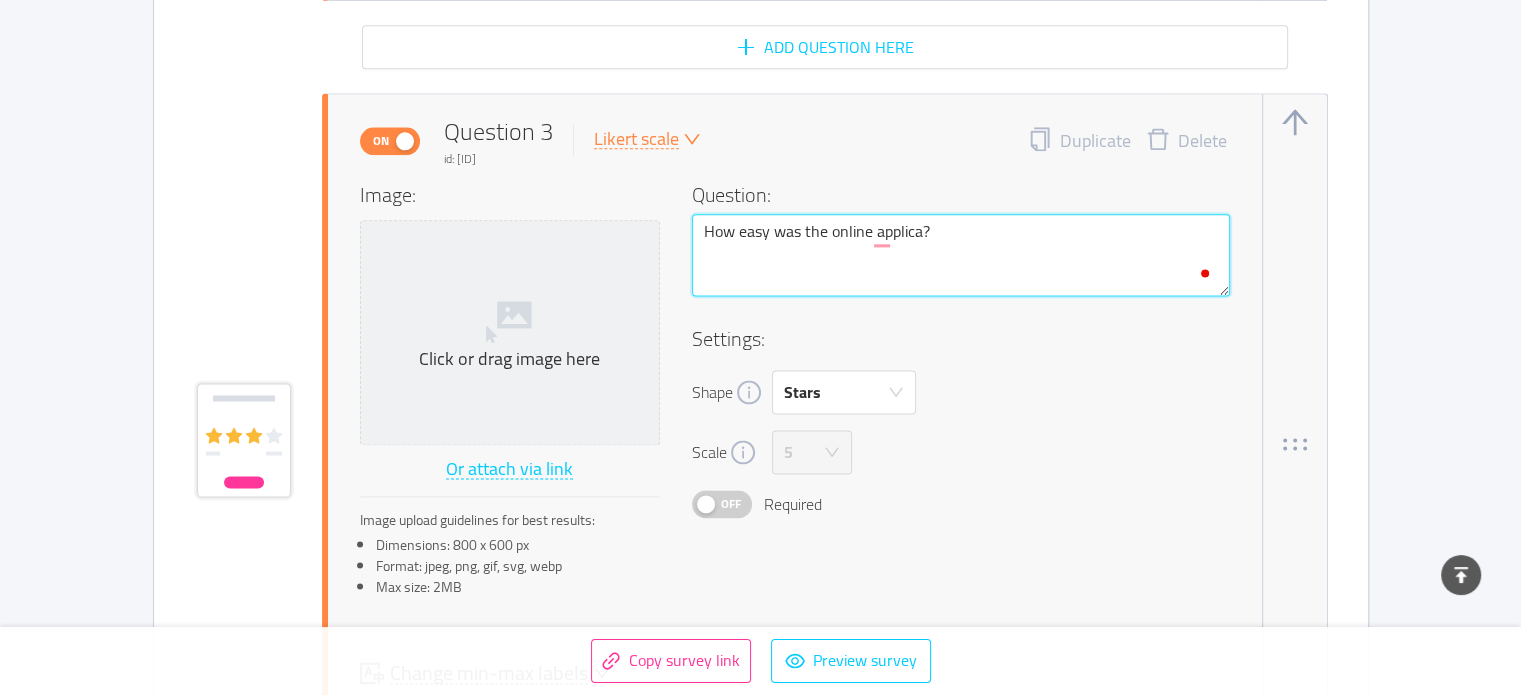 type 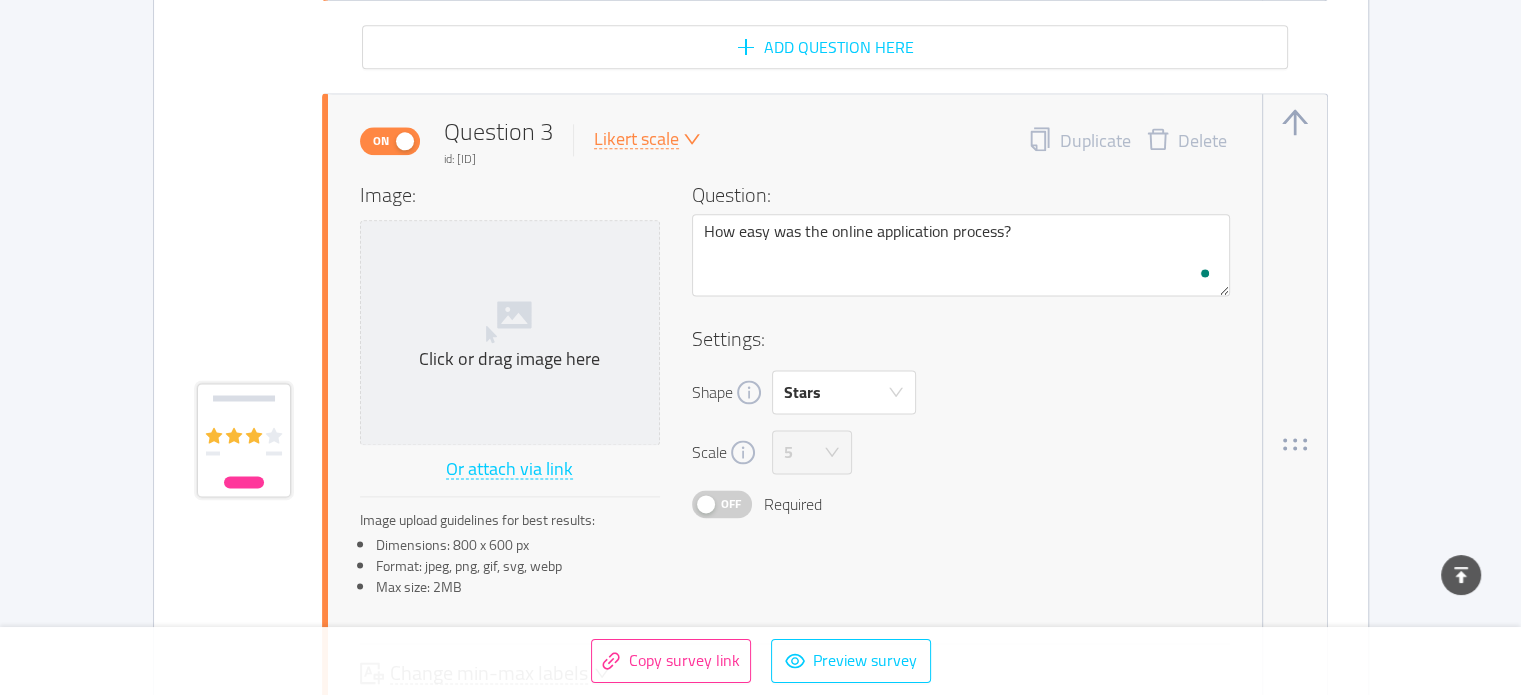 click on "Settings:" at bounding box center [961, 339] 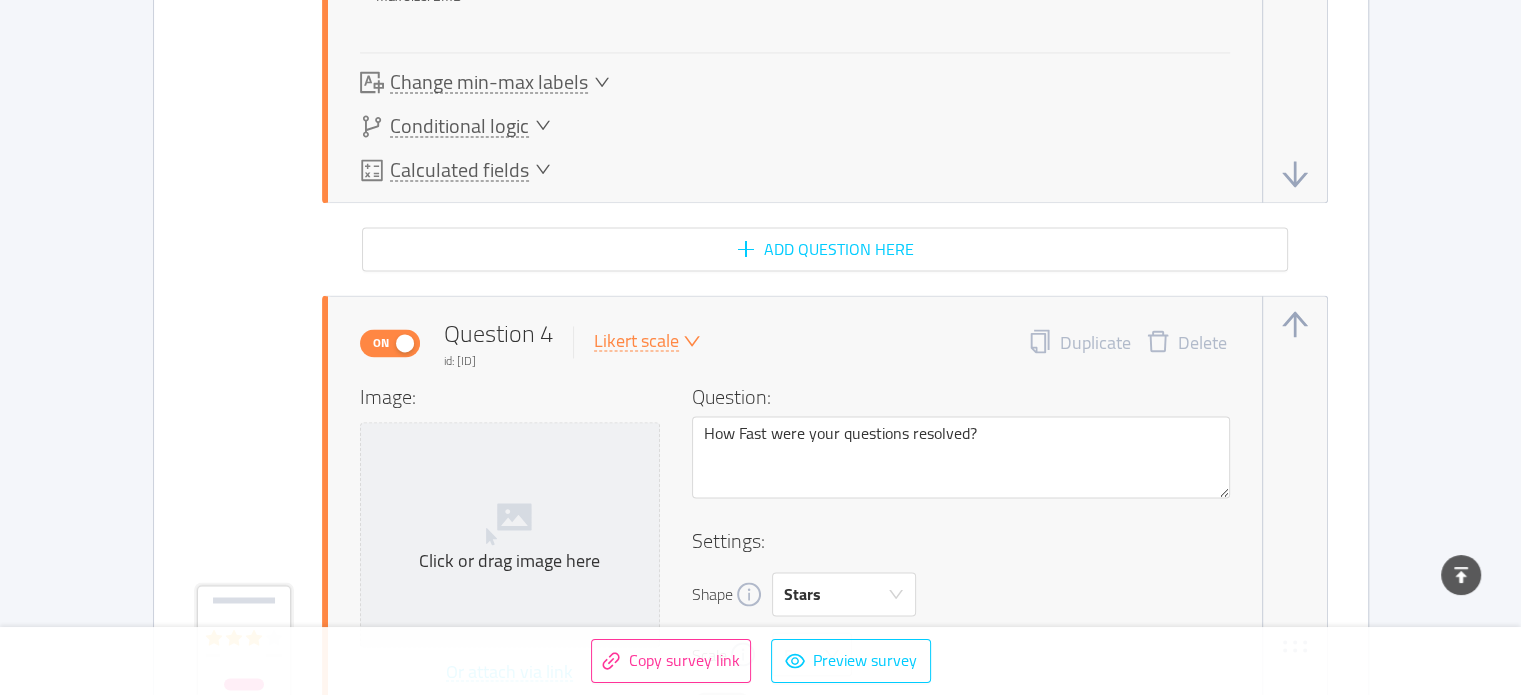 scroll, scrollTop: 3400, scrollLeft: 0, axis: vertical 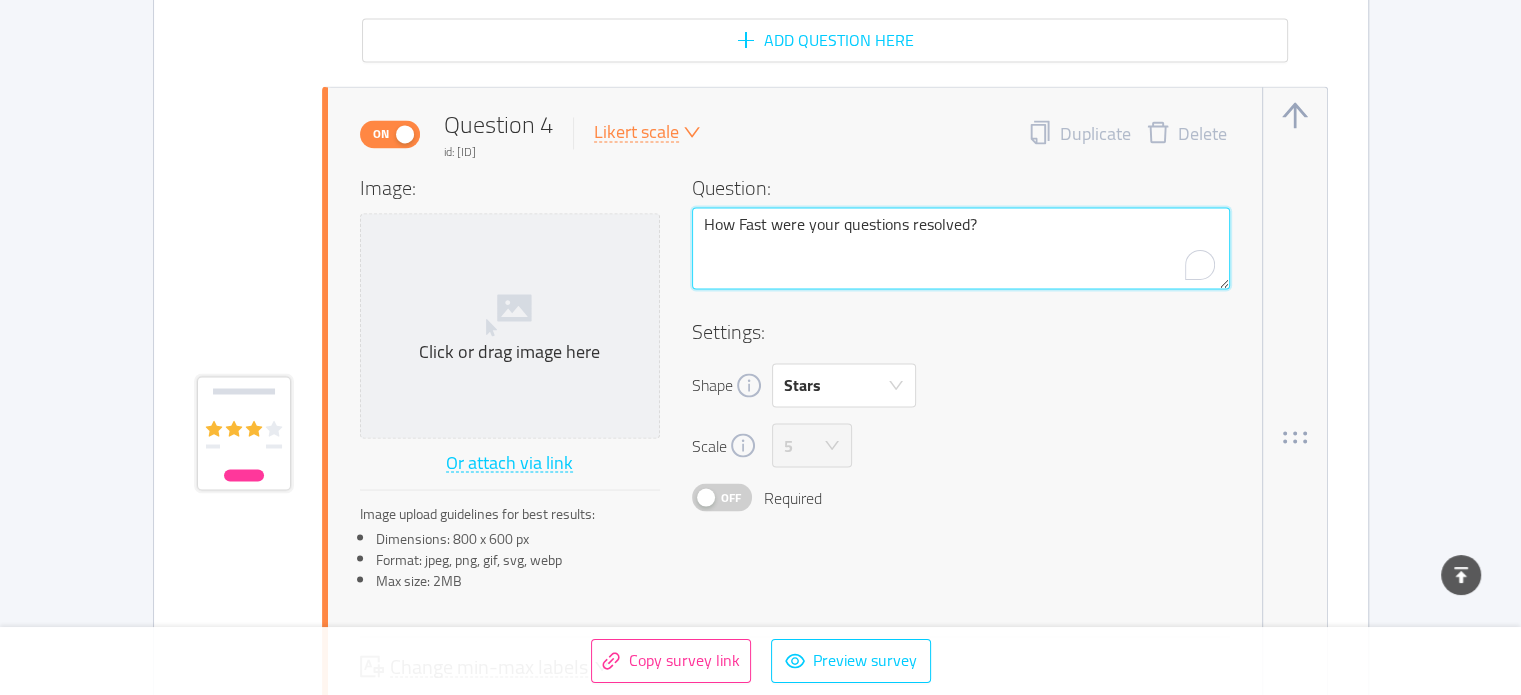 click on "How Fast were your questions resolved?" at bounding box center (961, 248) 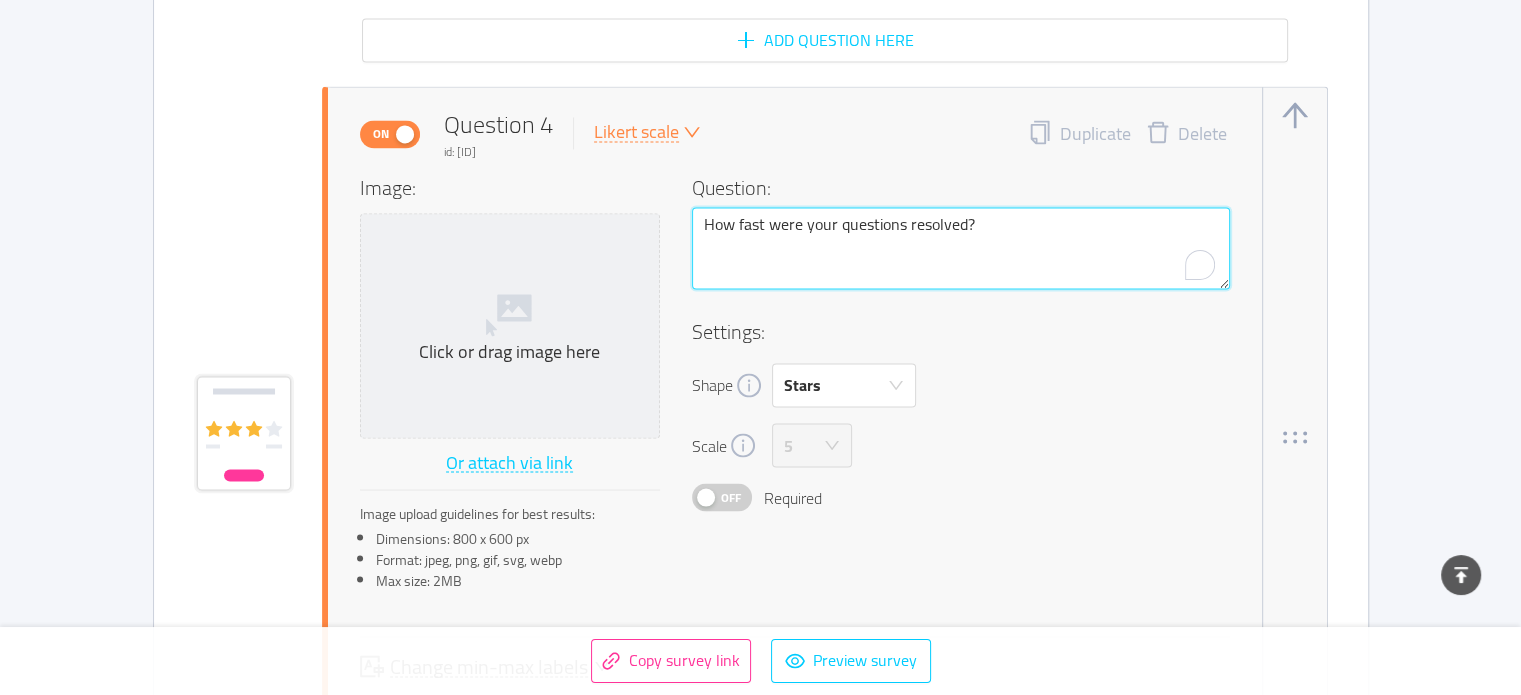 click on "How fast were your questions resolved?" at bounding box center (961, 248) 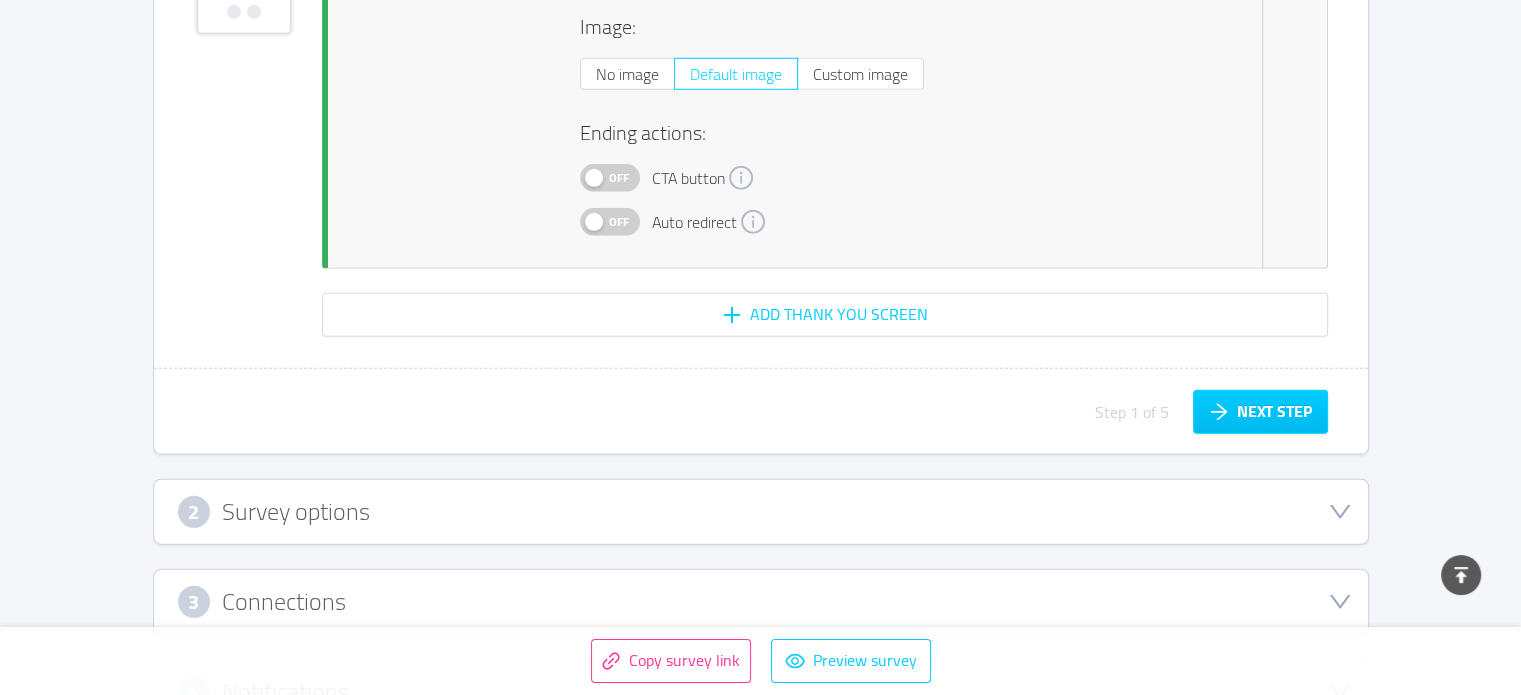 scroll, scrollTop: 6008, scrollLeft: 0, axis: vertical 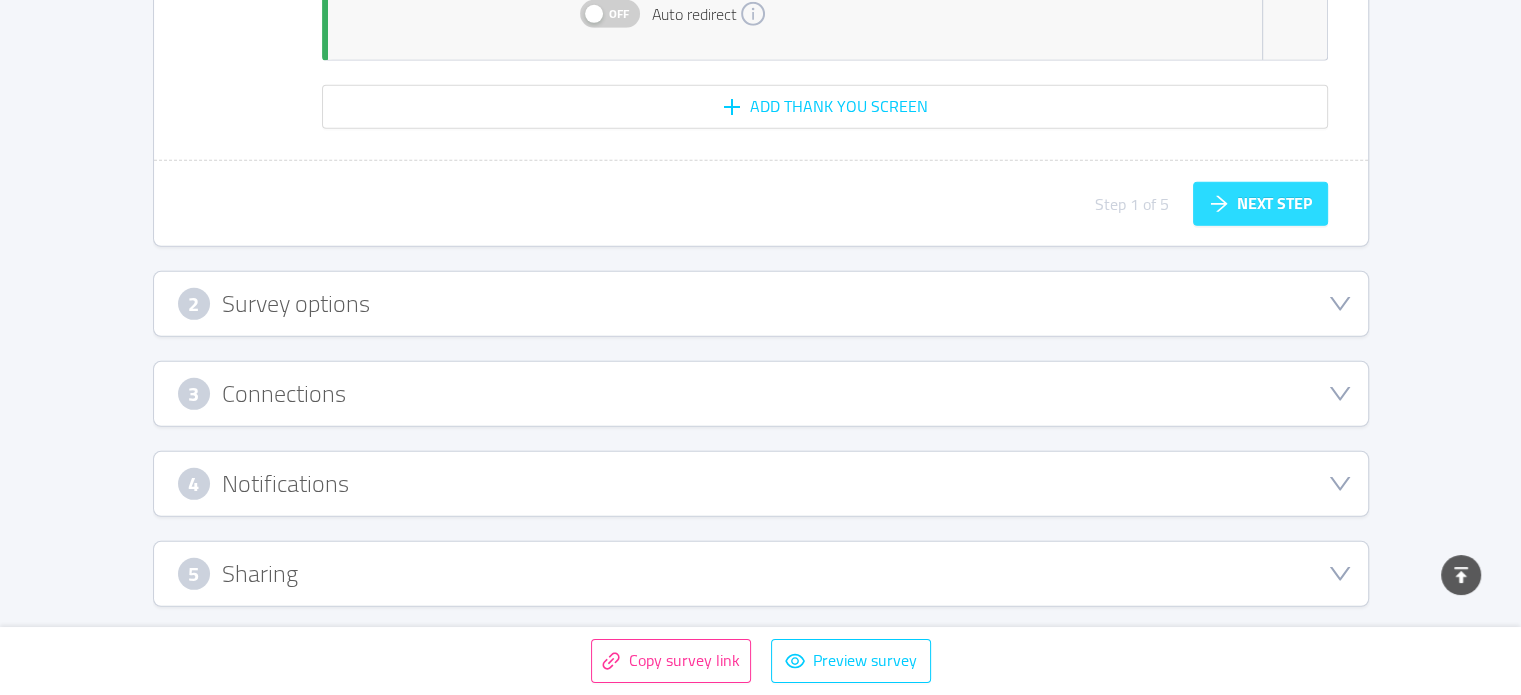click on "Next step" at bounding box center (1260, 204) 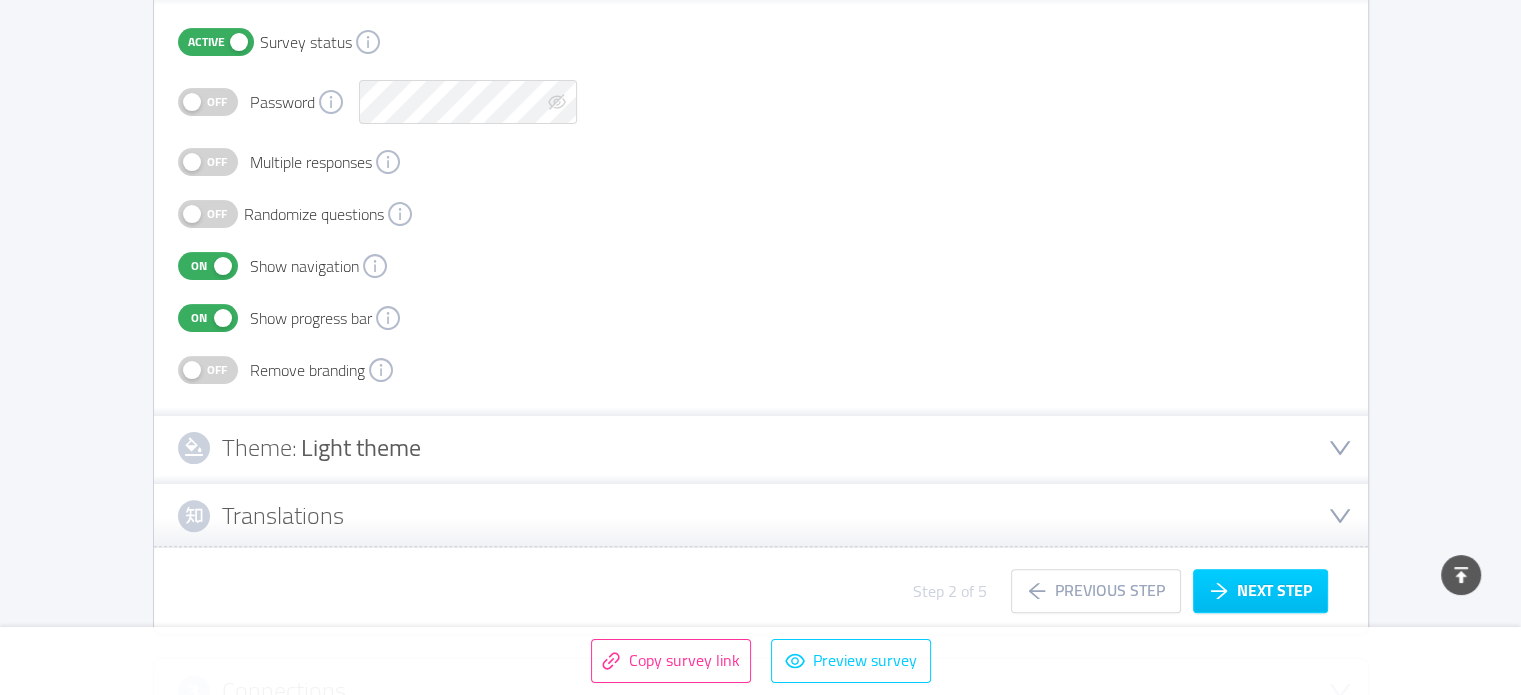 scroll, scrollTop: 472, scrollLeft: 0, axis: vertical 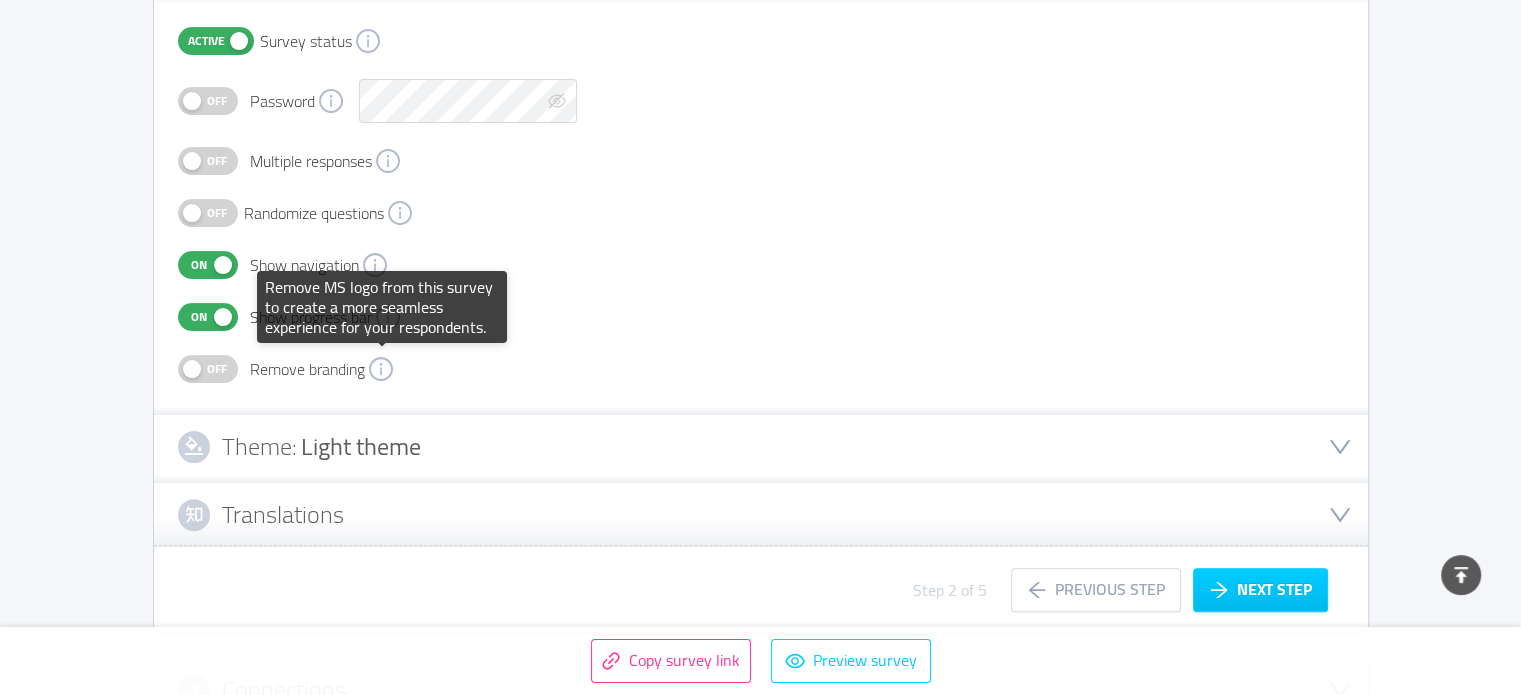 click 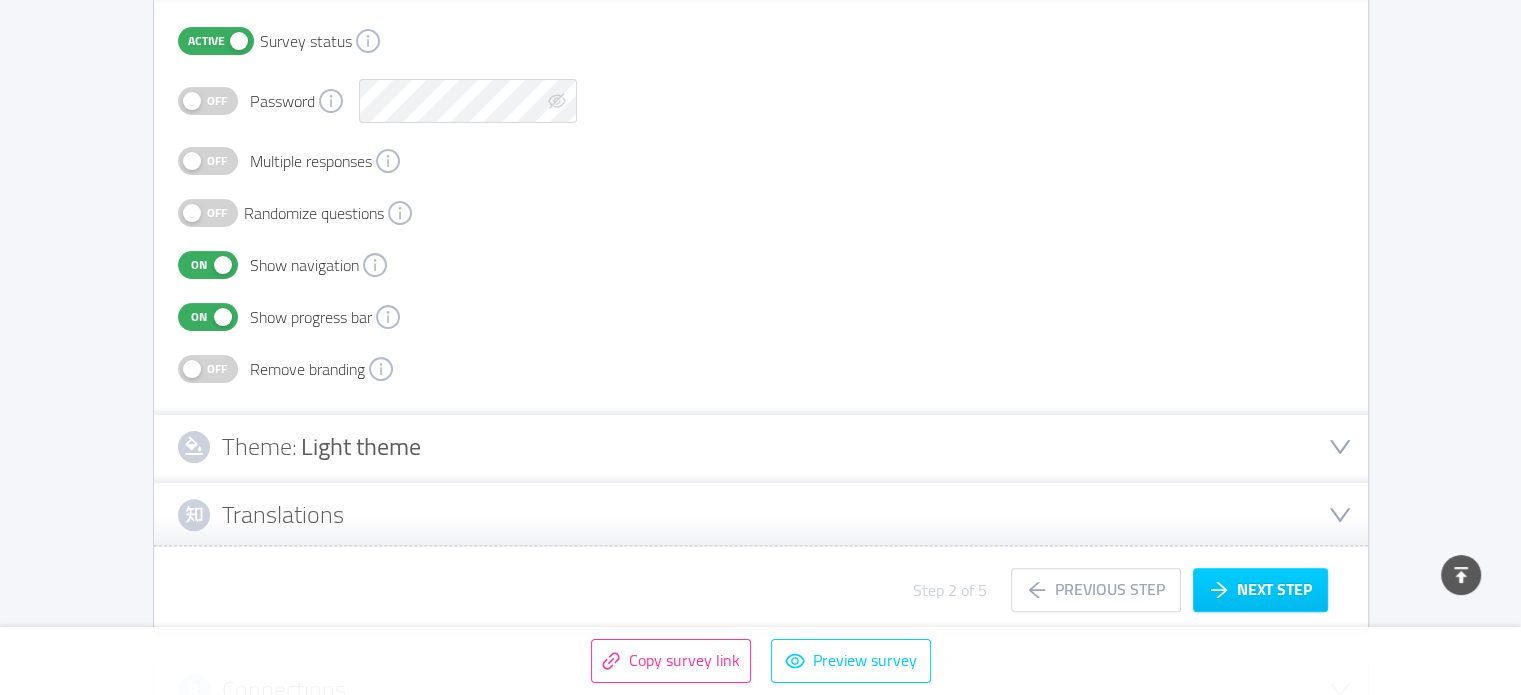 click on "Off" at bounding box center (217, 369) 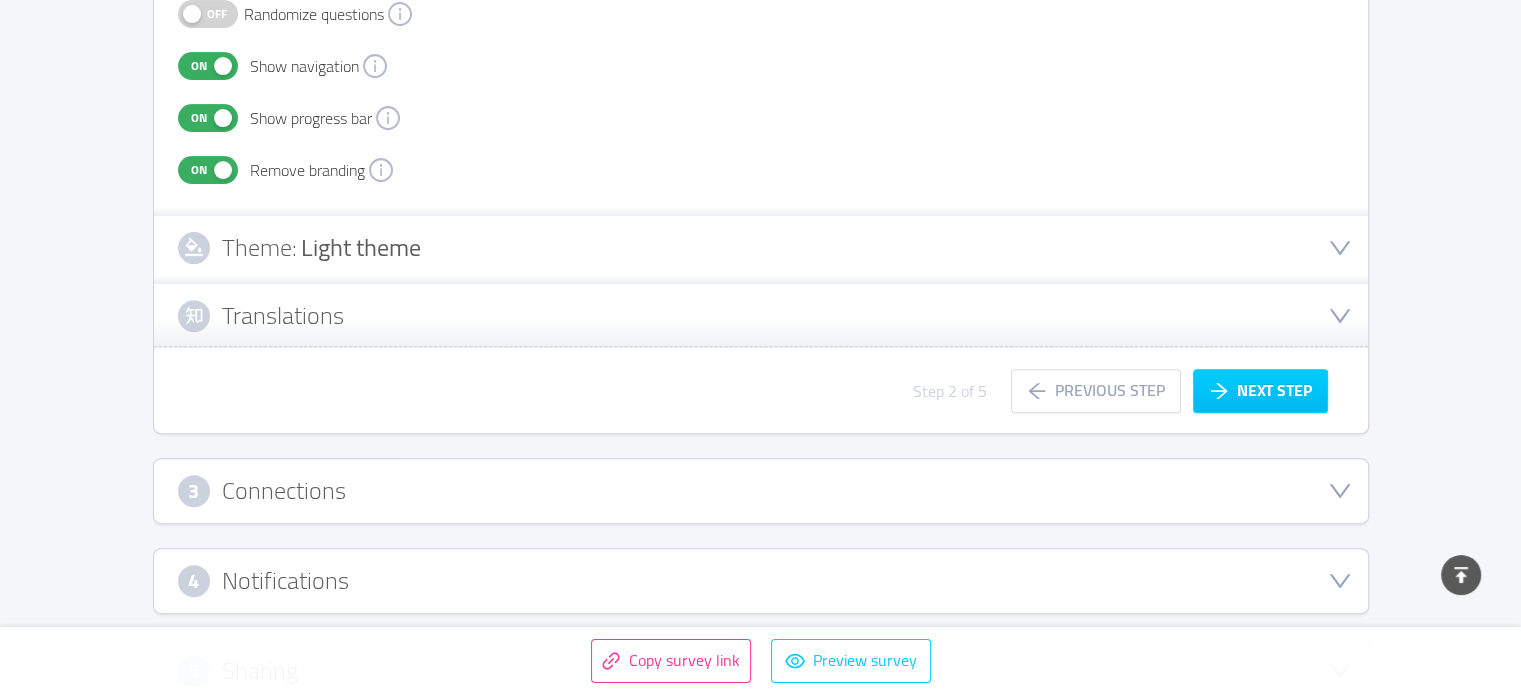 scroll, scrollTop: 672, scrollLeft: 0, axis: vertical 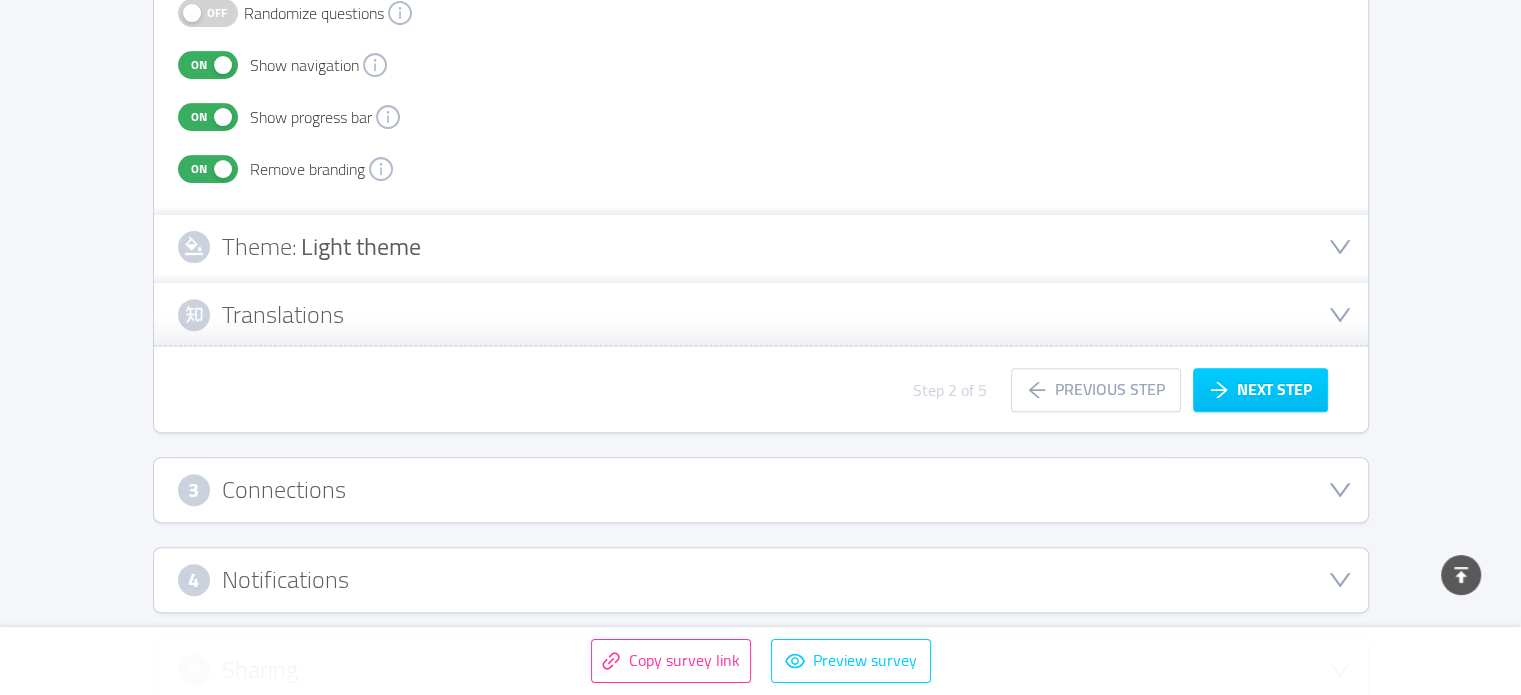 click on "Theme: Light theme" at bounding box center (761, 247) 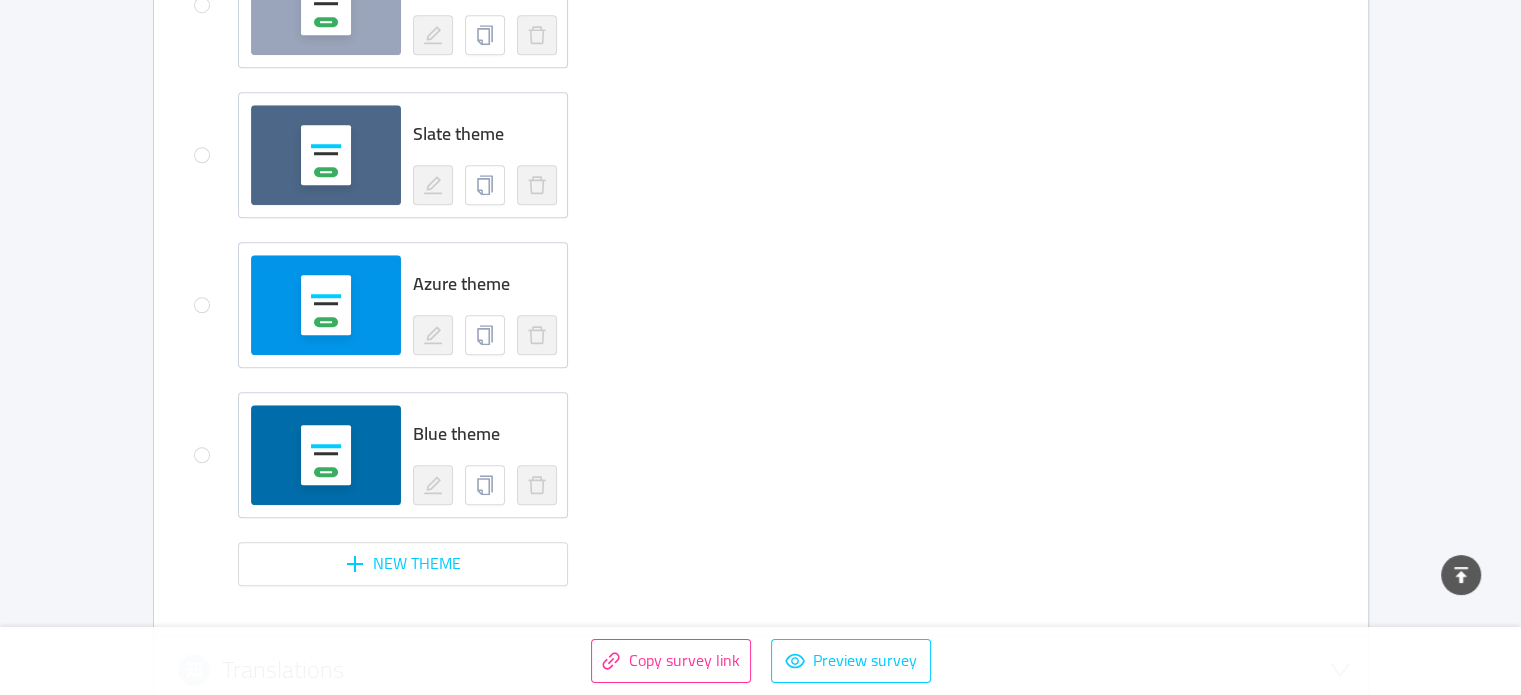 scroll, scrollTop: 1672, scrollLeft: 0, axis: vertical 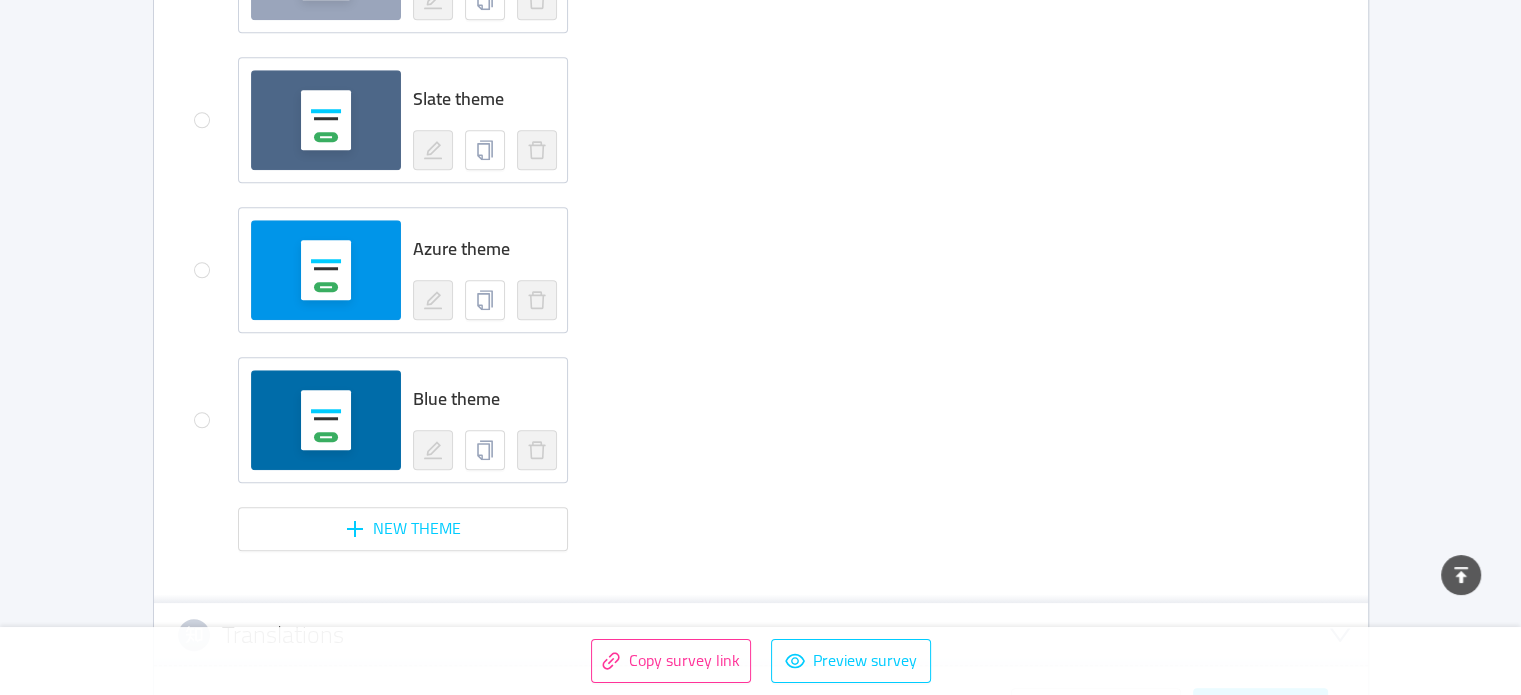 click on "Azure theme" at bounding box center (461, 248) 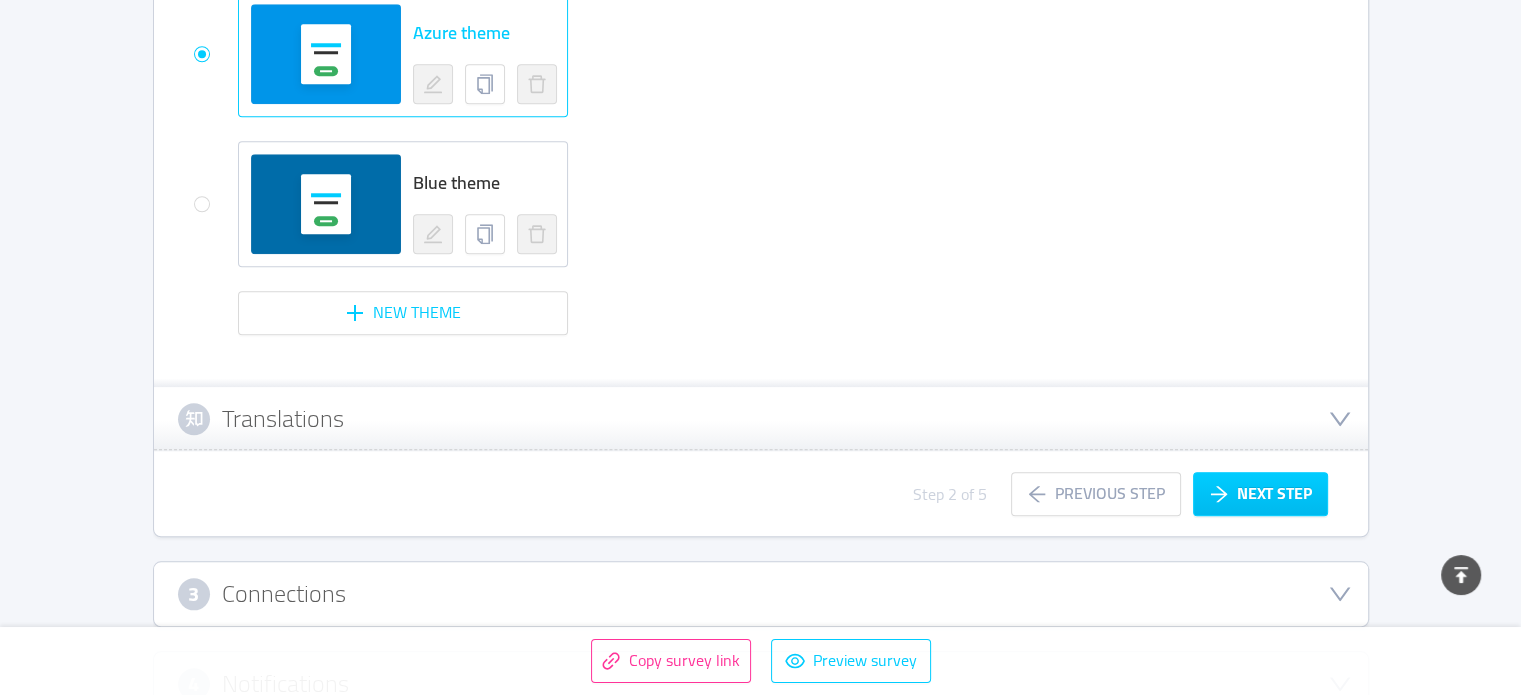 scroll, scrollTop: 1972, scrollLeft: 0, axis: vertical 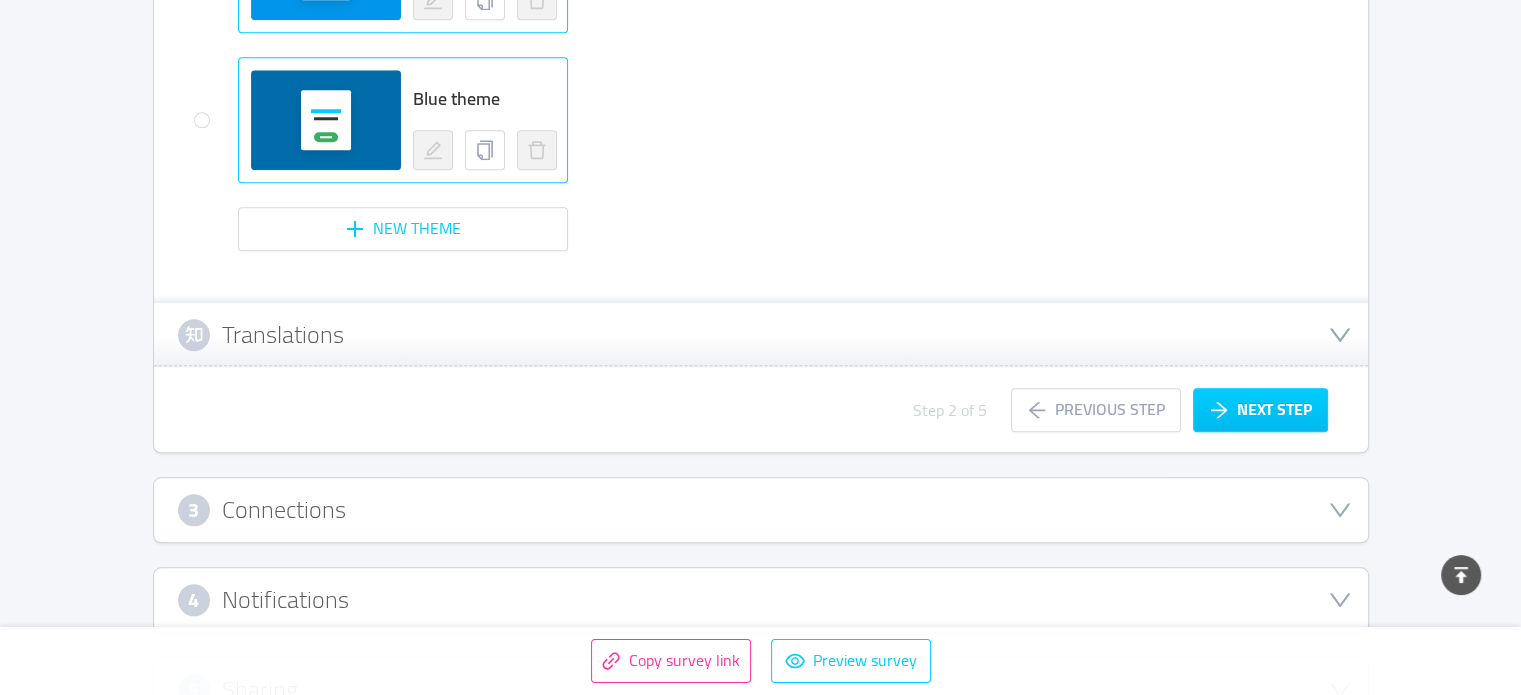 click on "Blue theme" at bounding box center (485, 99) 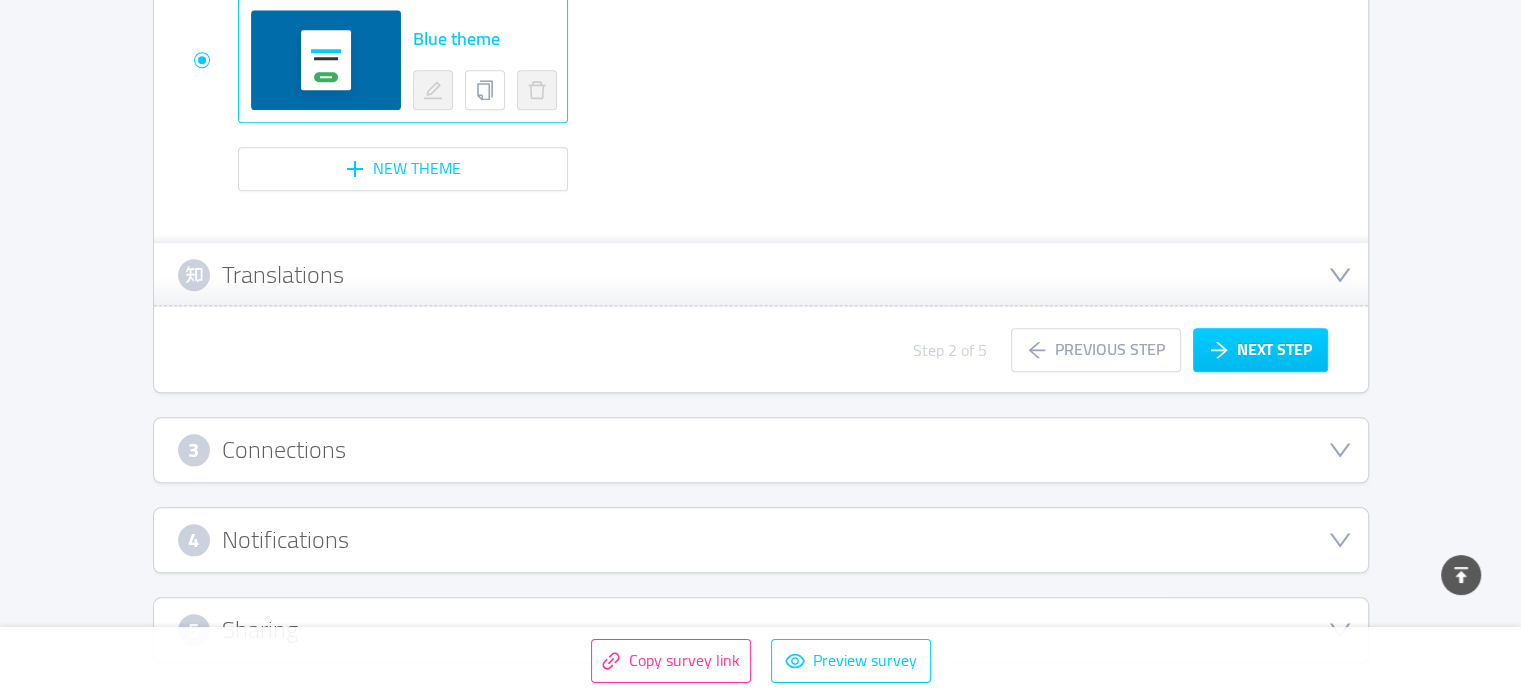 scroll, scrollTop: 2089, scrollLeft: 0, axis: vertical 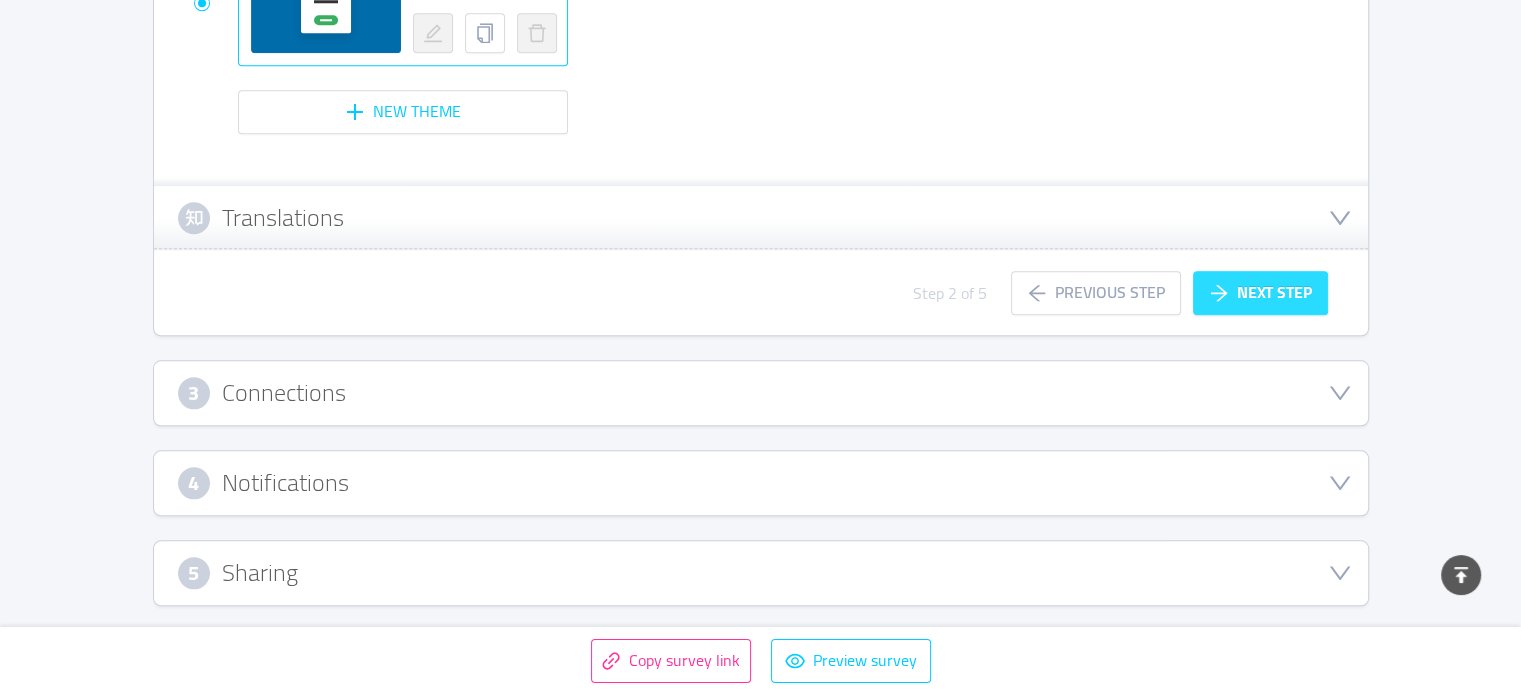 click on "Next step" at bounding box center [1260, 293] 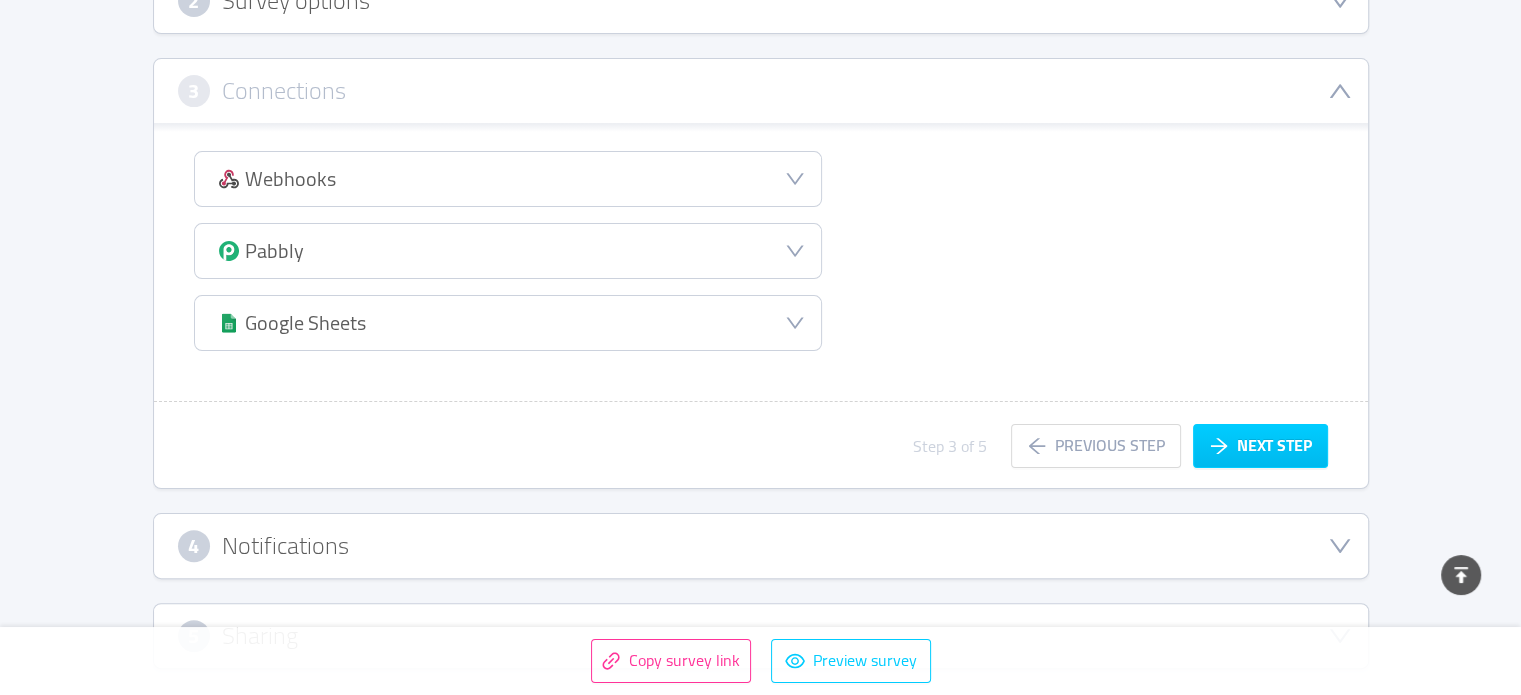 scroll, scrollTop: 399, scrollLeft: 0, axis: vertical 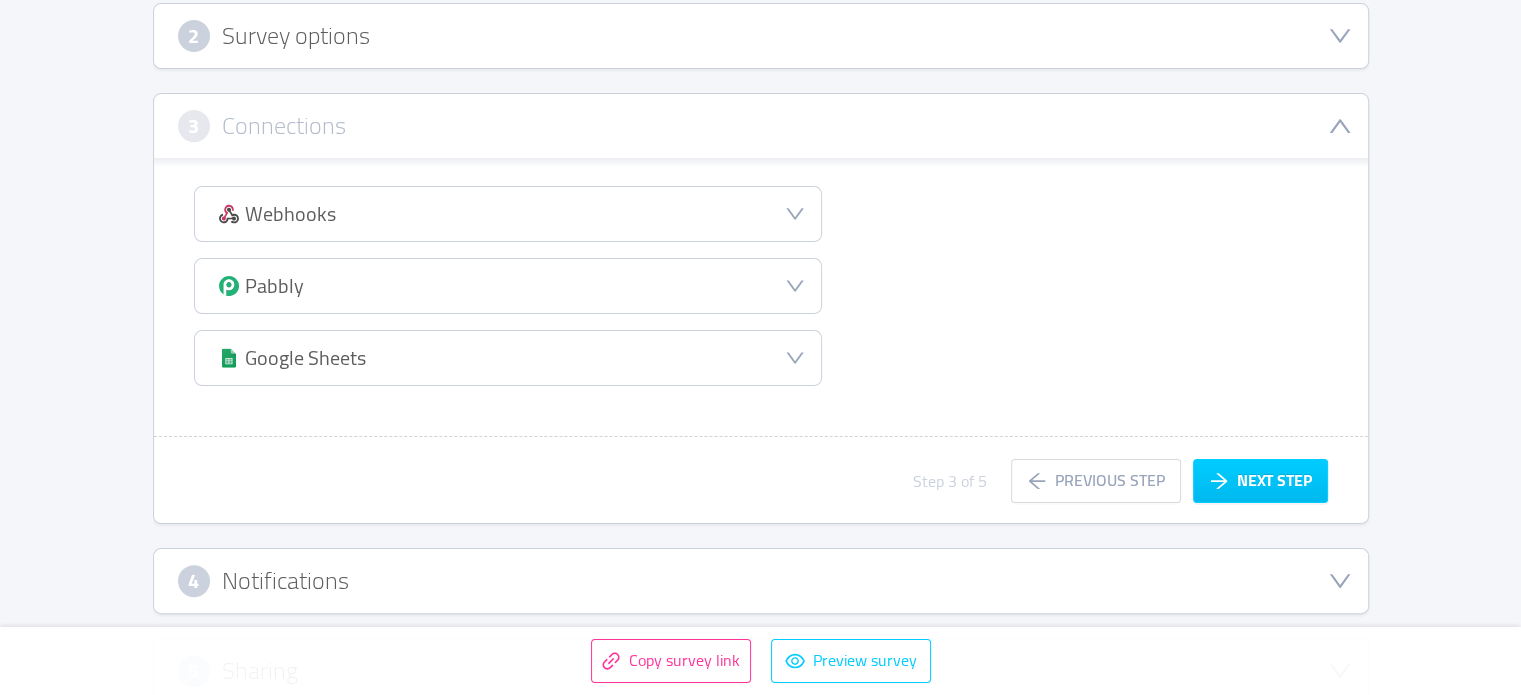 click on "Google Sheets" at bounding box center [508, 358] 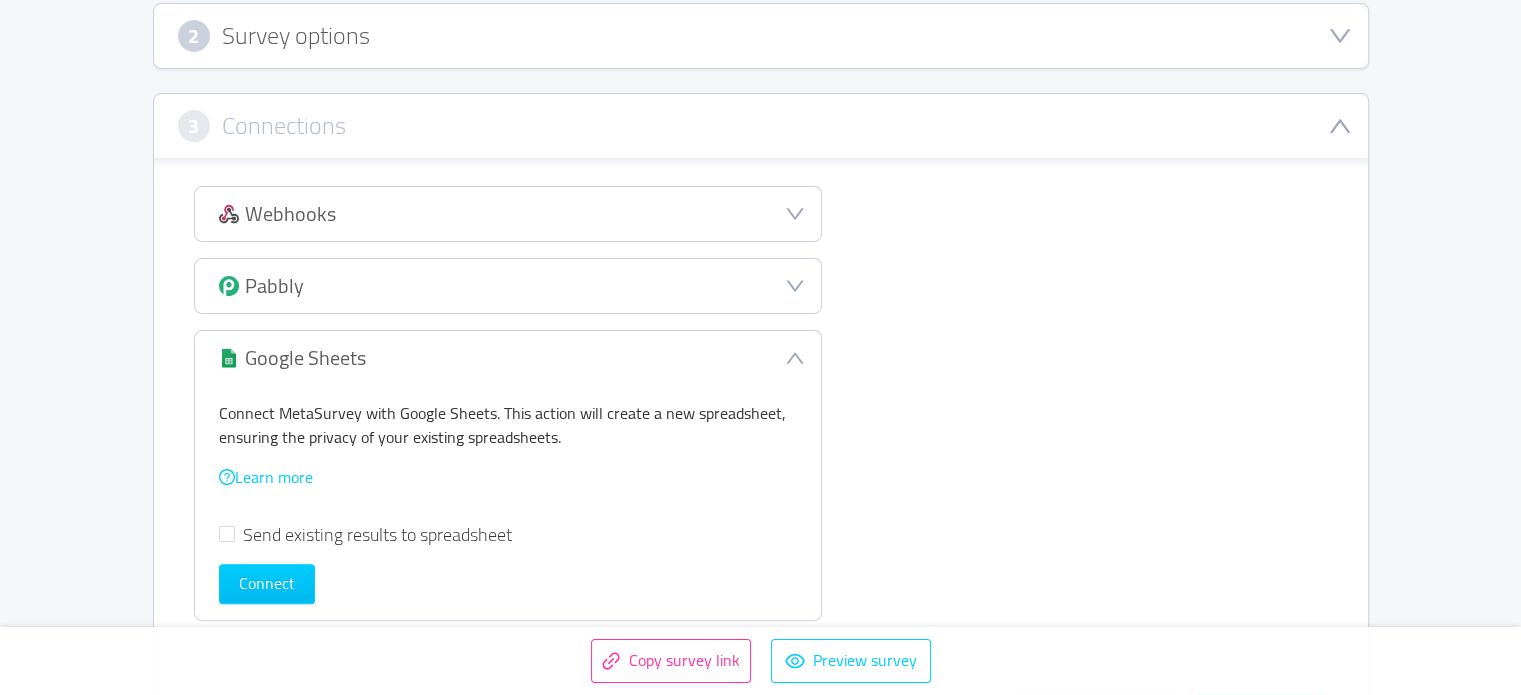 click on "Google Sheets" at bounding box center (508, 358) 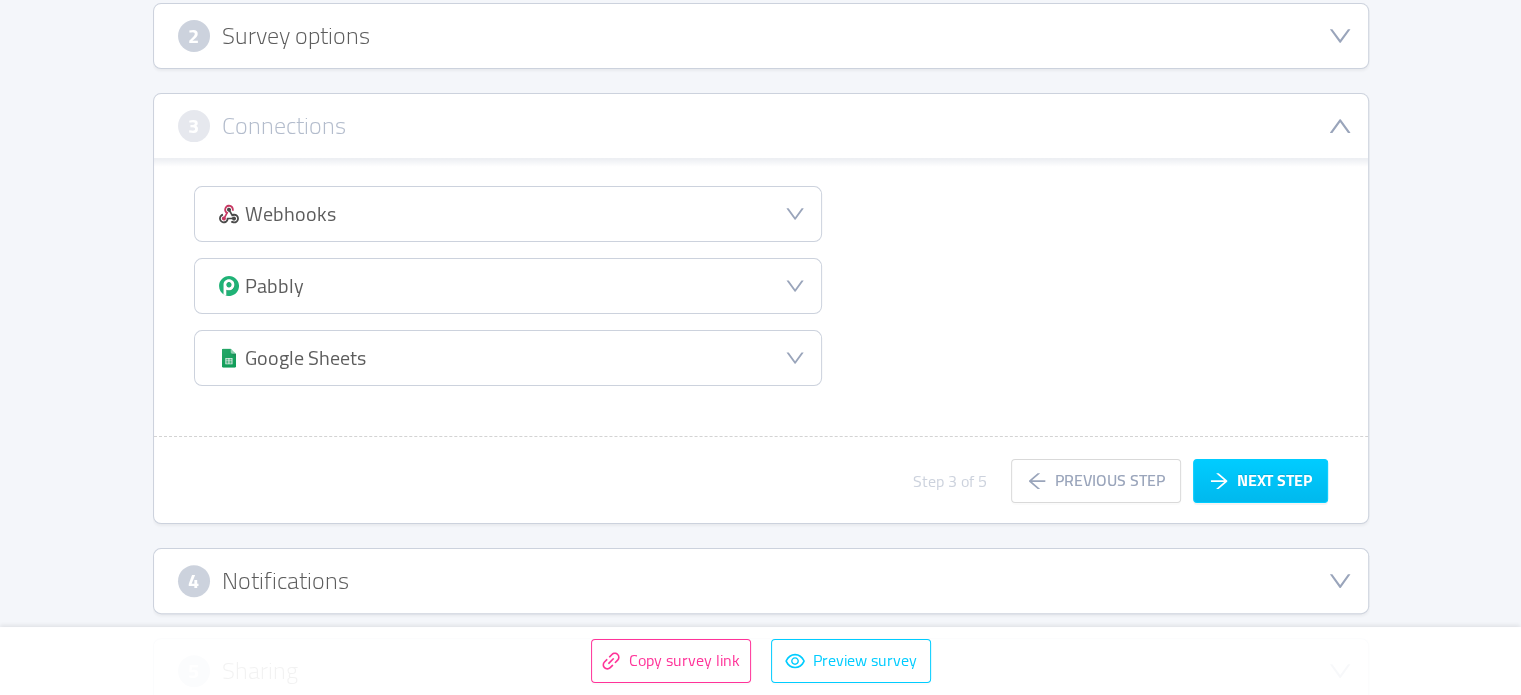 scroll, scrollTop: 499, scrollLeft: 0, axis: vertical 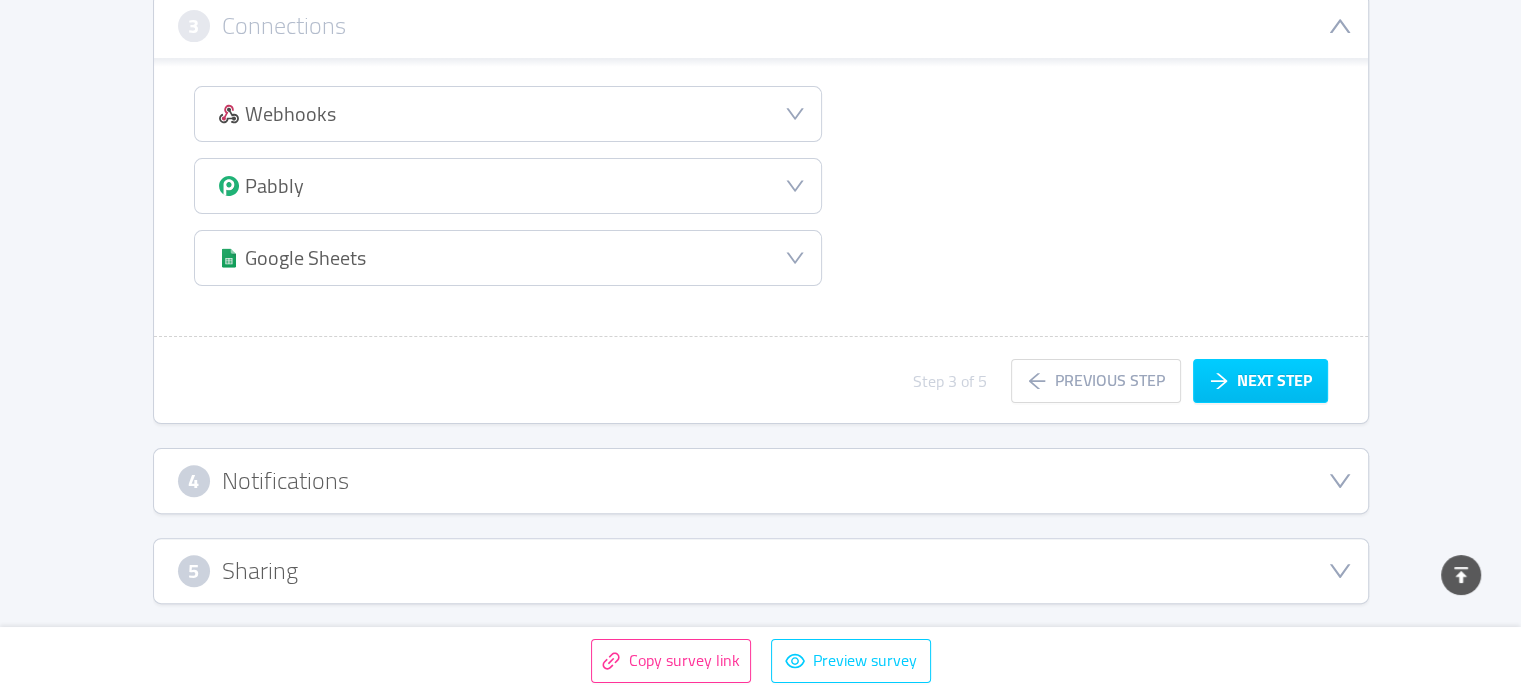 click on "4  Notifications" at bounding box center [761, 481] 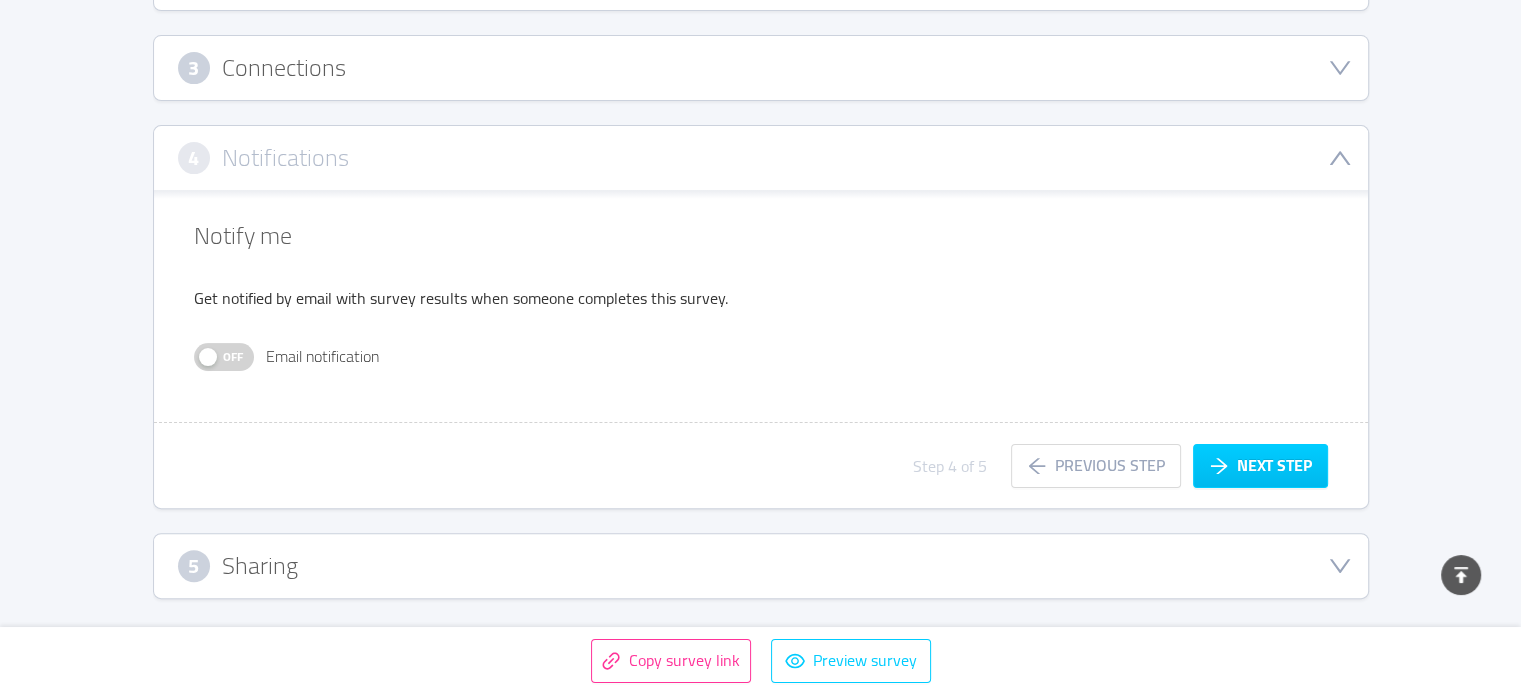 scroll, scrollTop: 452, scrollLeft: 0, axis: vertical 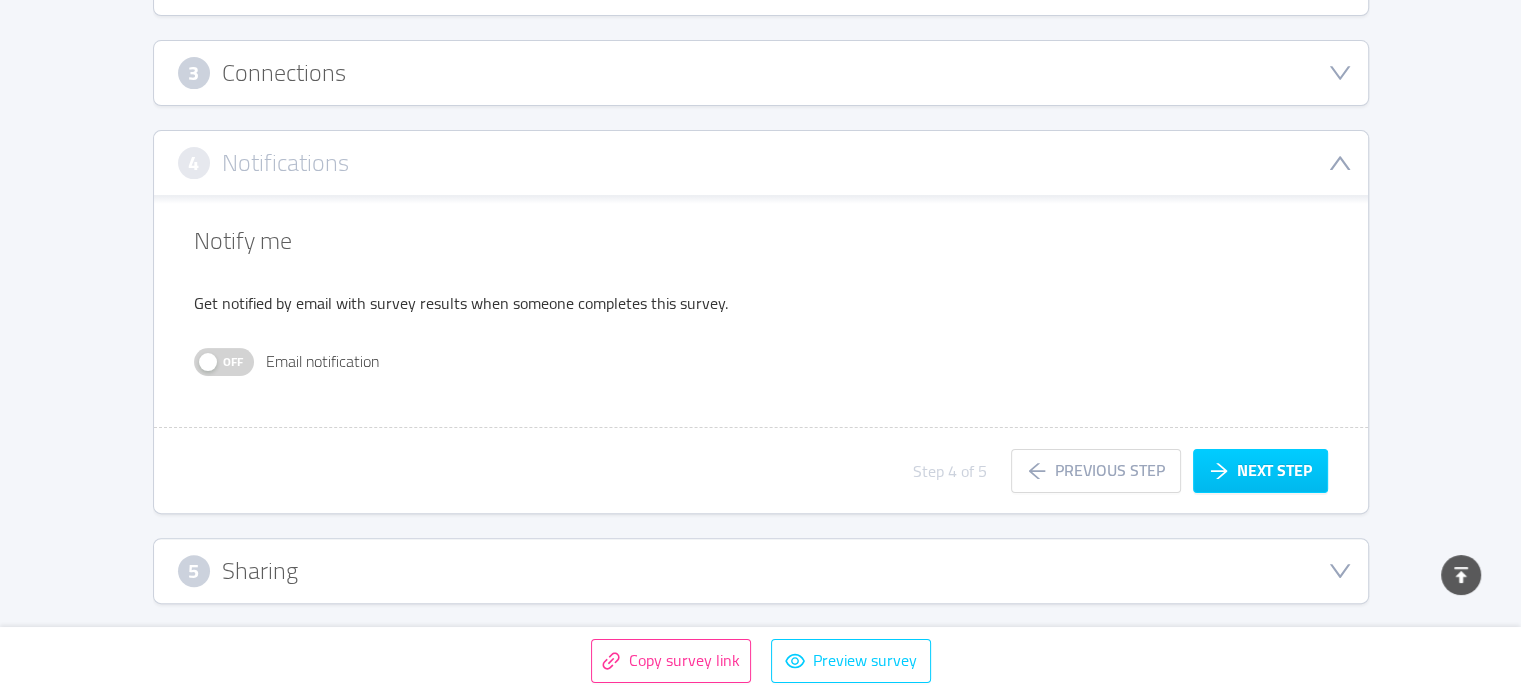 click on "Off" at bounding box center [233, 362] 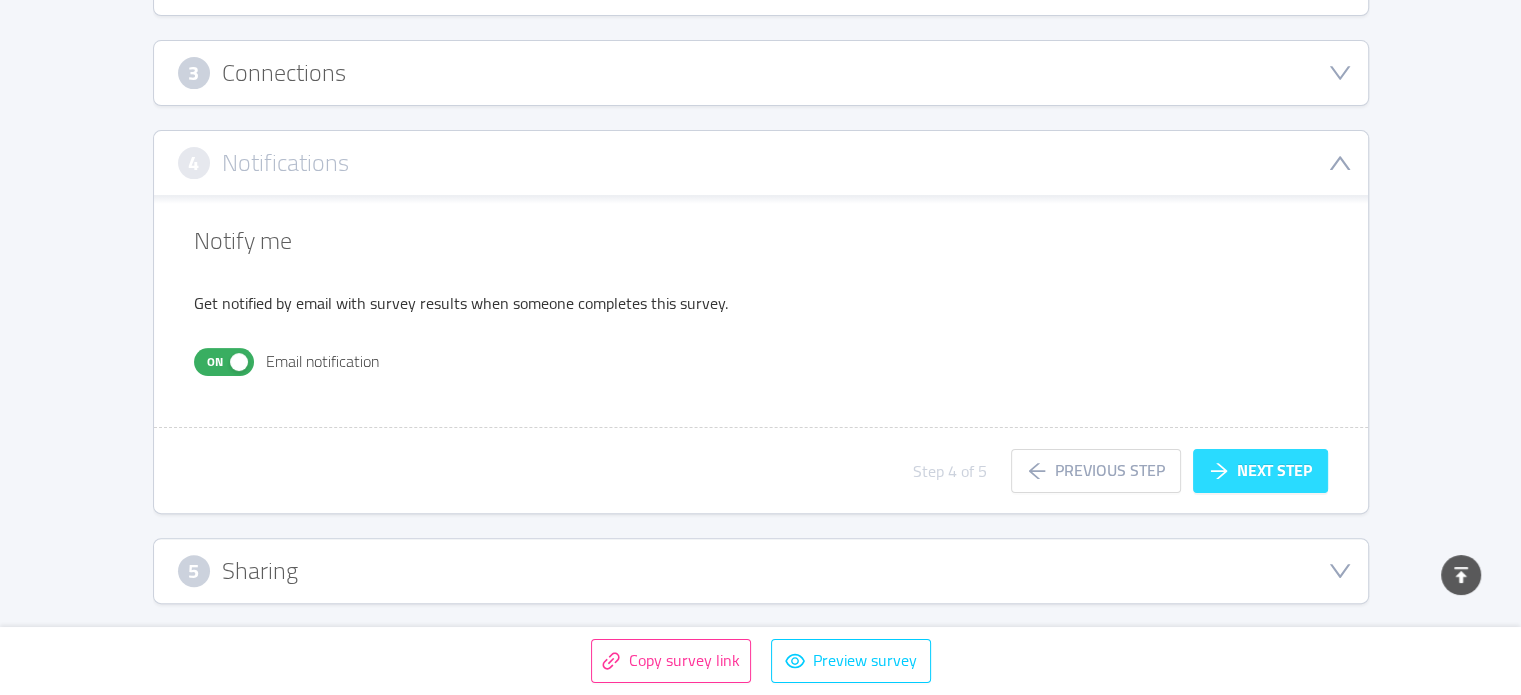 click on "Next step" at bounding box center [1260, 471] 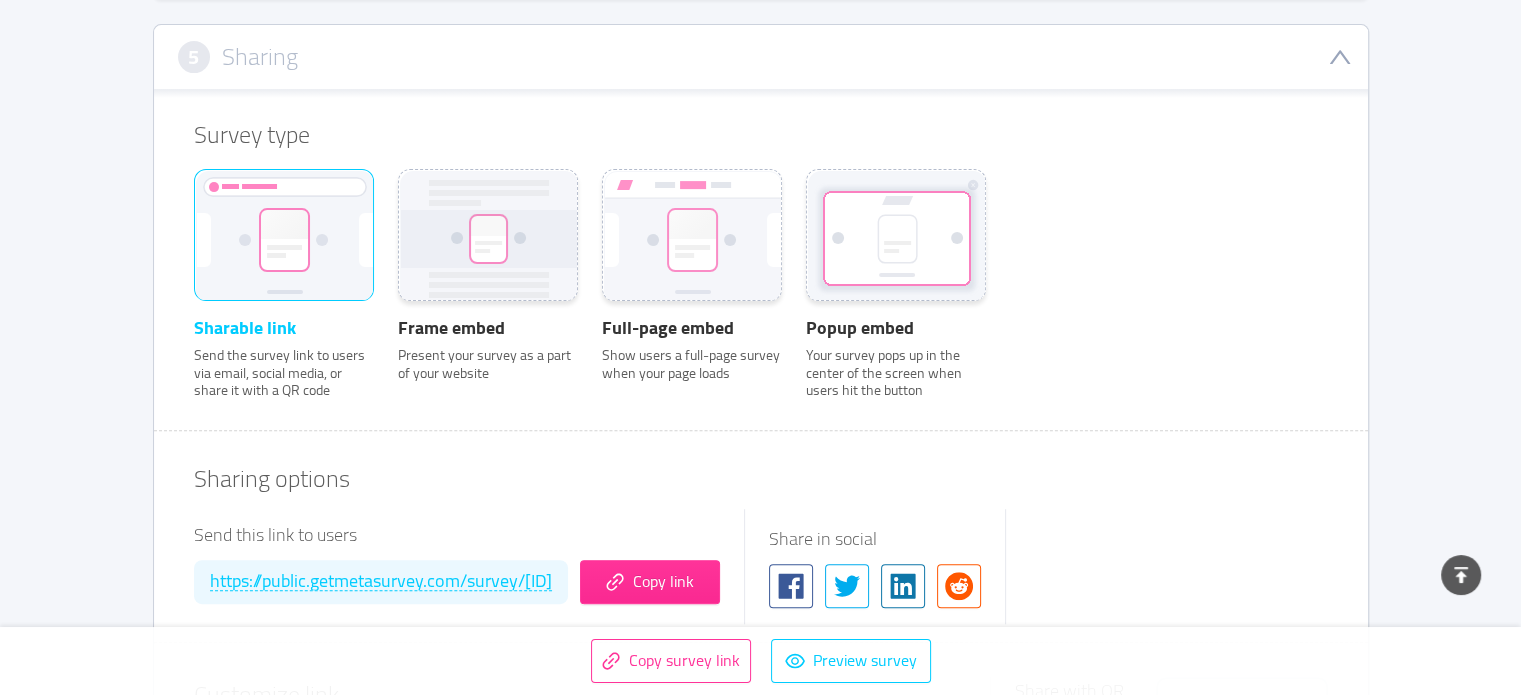 scroll, scrollTop: 652, scrollLeft: 0, axis: vertical 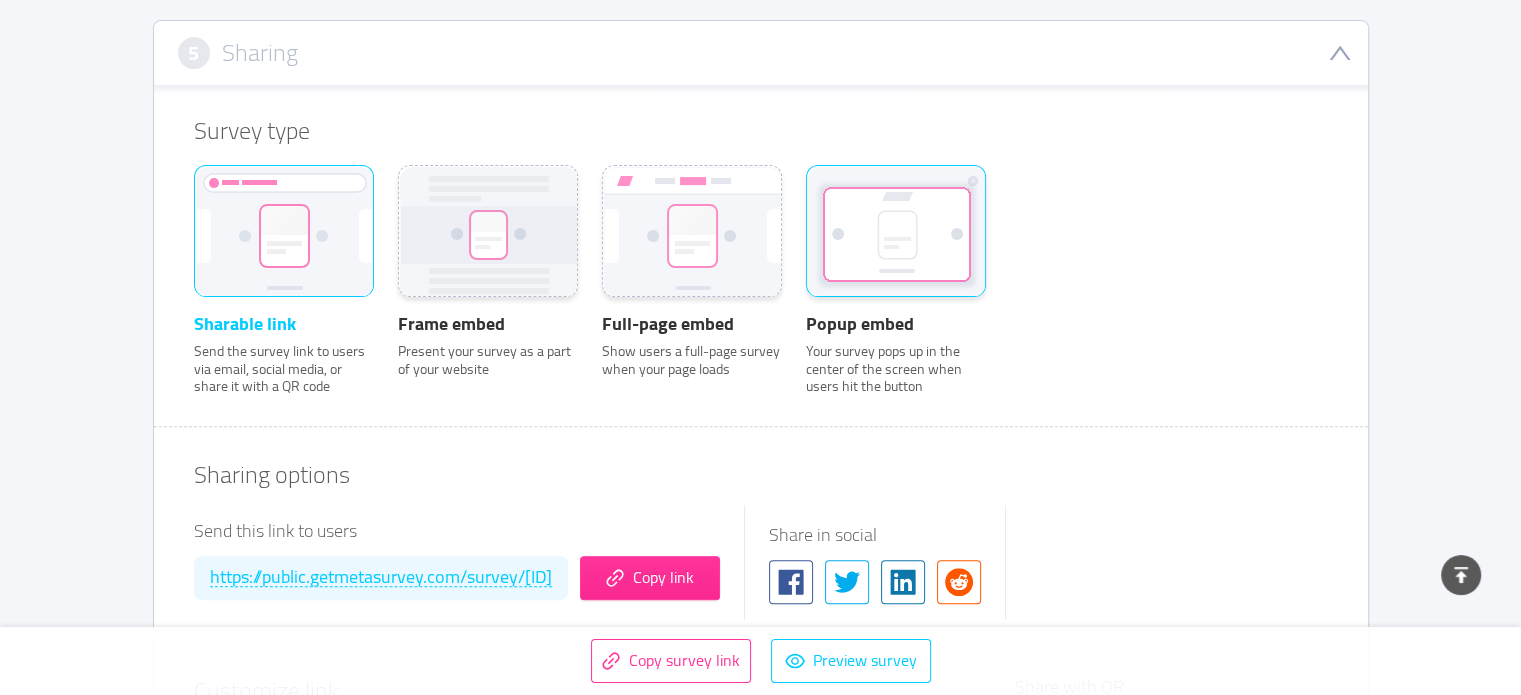 click 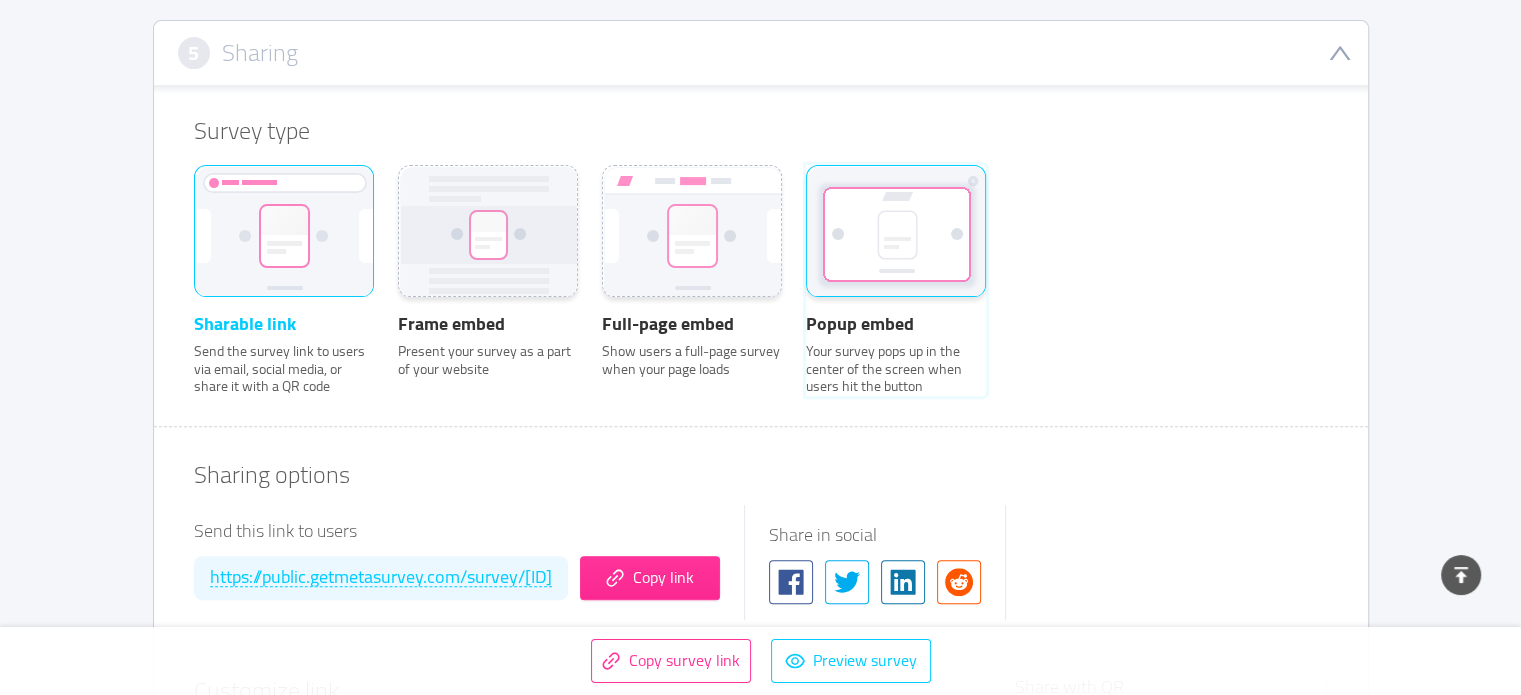 click on "Popup embed   Your survey pops up in the center of the screen when users hit the button" at bounding box center [806, 192] 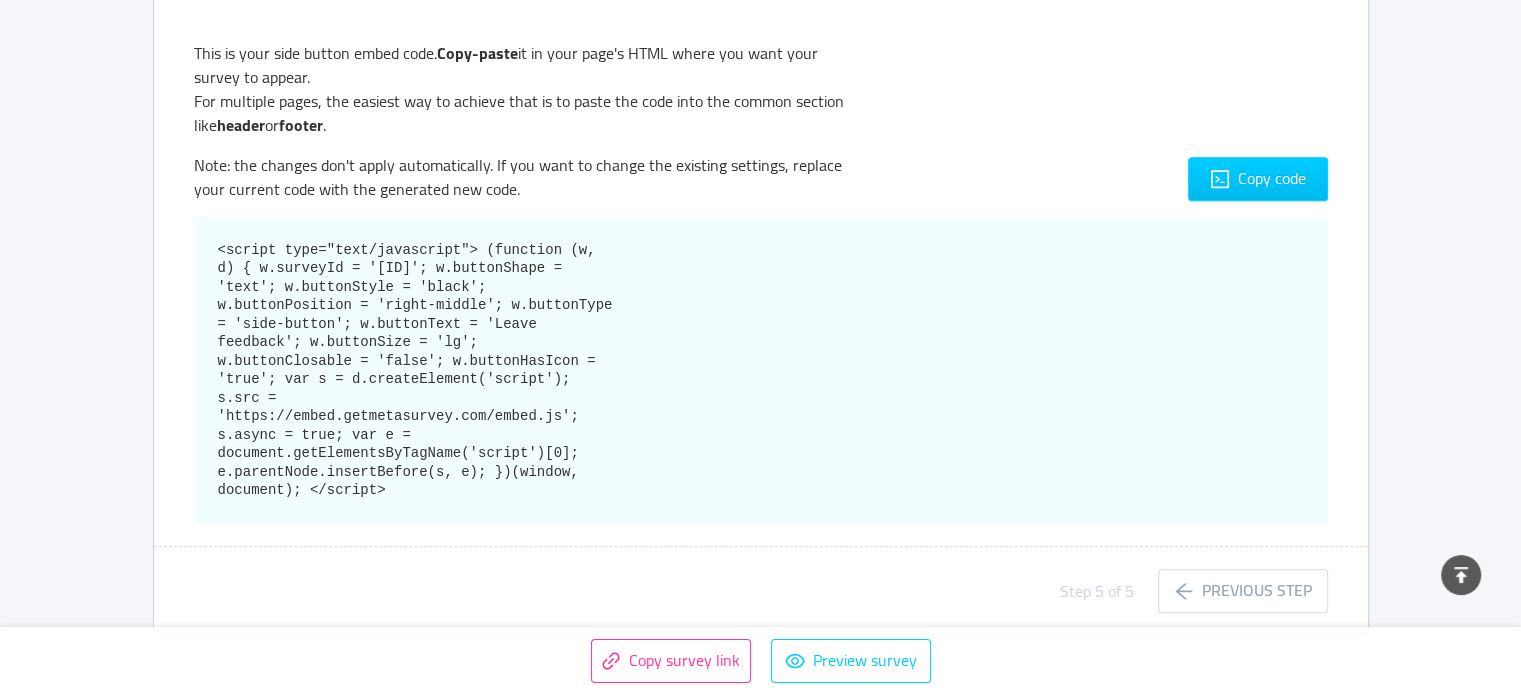 scroll, scrollTop: 2082, scrollLeft: 0, axis: vertical 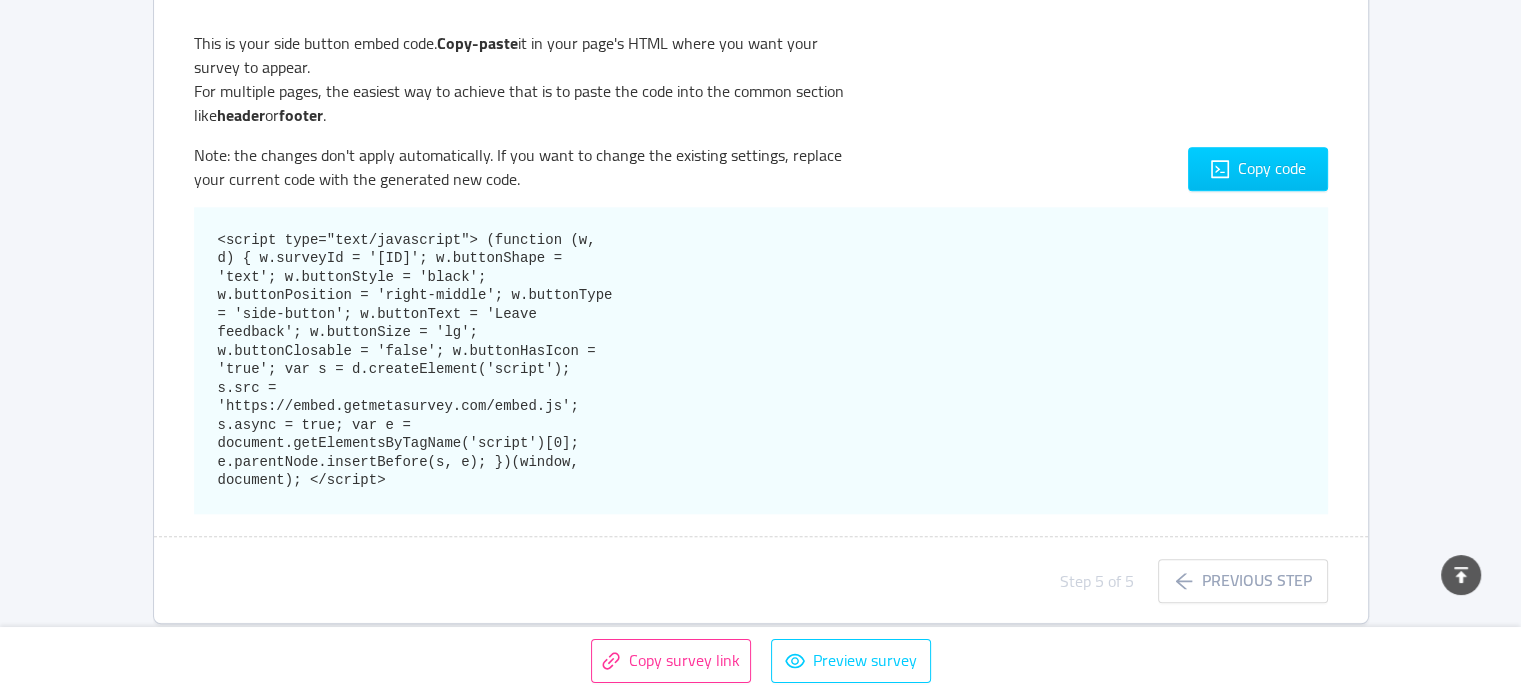 click on "Copy code" at bounding box center [1091, 111] 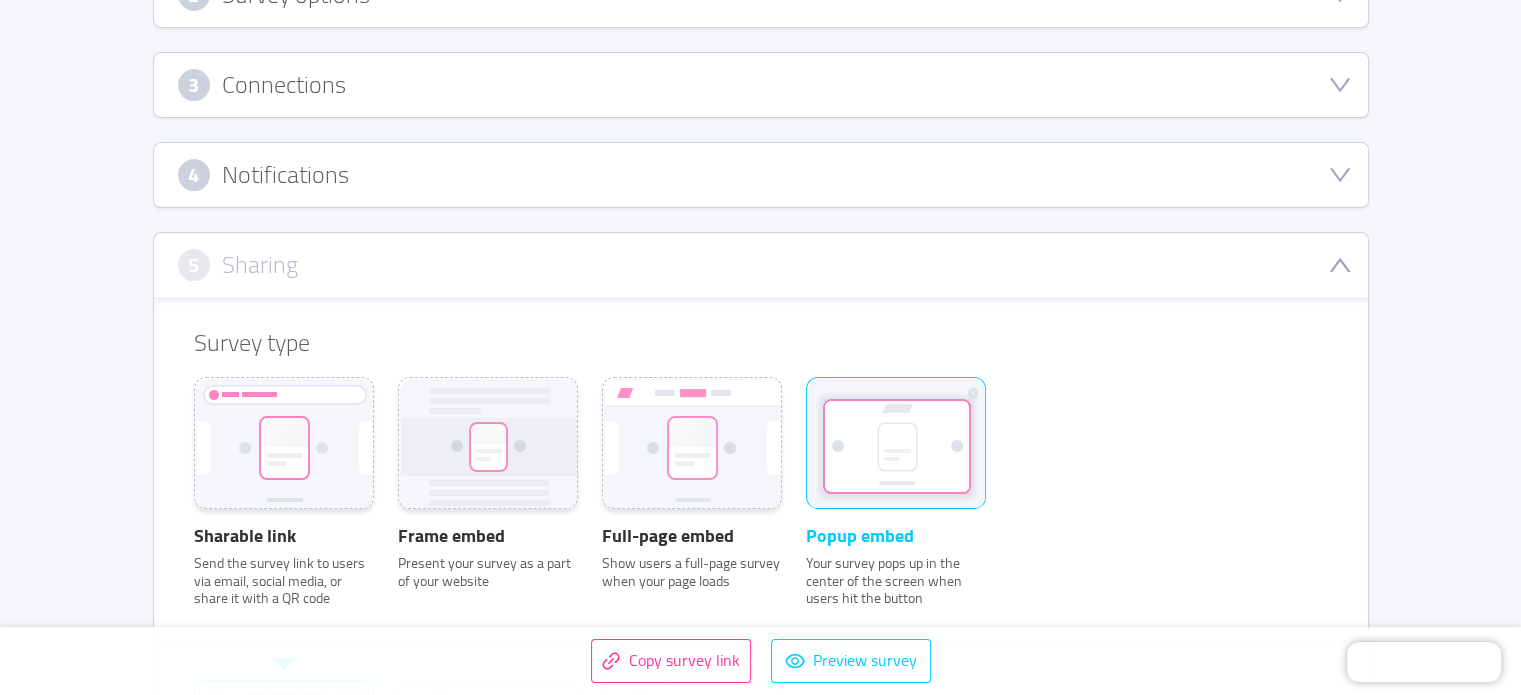 scroll, scrollTop: 600, scrollLeft: 0, axis: vertical 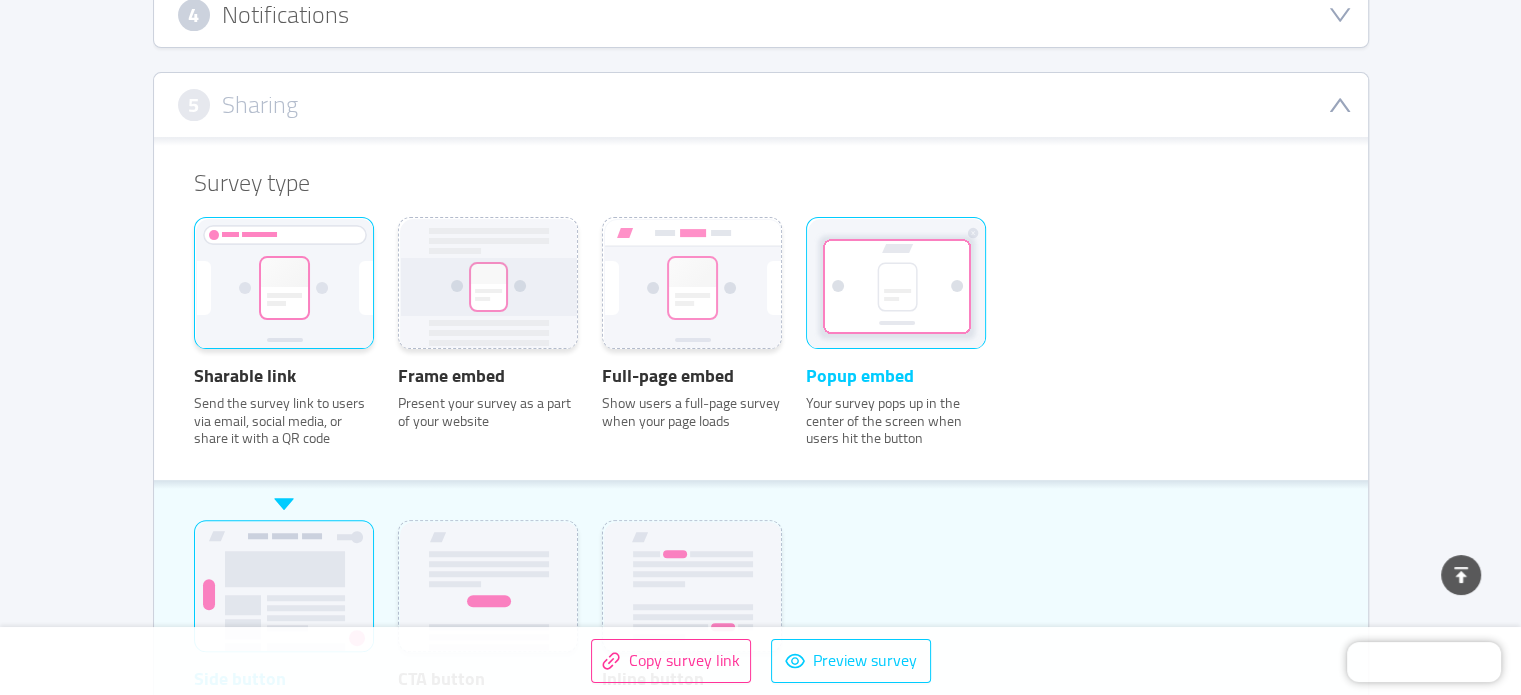 click 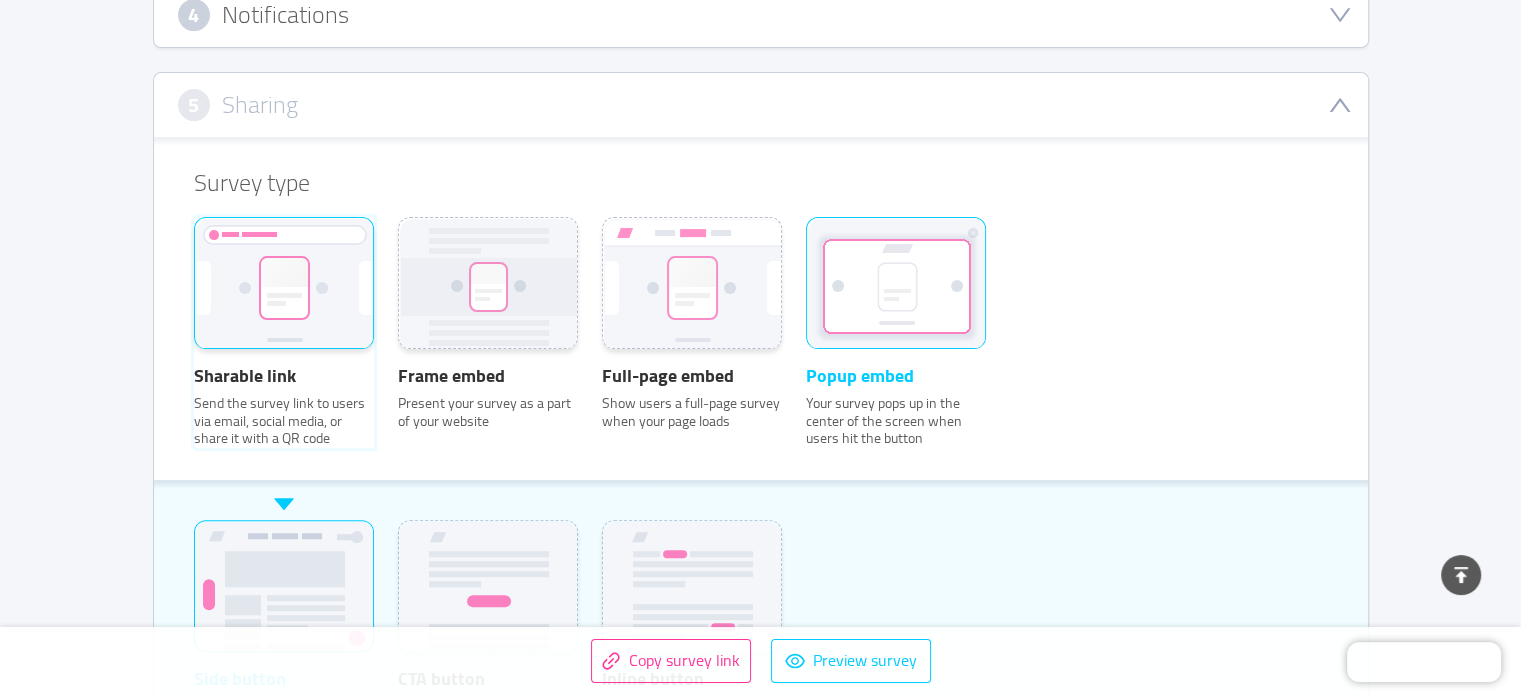 click on "Sharable link   Send the survey link to users via email, social media, or share it with a QR code" at bounding box center (194, 244) 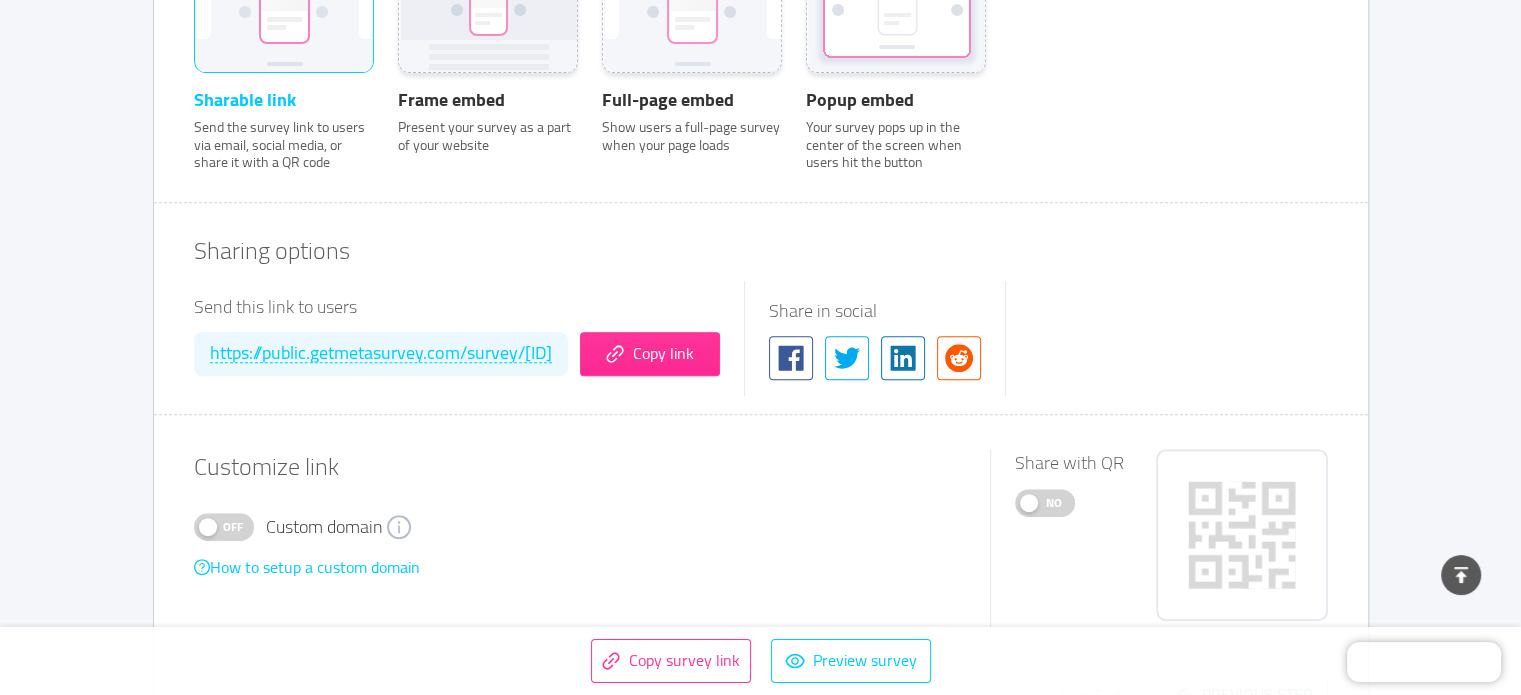 scroll, scrollTop: 900, scrollLeft: 0, axis: vertical 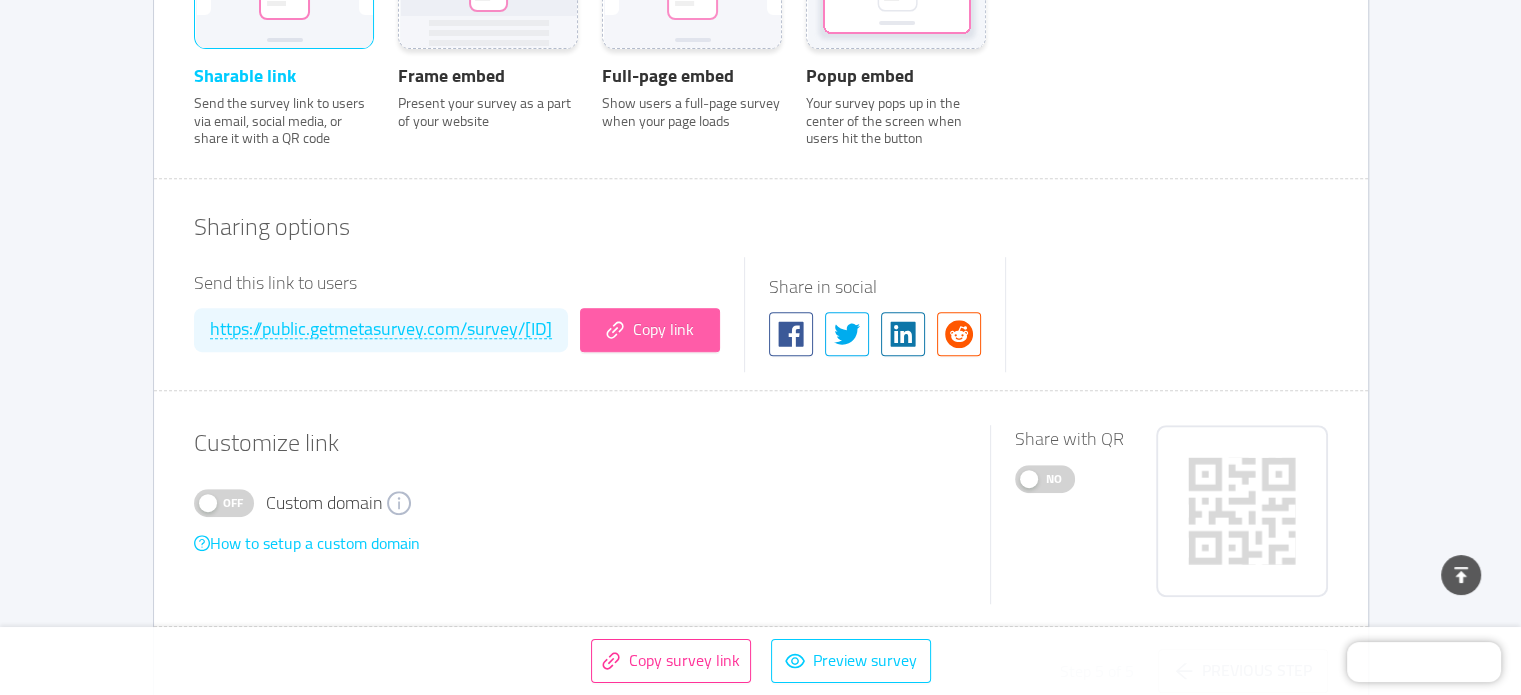 click on "Copy link" at bounding box center (650, 330) 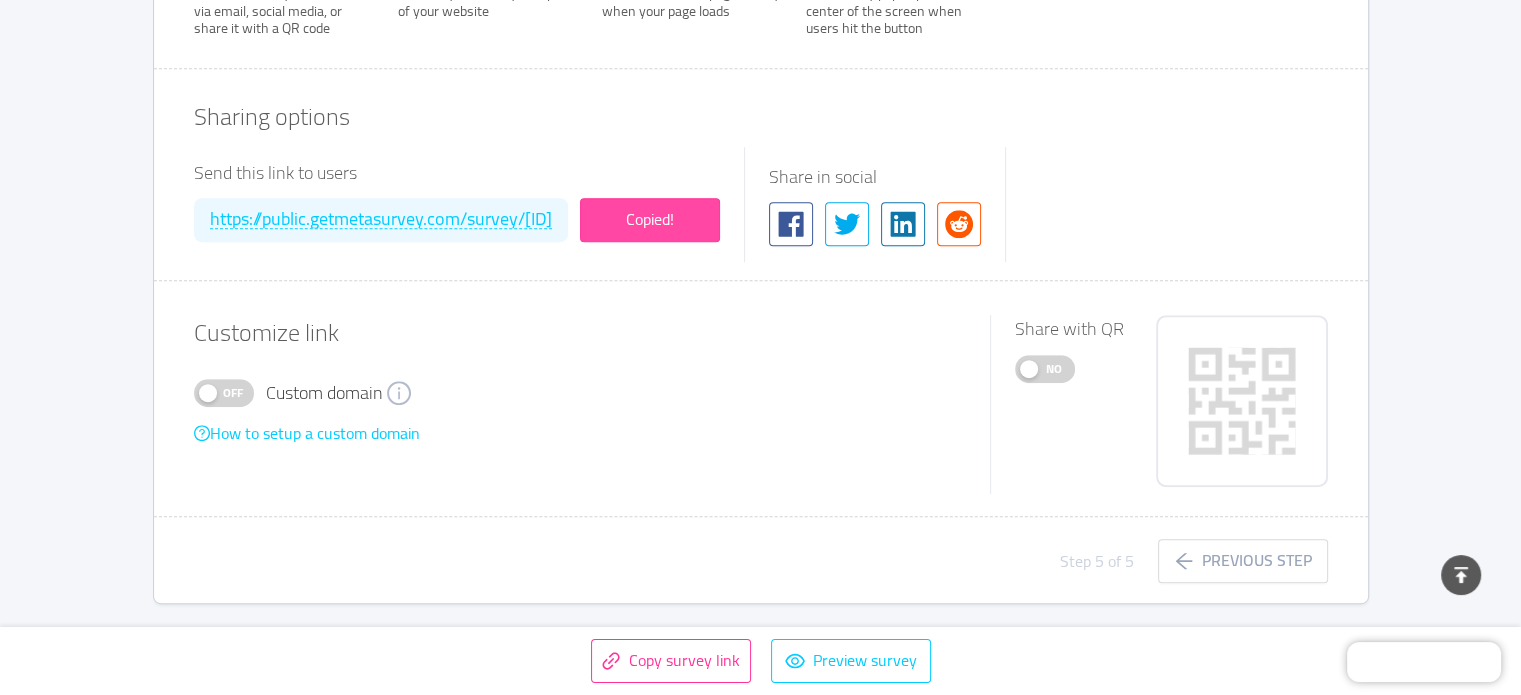 scroll, scrollTop: 1012, scrollLeft: 0, axis: vertical 